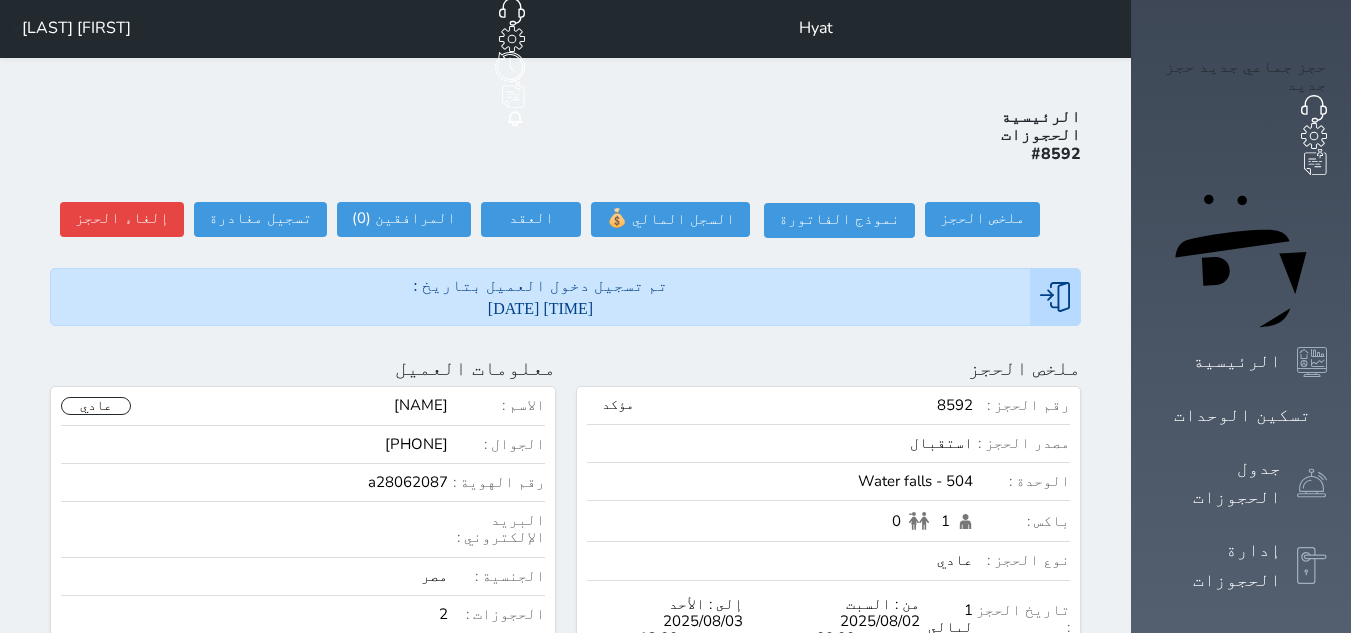 scroll, scrollTop: 0, scrollLeft: 0, axis: both 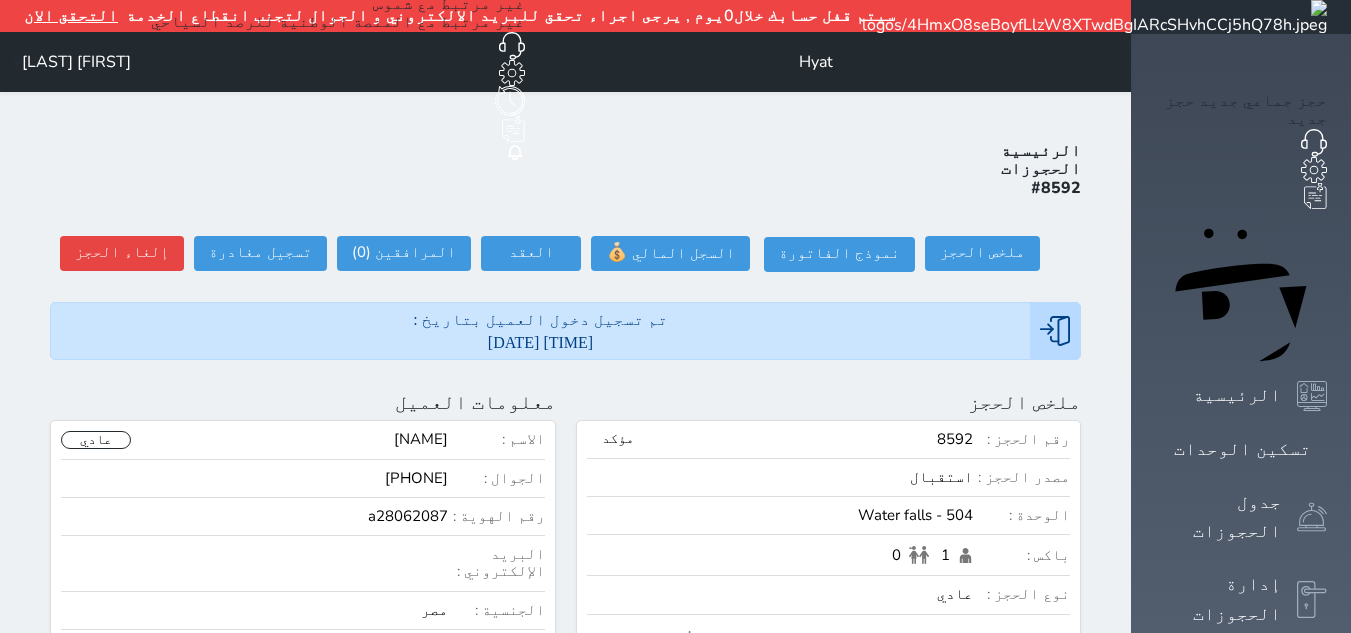 click at bounding box center (1094, 17) 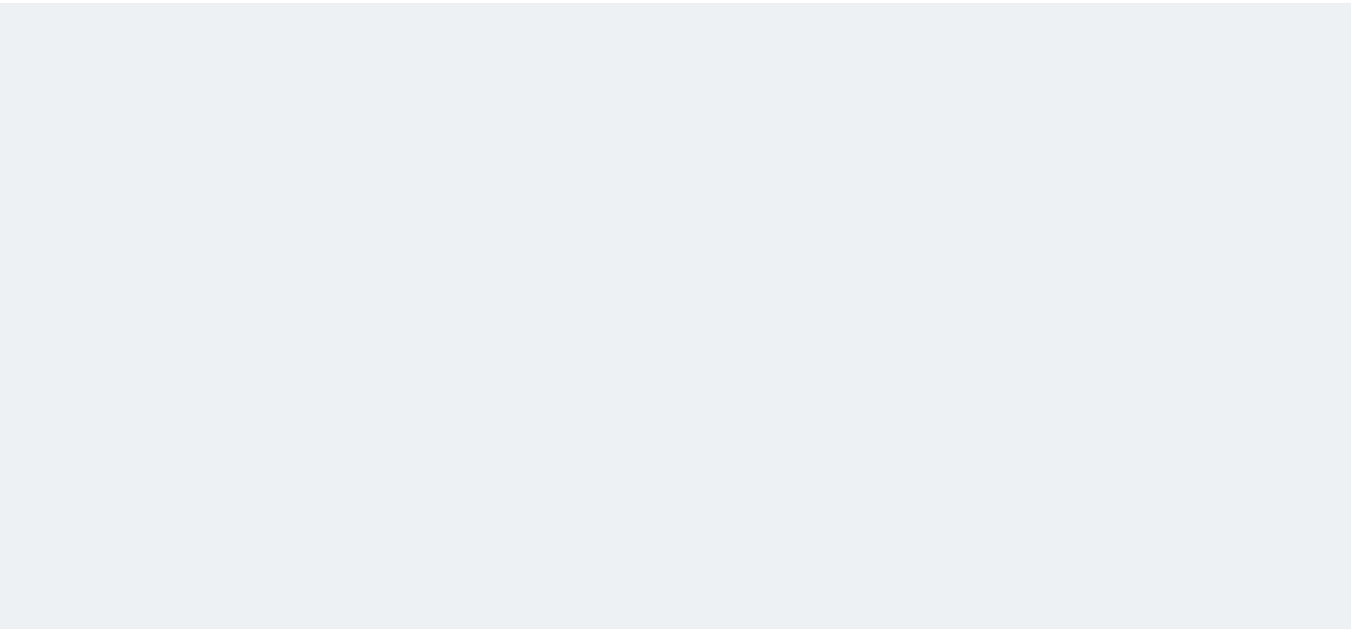 scroll, scrollTop: 0, scrollLeft: 0, axis: both 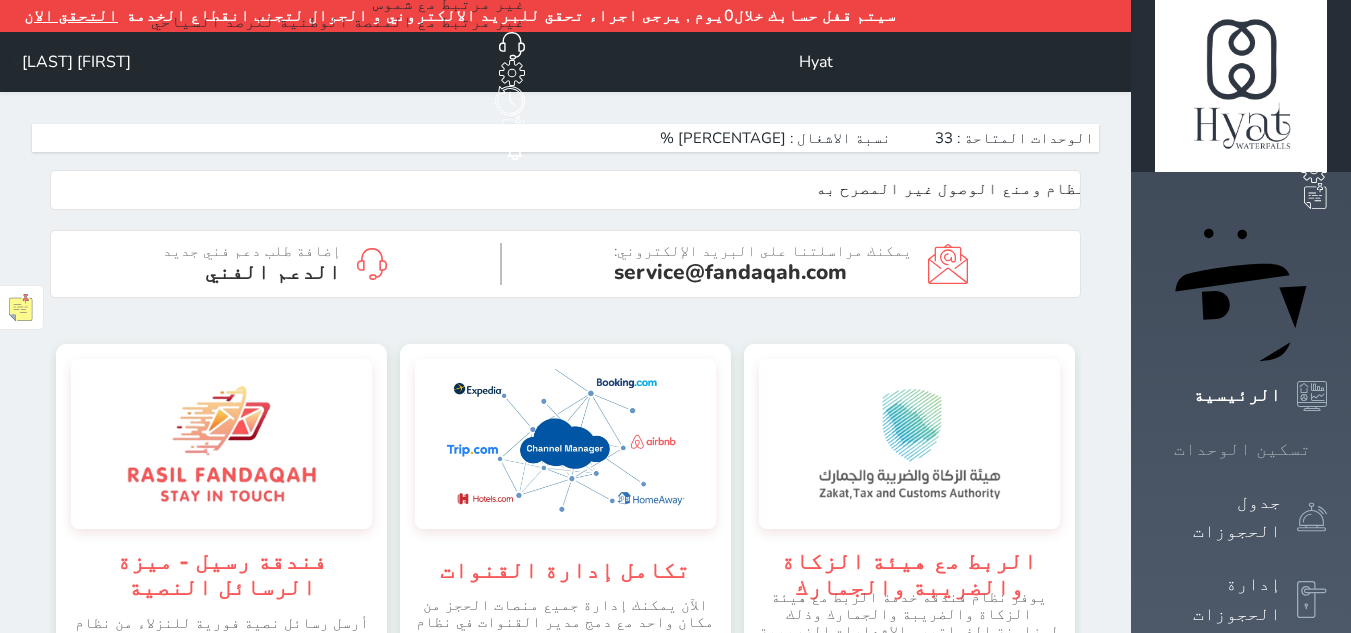 click 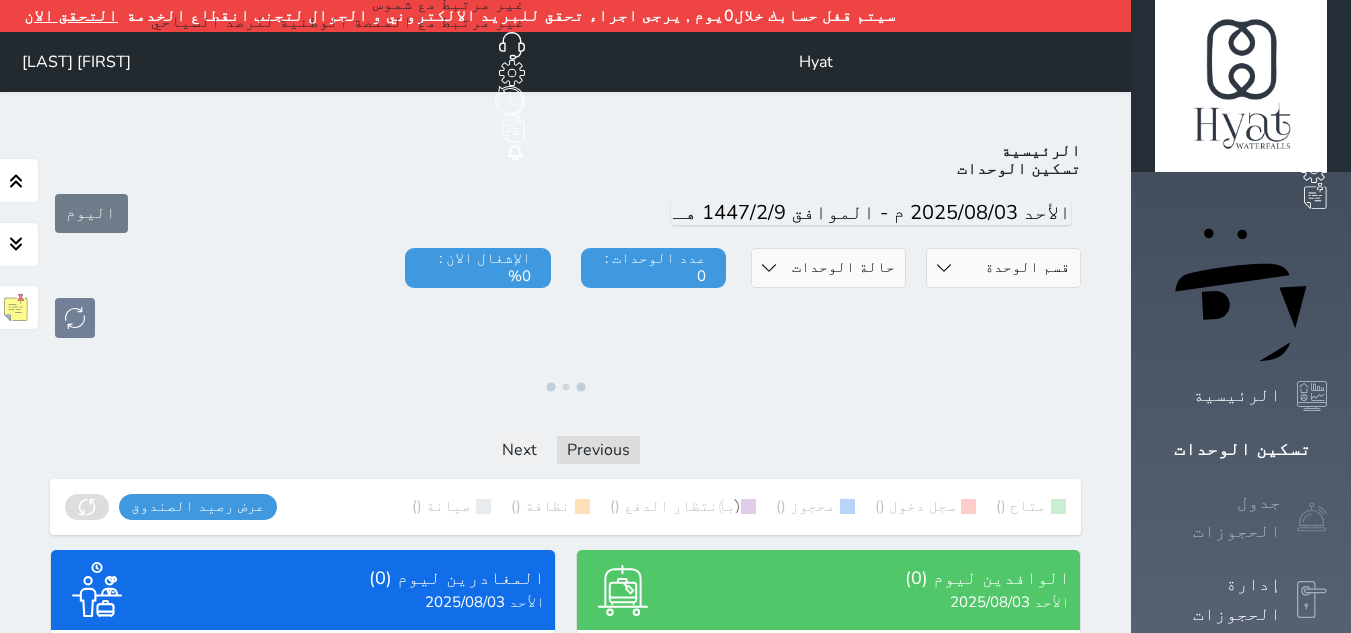 click on "جدول الحجوزات" at bounding box center [1218, 517] 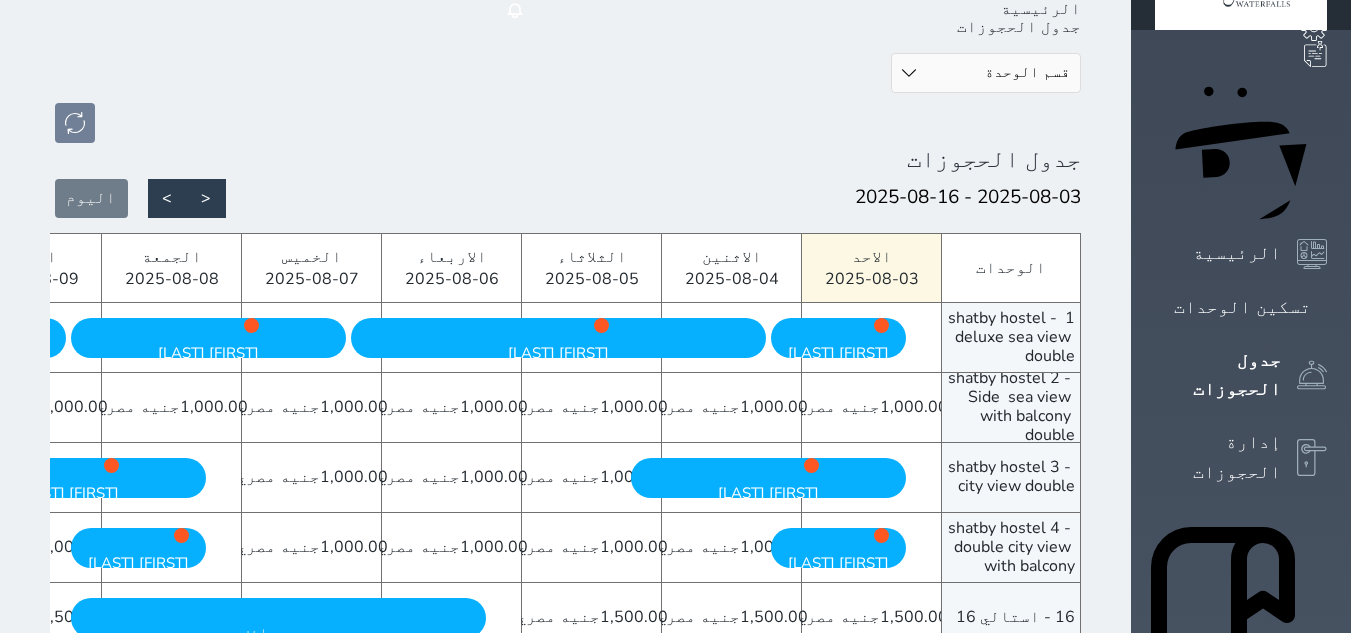 scroll, scrollTop: 0, scrollLeft: 0, axis: both 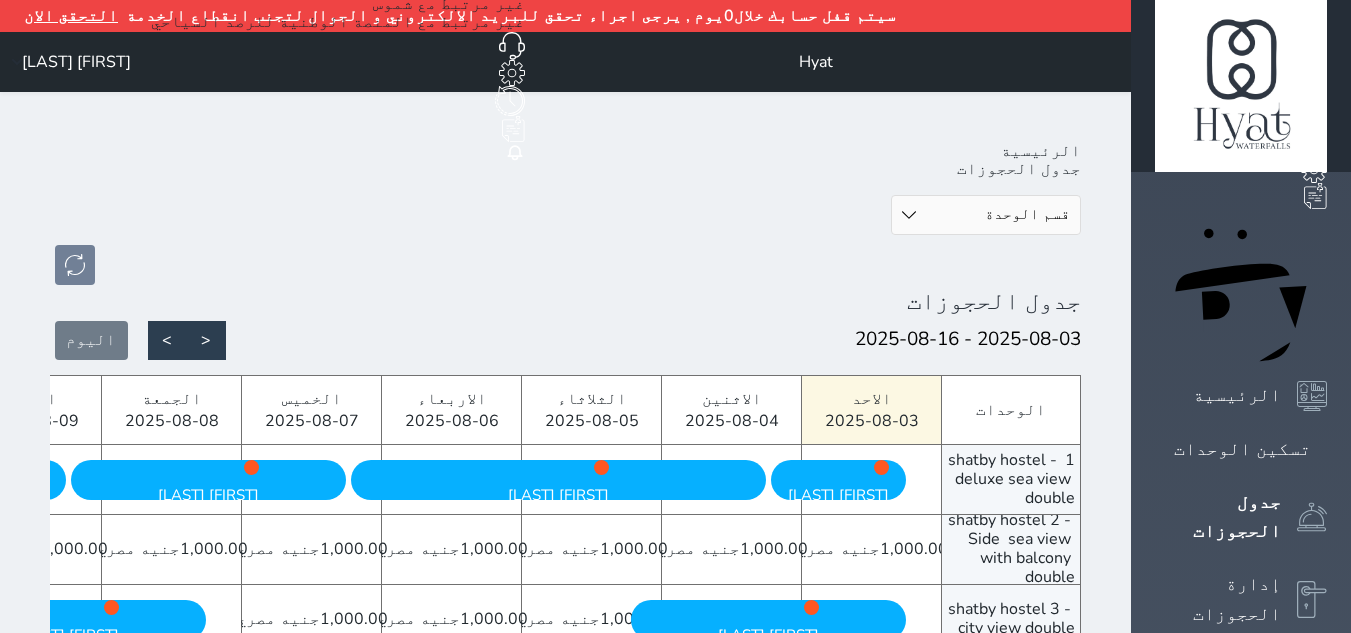 click on "قسم الوحدة
شقق فندقية
Water falls
Hostle
Alex Inn
Shatby" at bounding box center [986, 215] 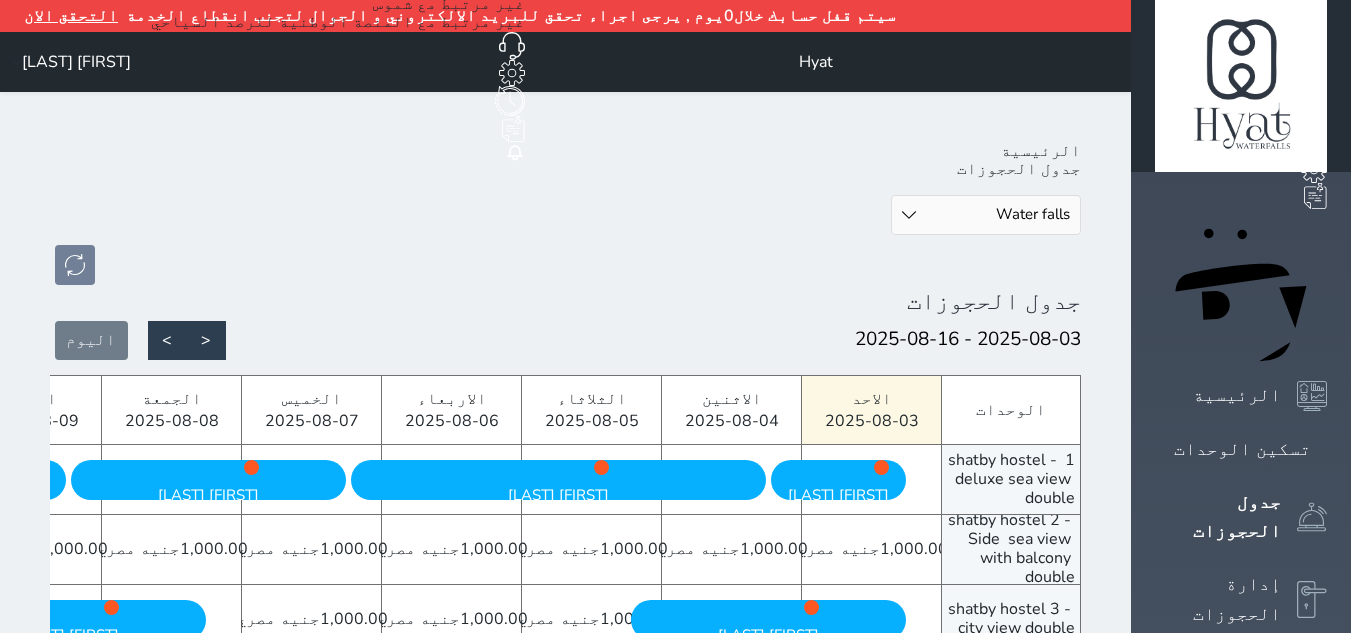 click on "قسم الوحدة
شقق فندقية
Water falls
Hostle
Alex Inn
Shatby" at bounding box center (986, 215) 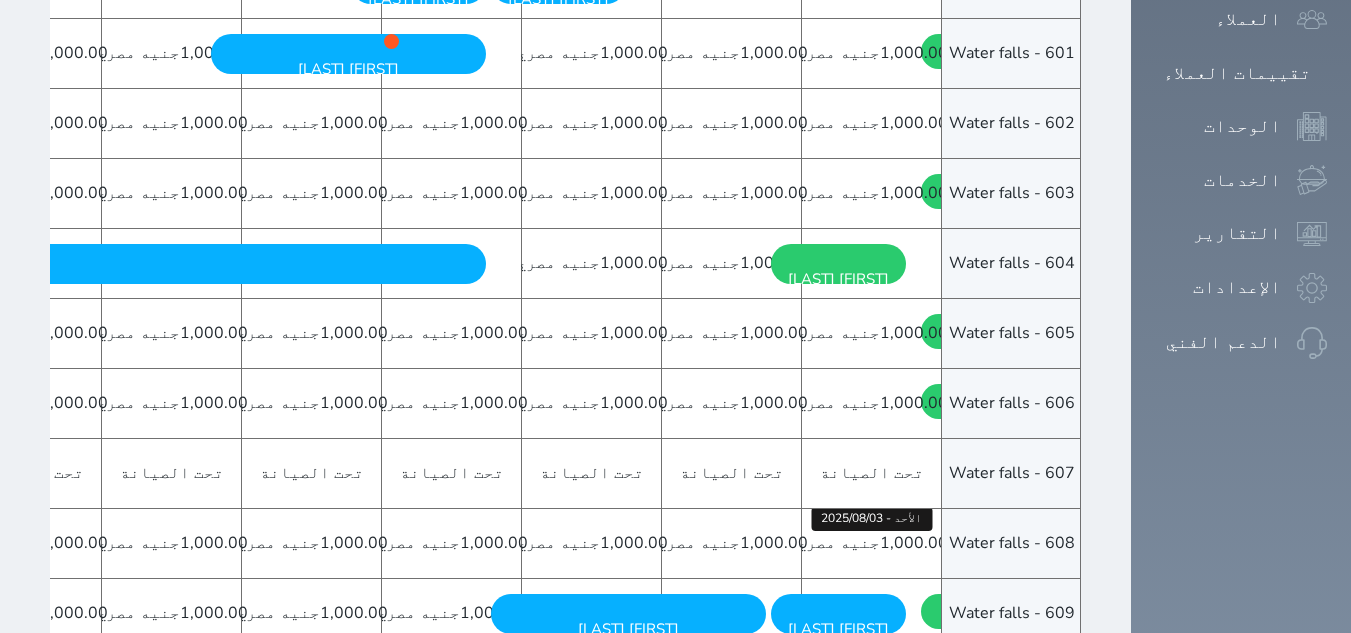 scroll, scrollTop: 1298, scrollLeft: 0, axis: vertical 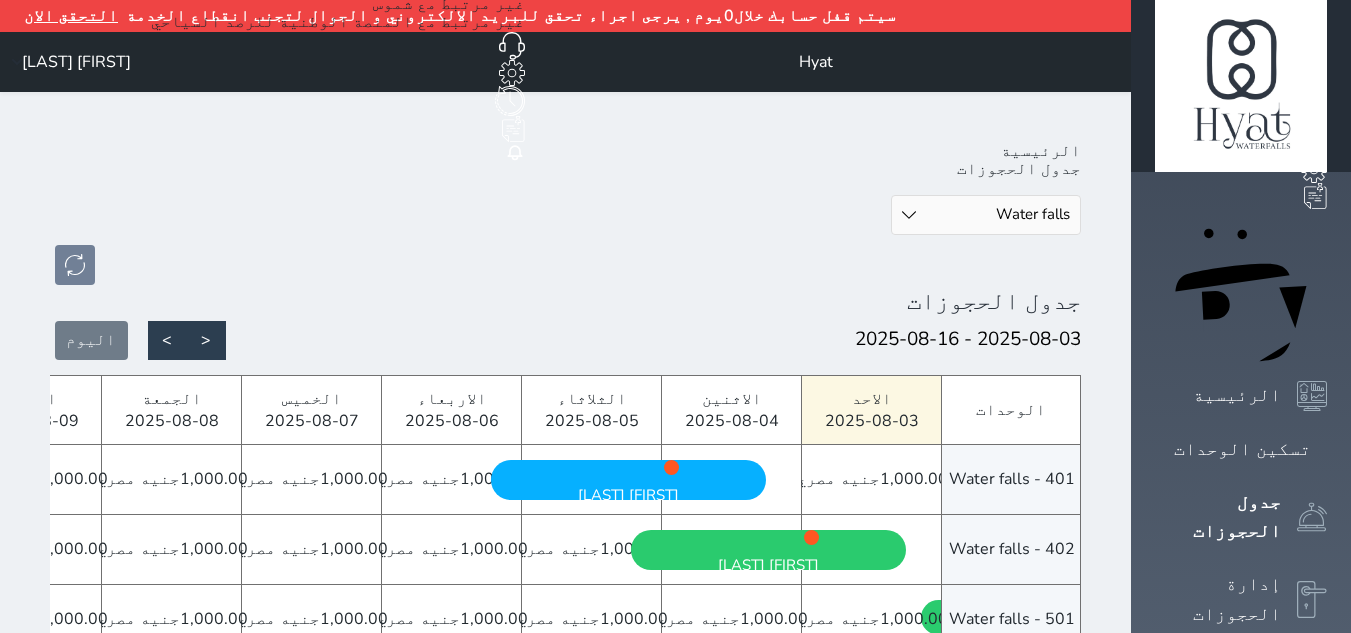 click on "قسم الوحدة
شقق فندقية
Water falls
Hostle
Alex Inn
Shatby" at bounding box center [986, 215] 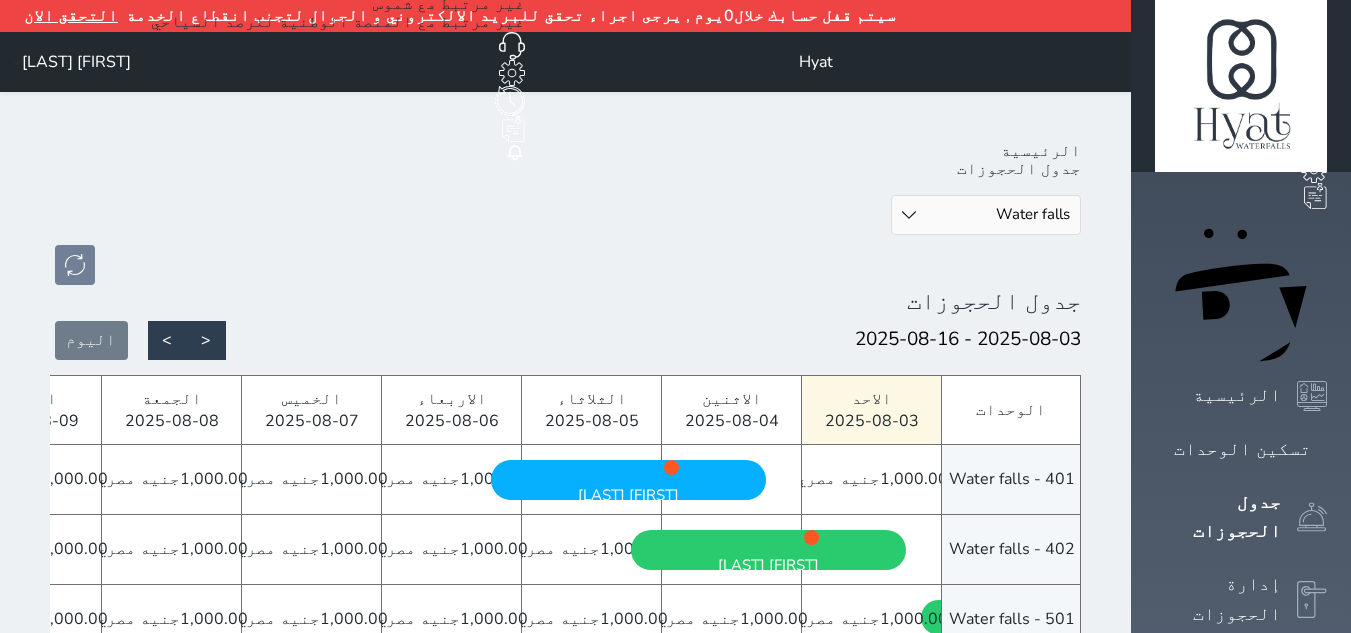 select on "[NUMBER]" 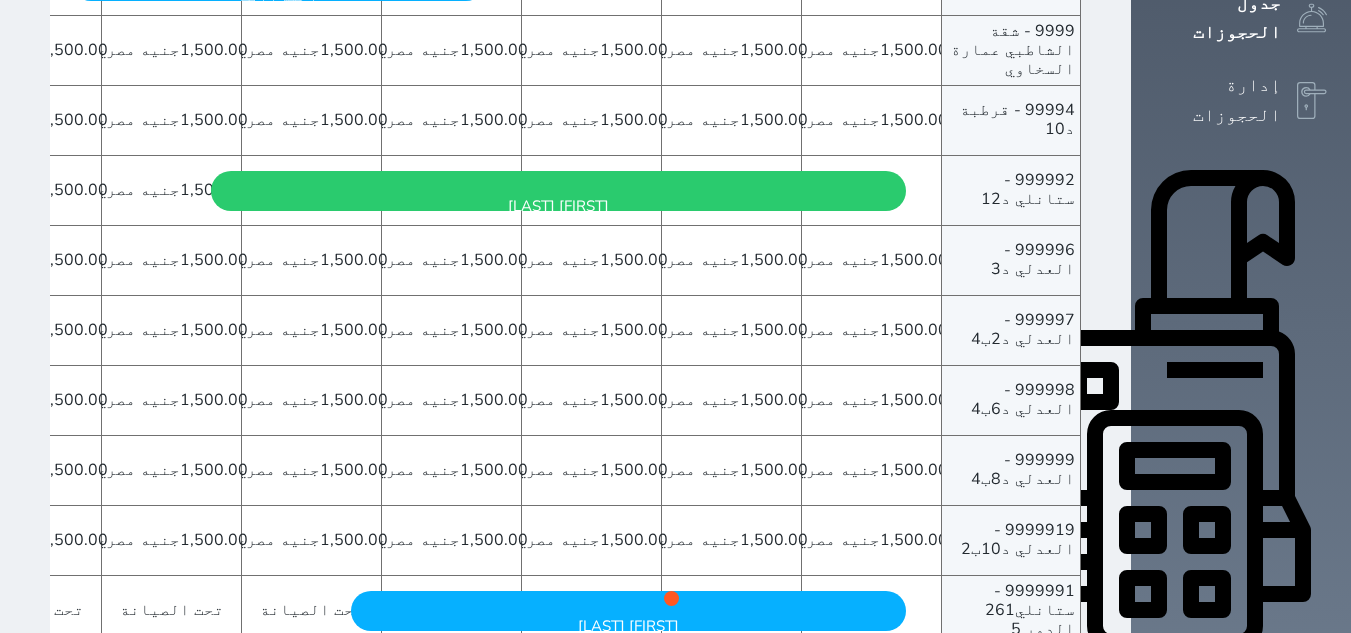 scroll, scrollTop: 0, scrollLeft: 0, axis: both 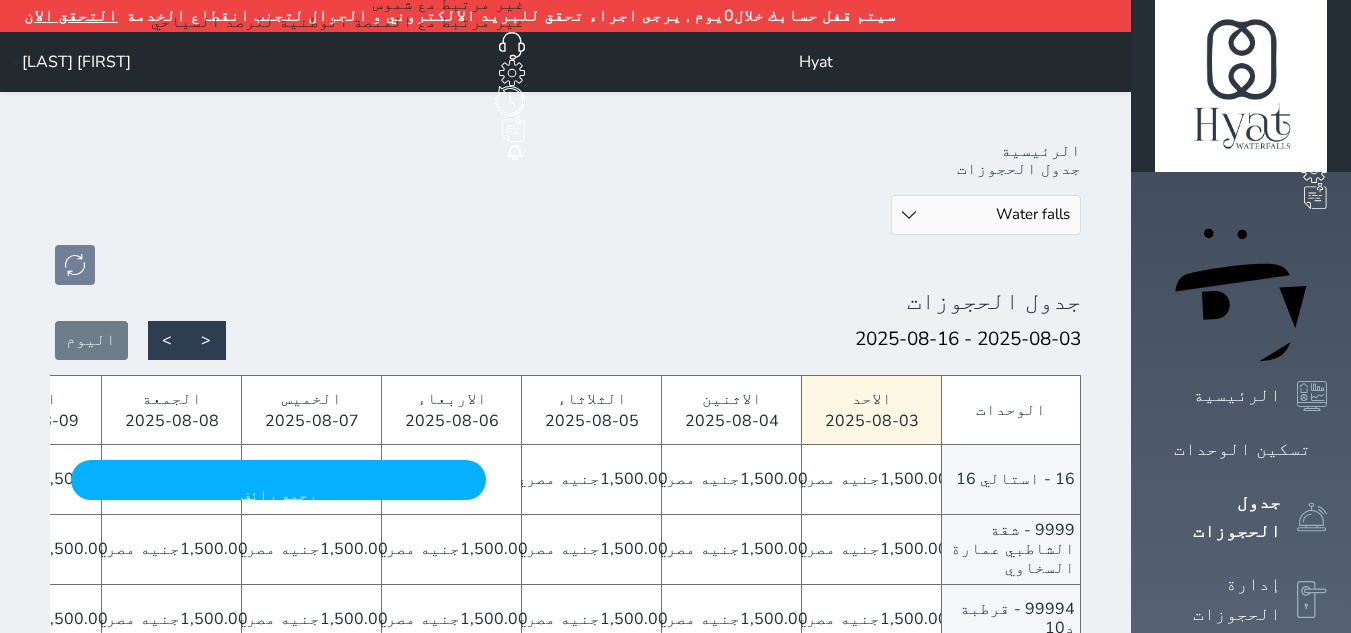 click on "عادي
[FIRST] [LAST]
[DAY] - [DATE]/[MONTH]/[YEAR]" at bounding box center [278, 480] 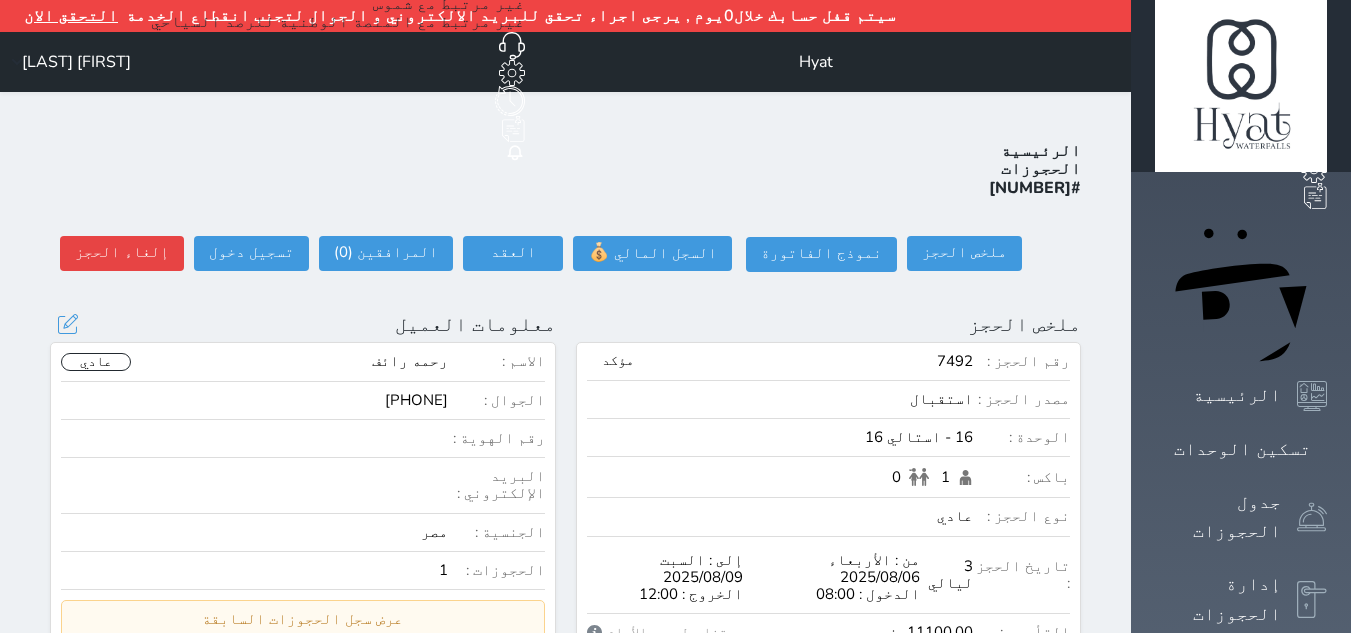 click on "[PHONE]" at bounding box center [416, 400] 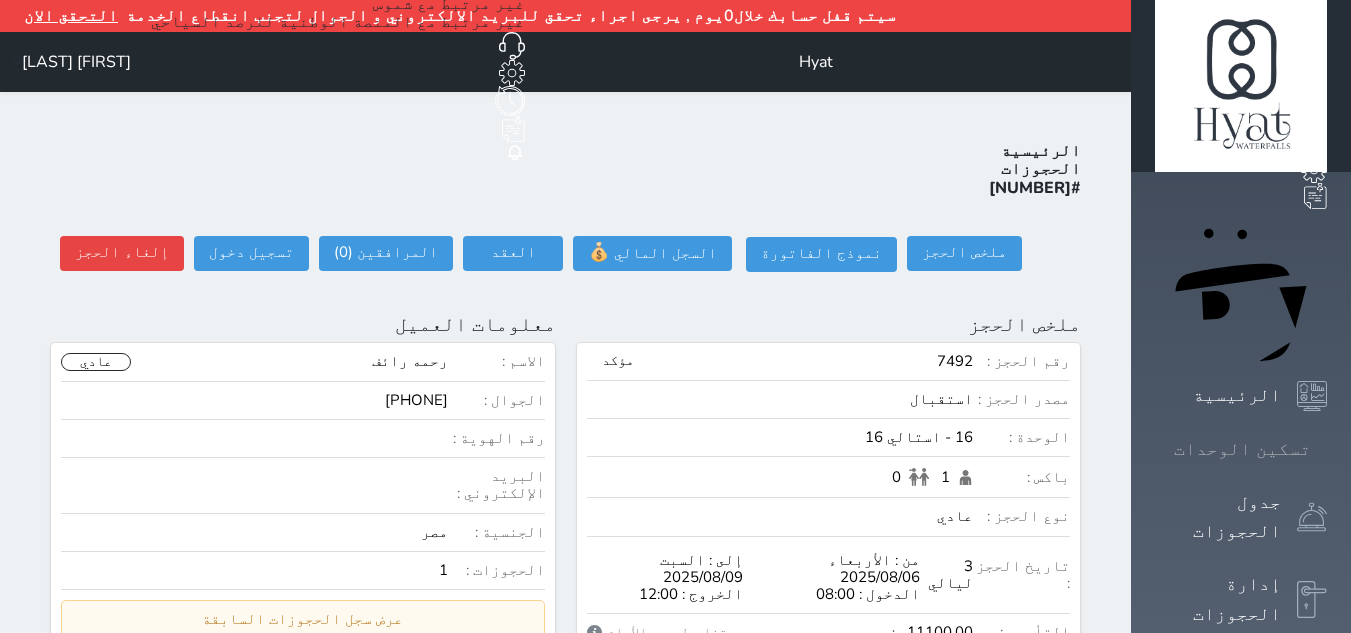 click on "تسكين الوحدات" at bounding box center [1242, 449] 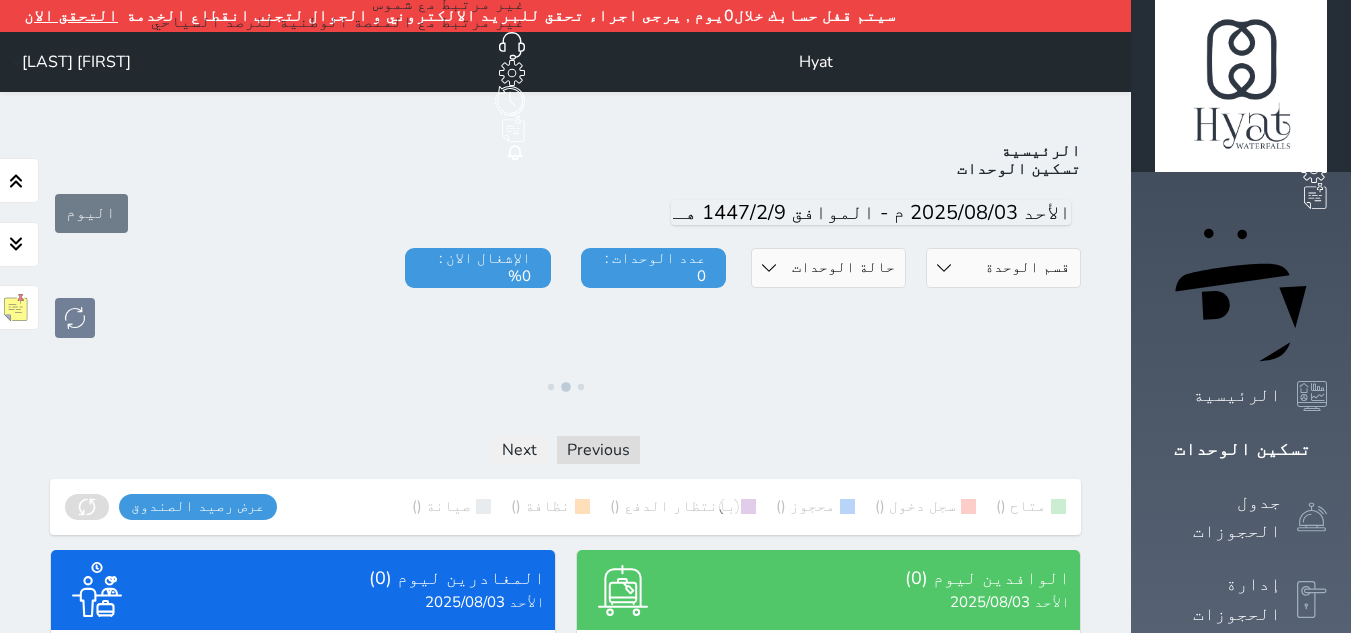 click on "قسم الوحدة   Shatby شقق فندقية Alex Inn Hostle Water falls" at bounding box center [1003, 268] 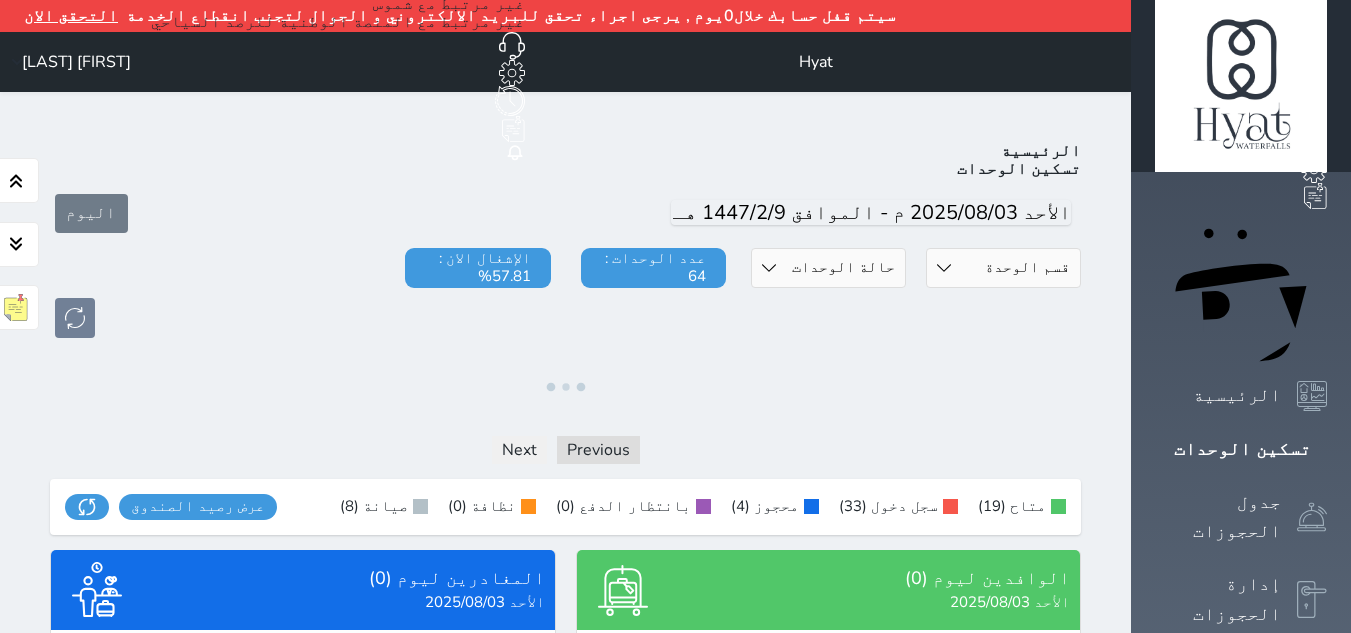 select on "39145206" 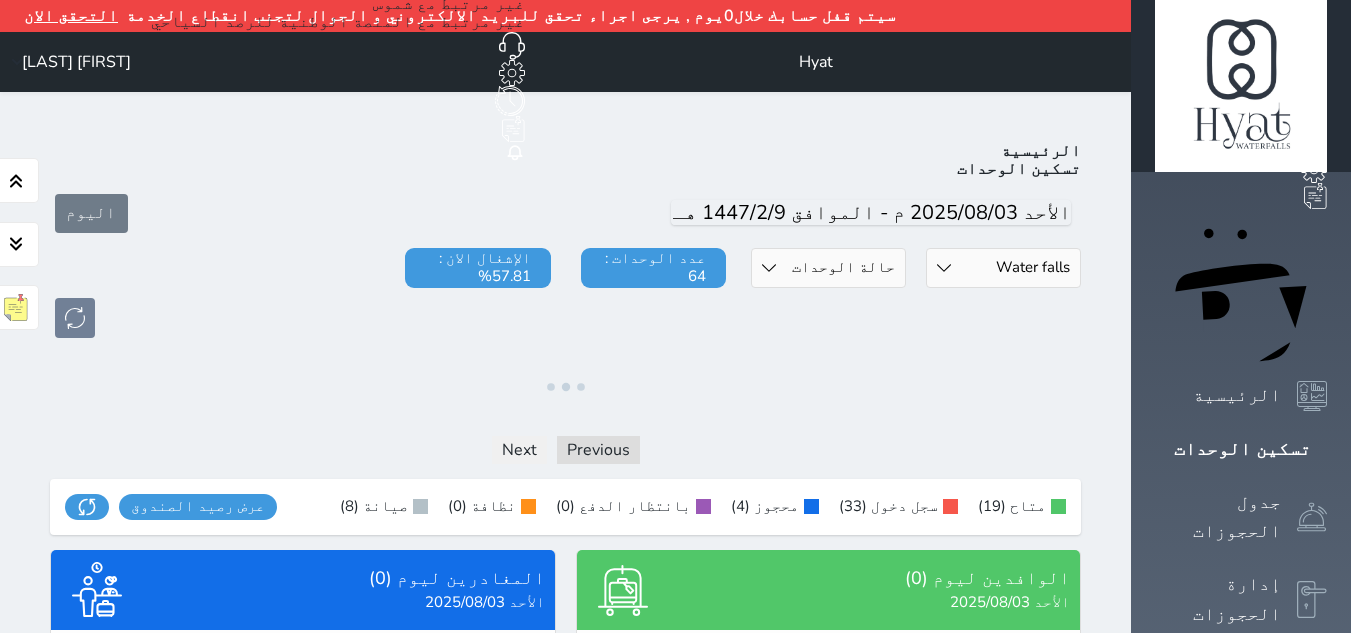 click on "قسم الوحدة   Shatby شقق فندقية Alex Inn Hostle Water falls" at bounding box center [1003, 268] 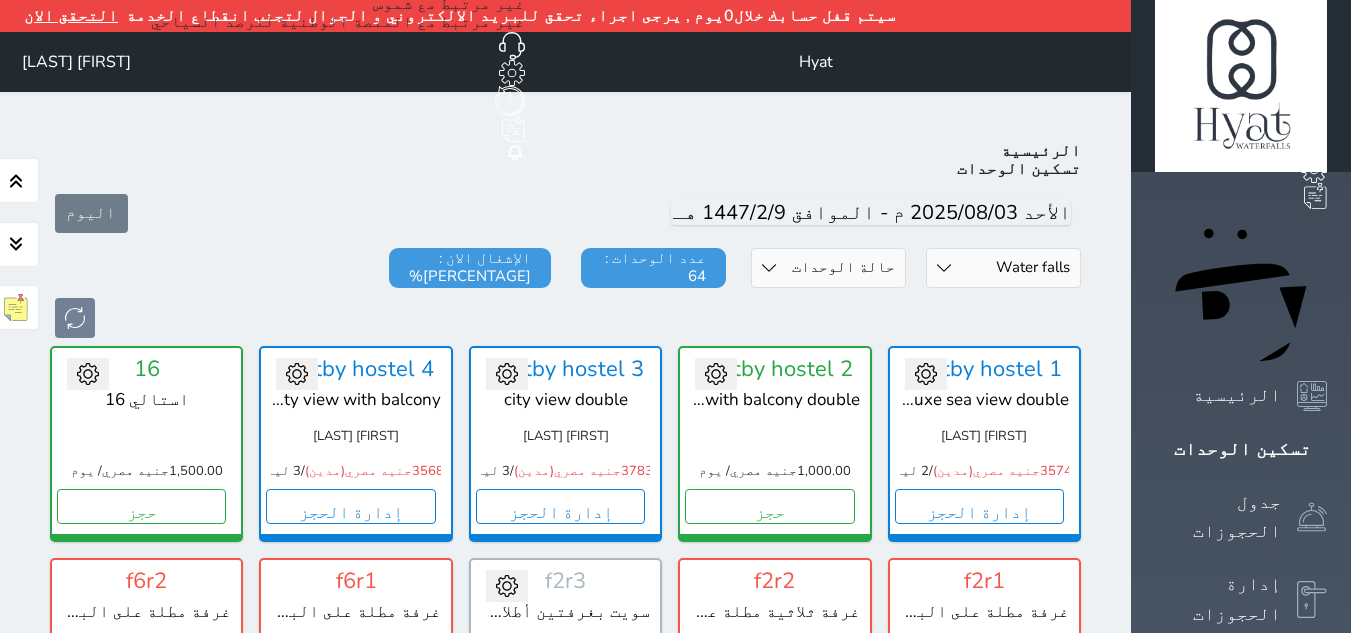 scroll, scrollTop: 110, scrollLeft: 0, axis: vertical 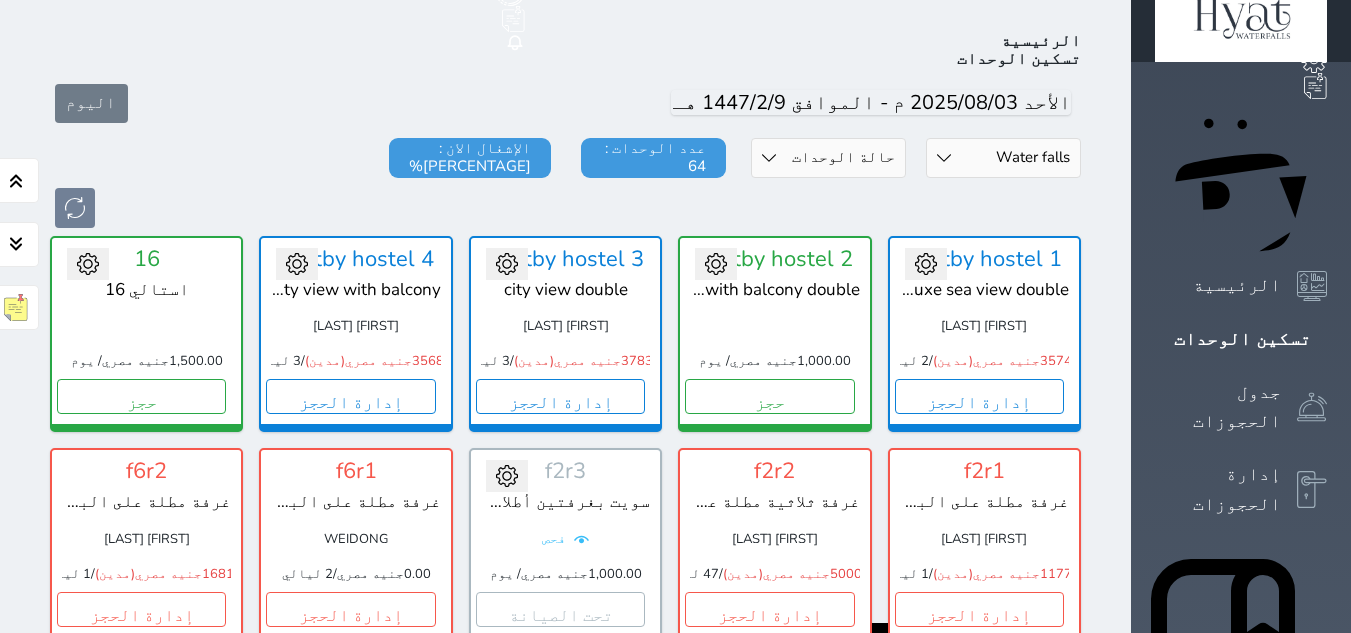 click on "قسم الوحدة   Shatby شقق فندقية Alex Inn Hostle Water falls" at bounding box center [1003, 158] 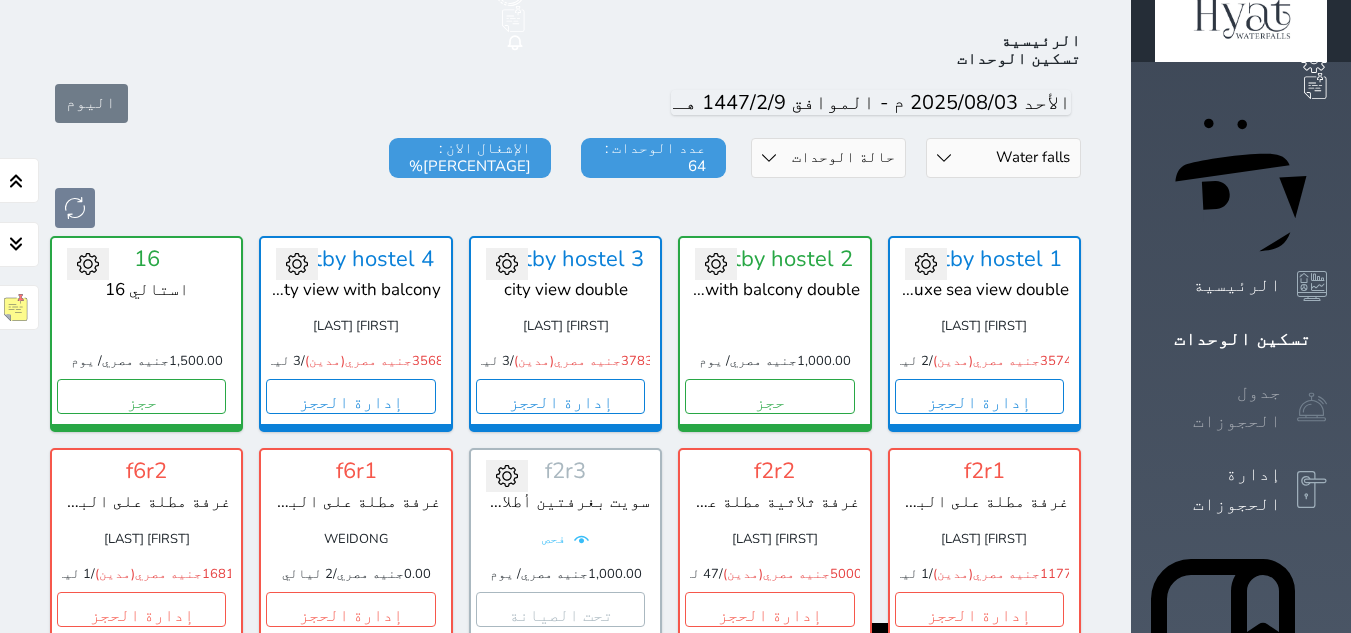 click on "جدول الحجوزات" at bounding box center [1218, 407] 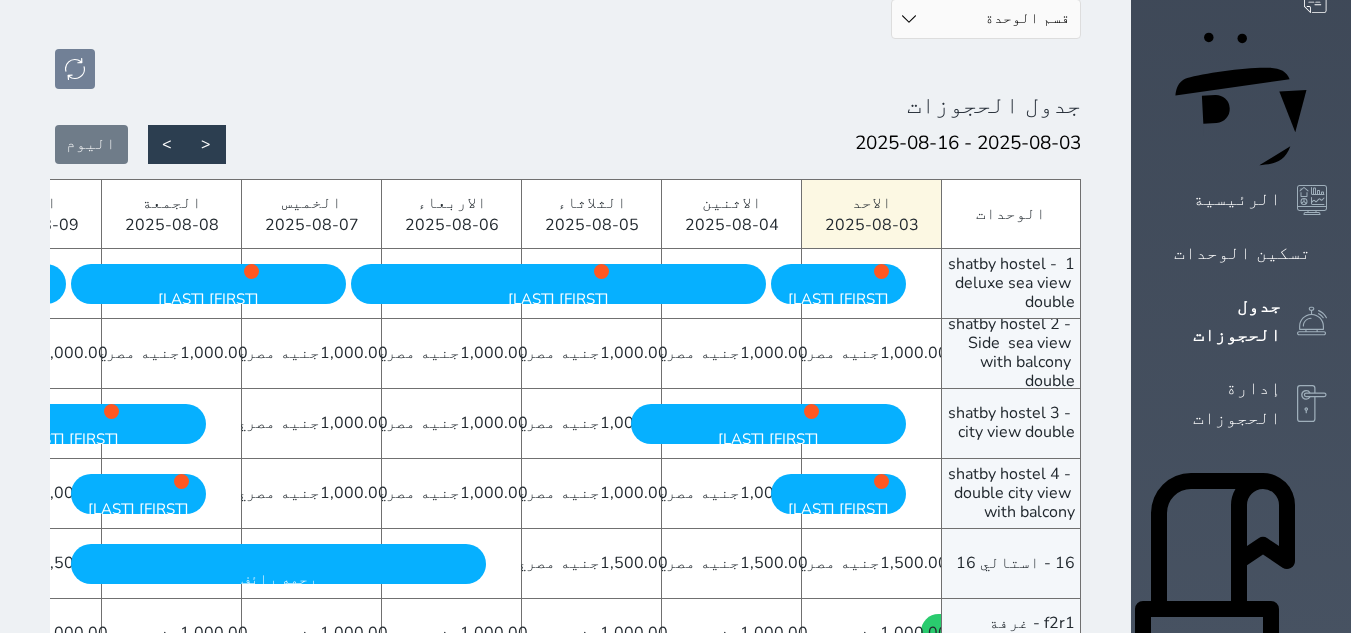 scroll, scrollTop: 0, scrollLeft: 0, axis: both 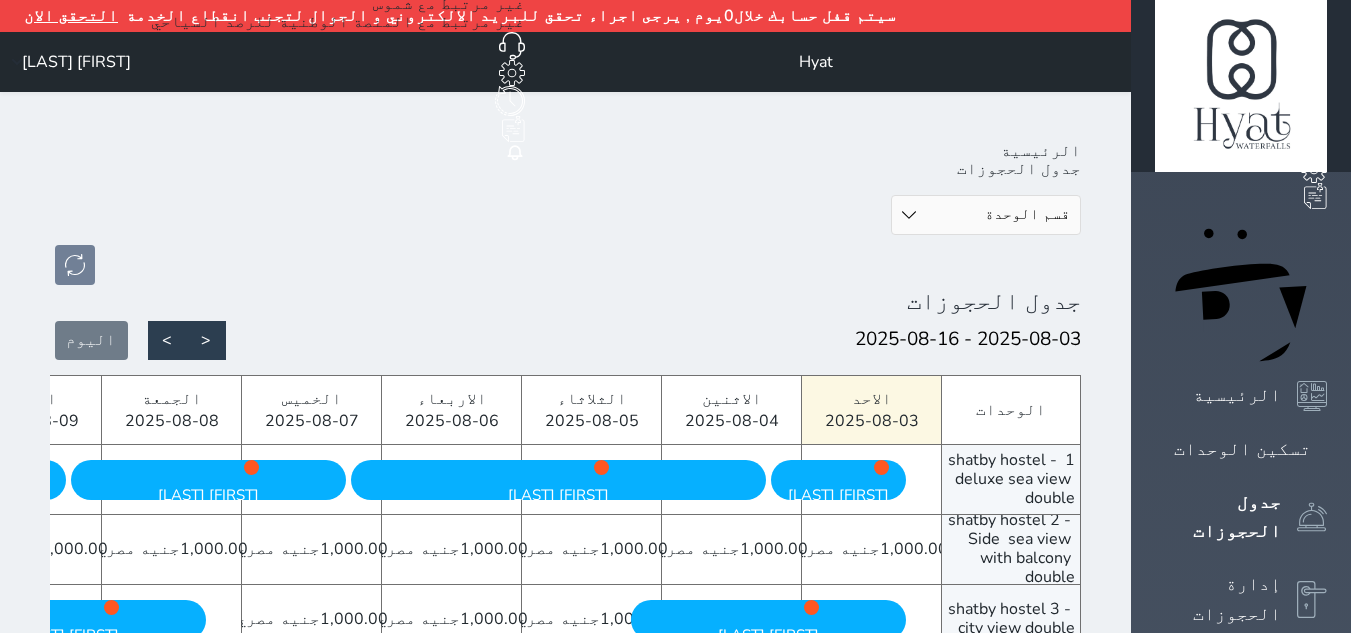 click on "قسم الوحدة
شقق فندقية
Water falls
Hostle
Alex Inn
Shatby" at bounding box center (986, 215) 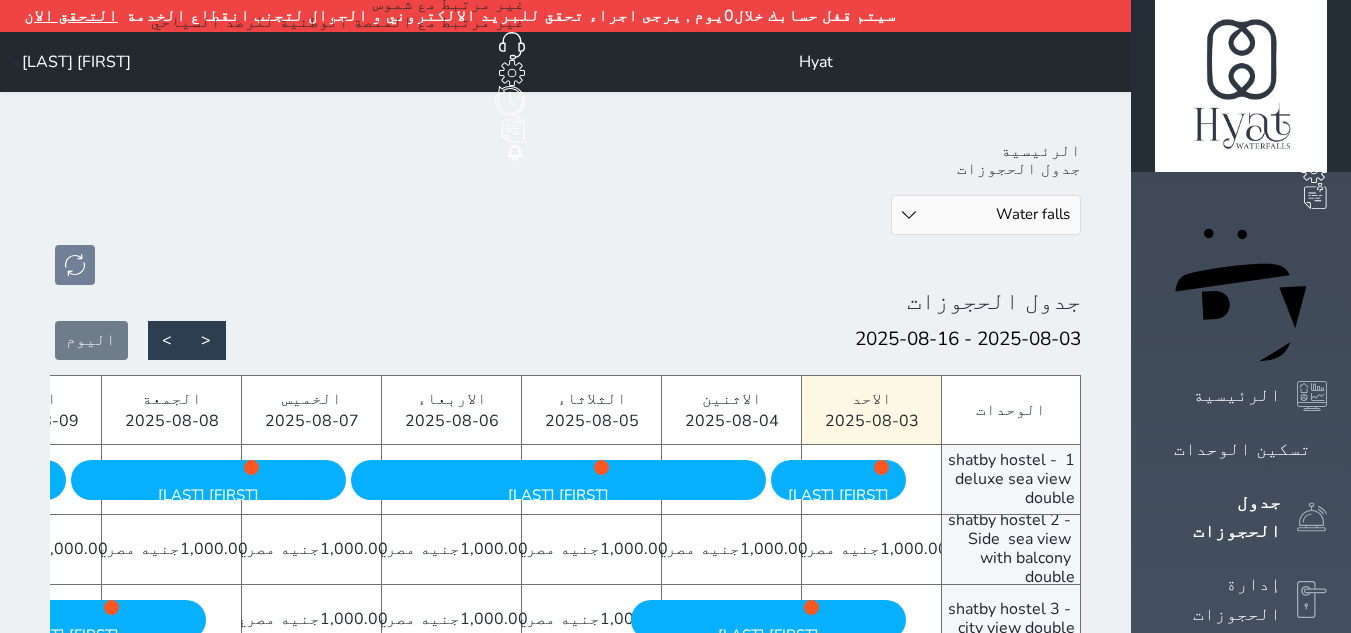 click on "قسم الوحدة
شقق فندقية
Water falls
Hostle
Alex Inn
Shatby" at bounding box center [986, 215] 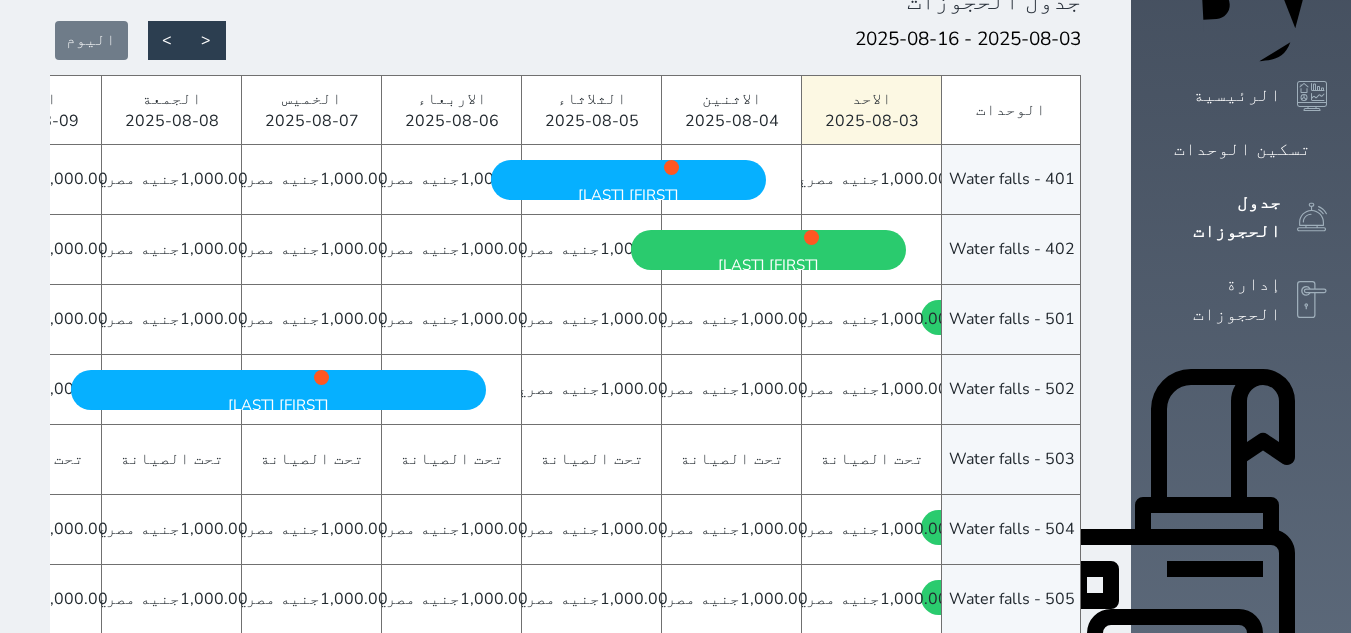 scroll, scrollTop: 0, scrollLeft: 0, axis: both 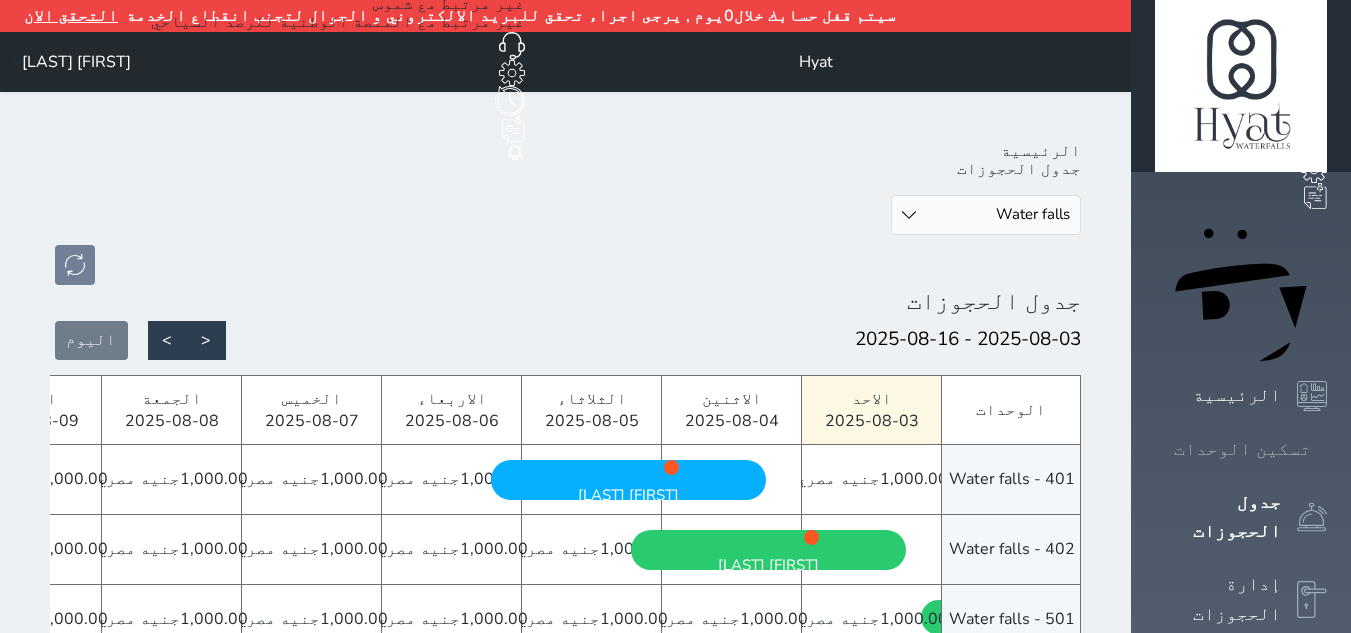 click on "تسكين الوحدات" at bounding box center (1242, 449) 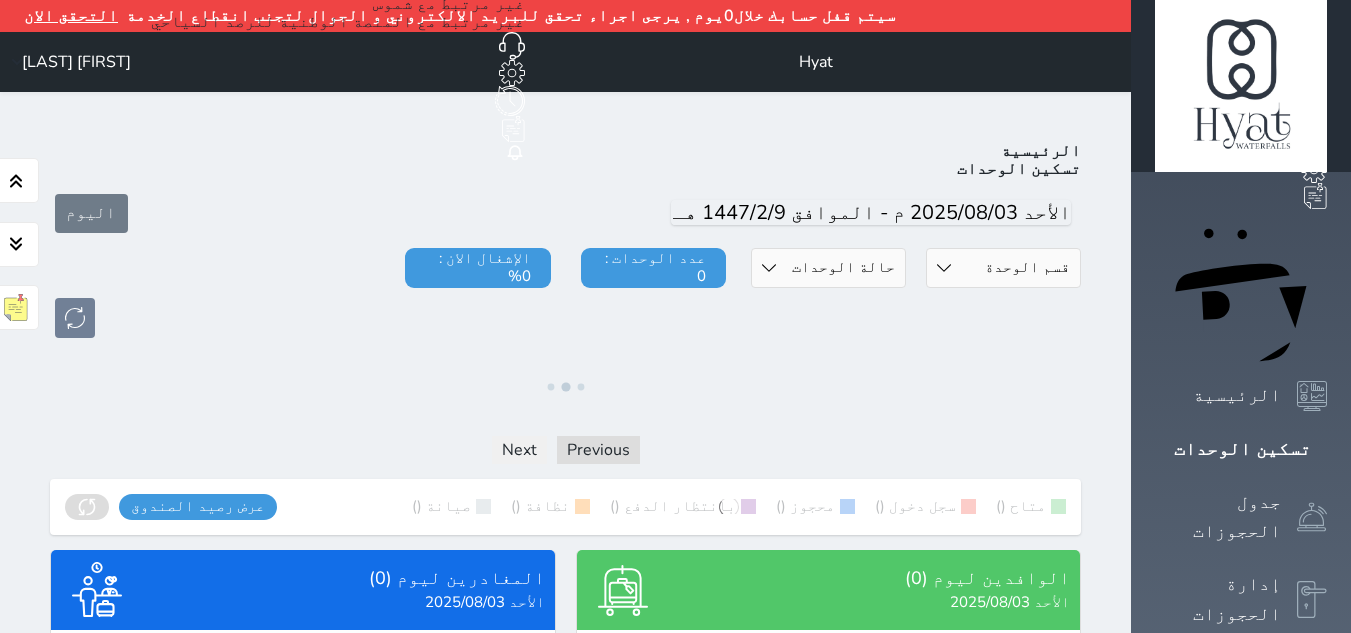 click on "قسم الوحدة   Shatby شقق فندقية Alex Inn Hostle Water falls" at bounding box center (1003, 268) 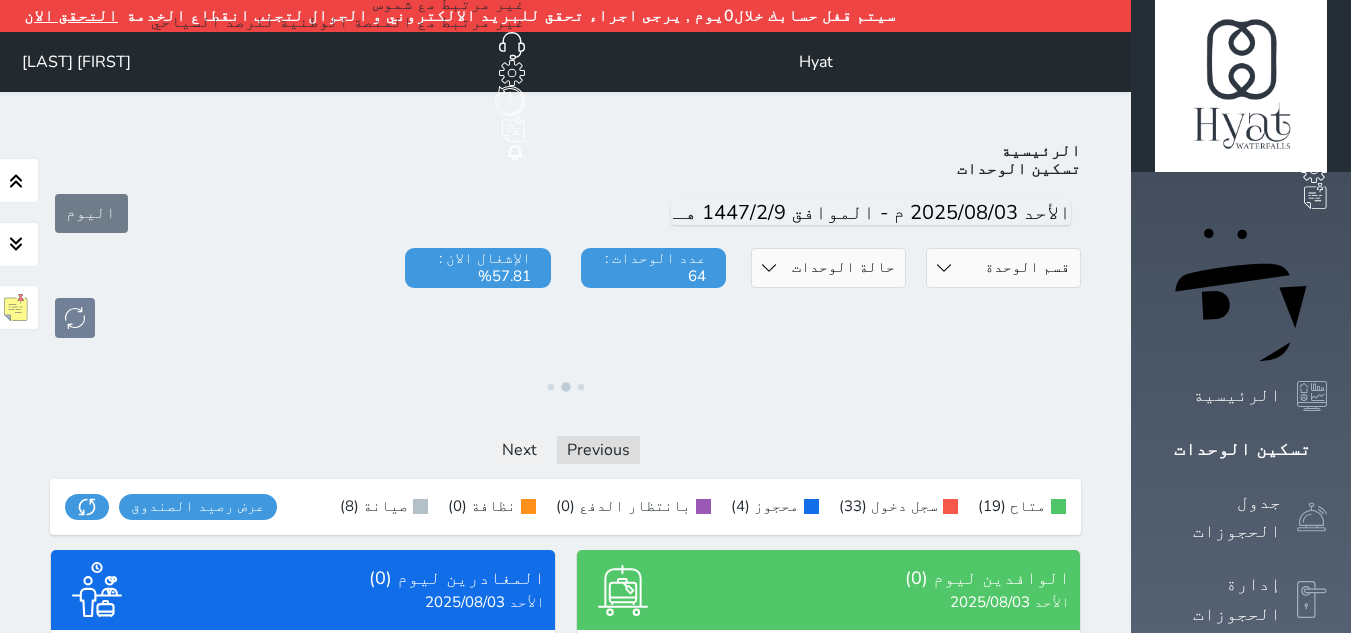 select on "39145206" 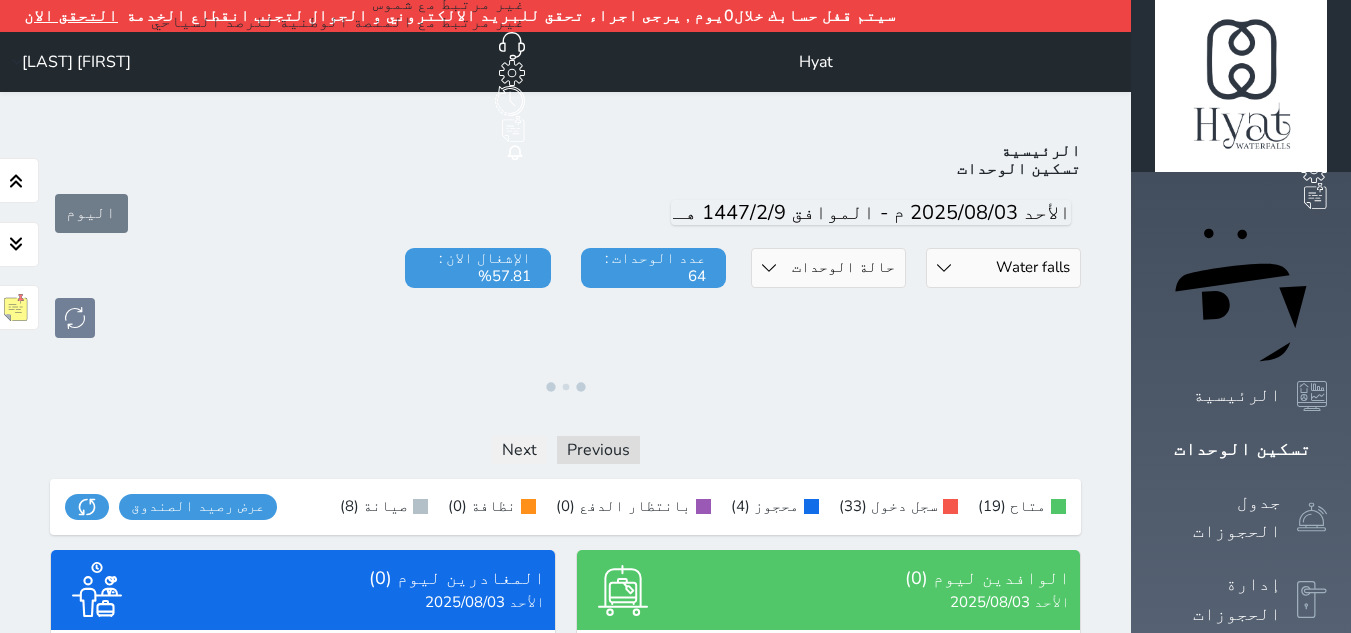 click on "قسم الوحدة   Shatby شقق فندقية Alex Inn Hostle Water falls" at bounding box center (1003, 268) 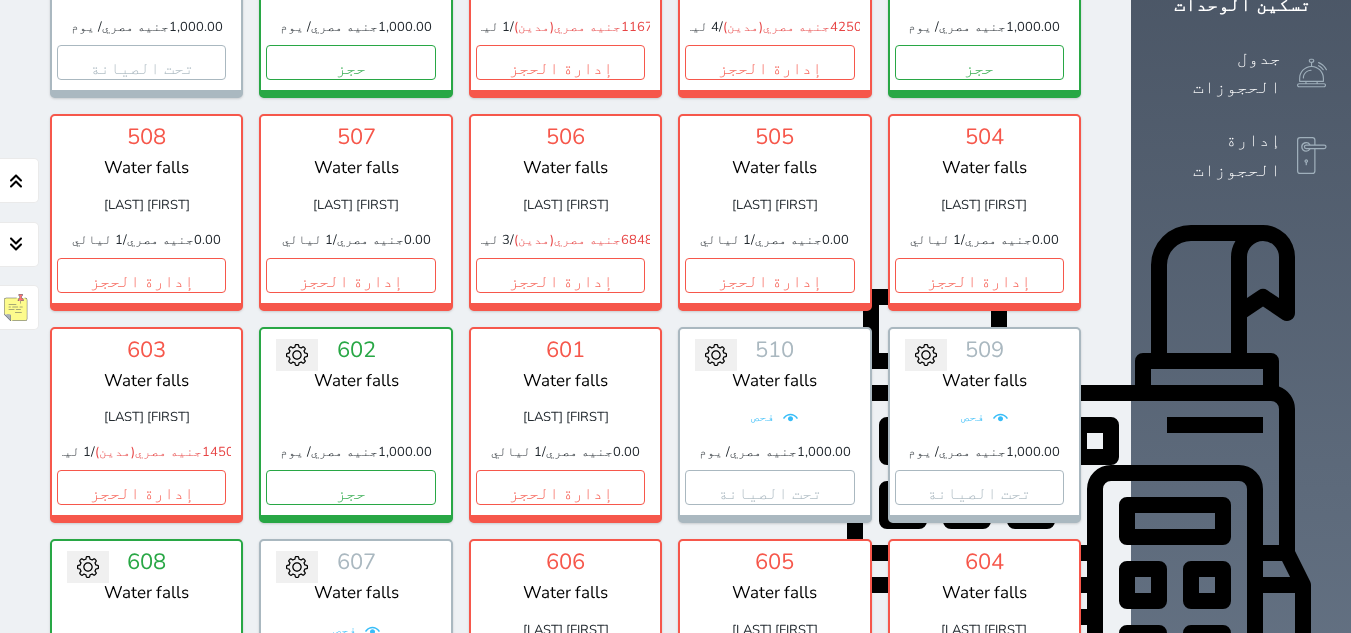 scroll, scrollTop: 500, scrollLeft: 0, axis: vertical 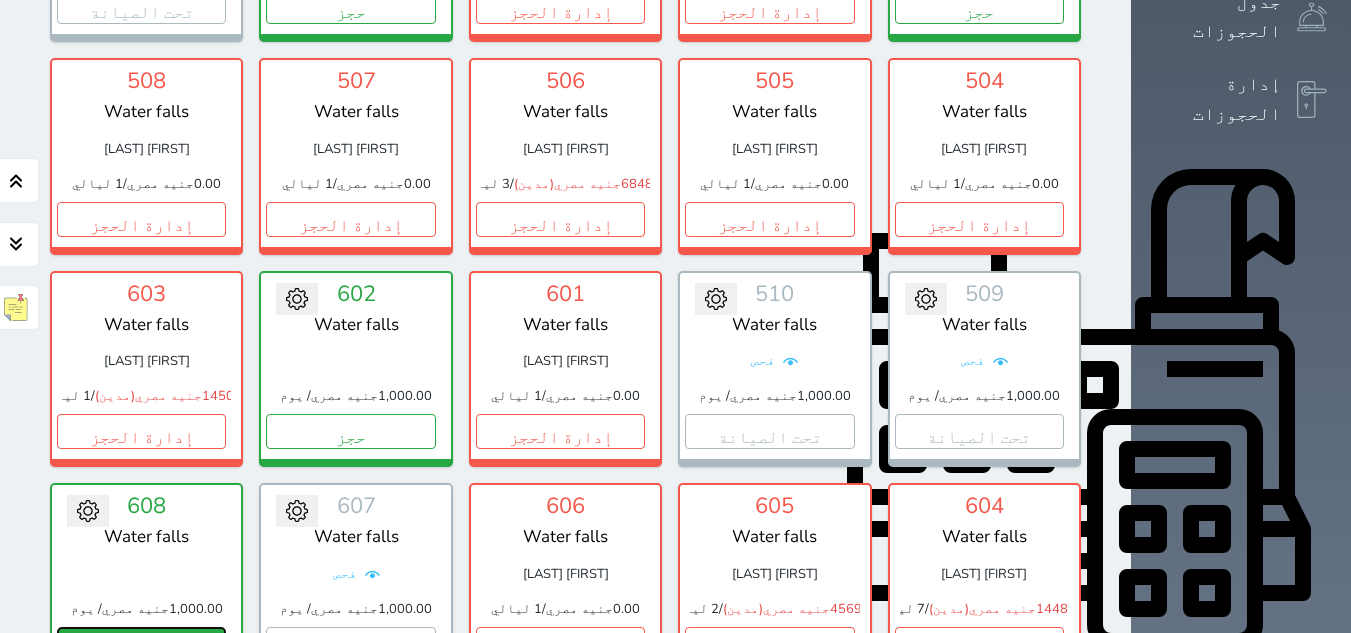click on "حجز" at bounding box center [141, 644] 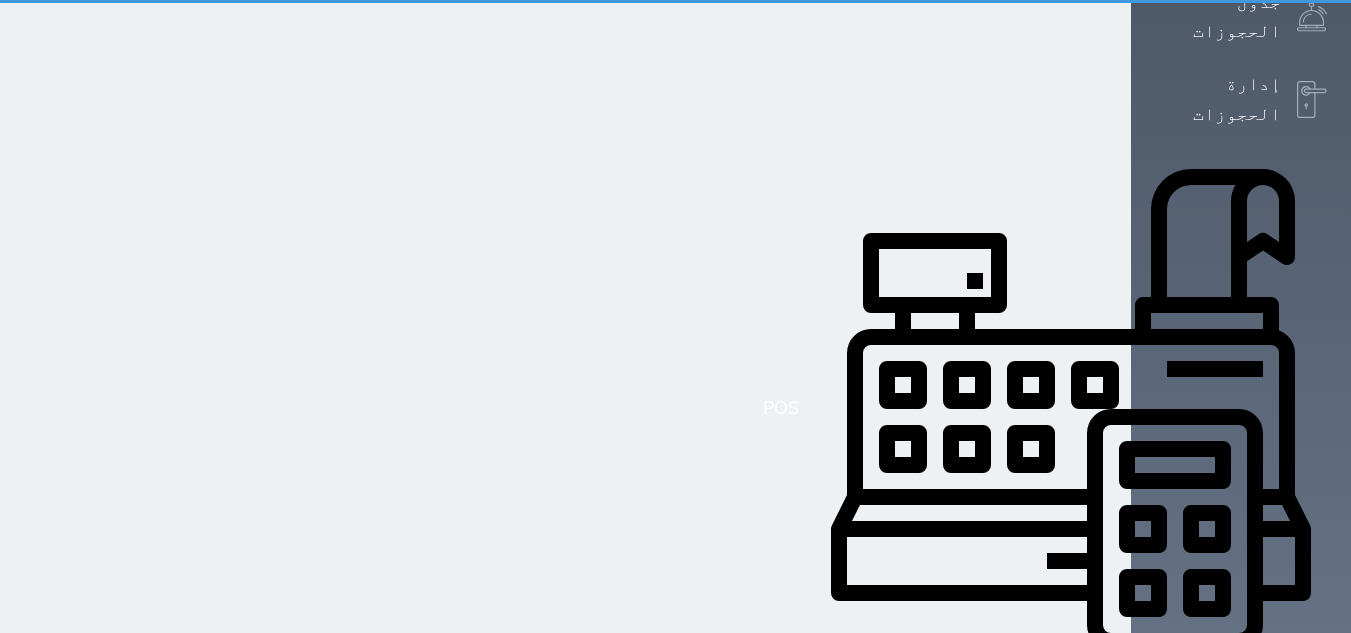 select on "1" 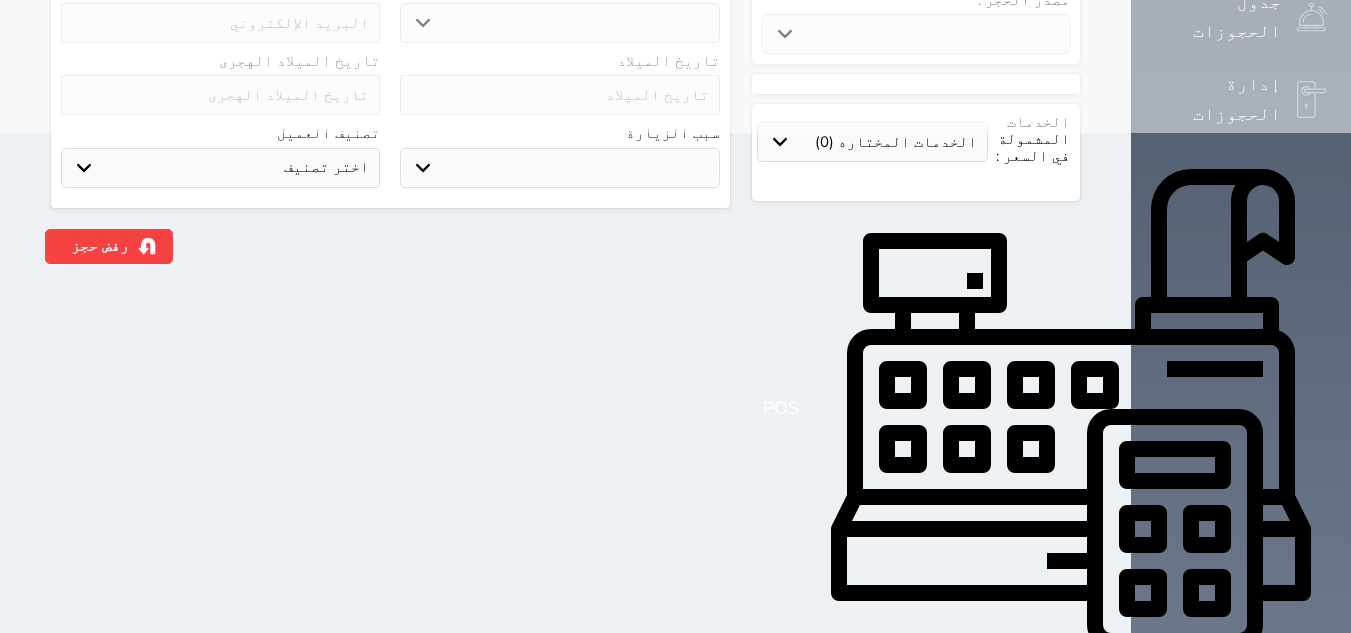 scroll, scrollTop: 0, scrollLeft: 0, axis: both 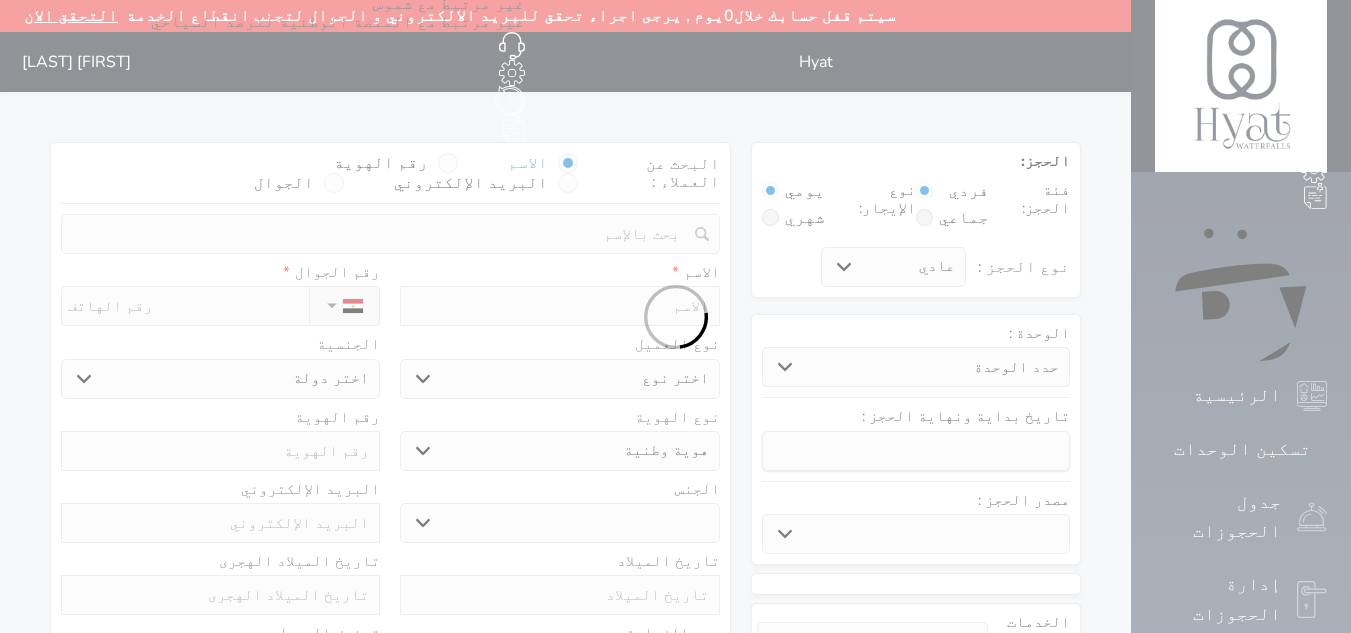 select 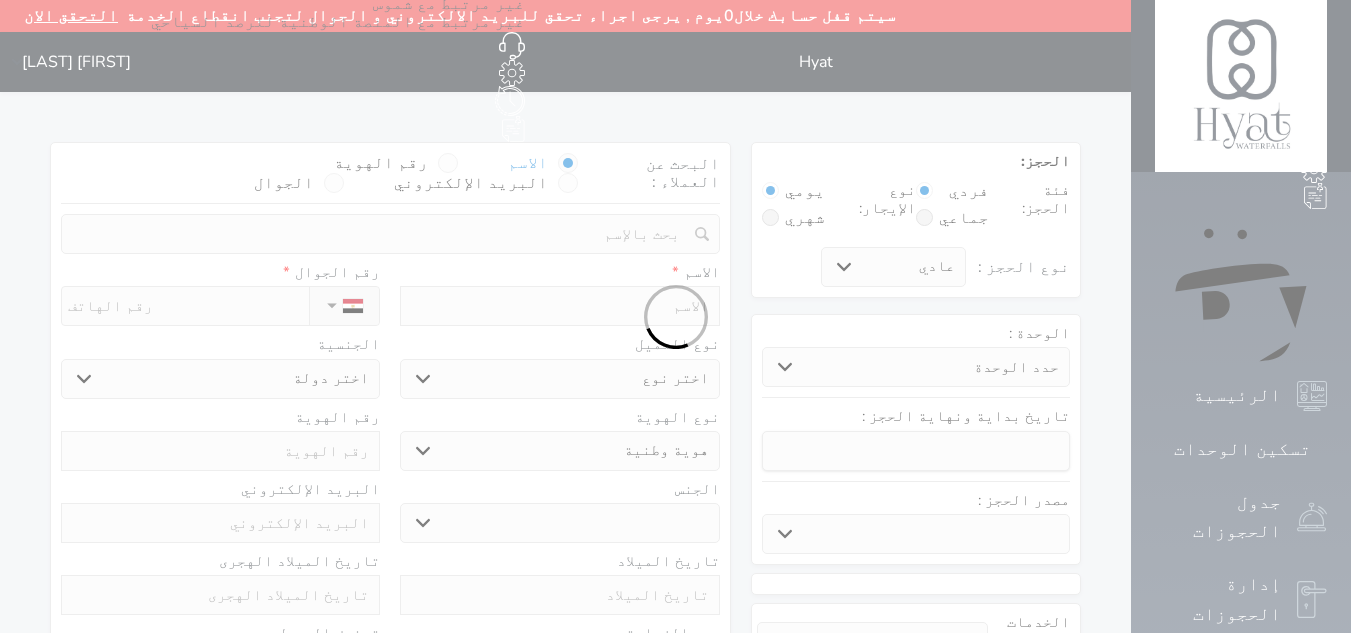 select 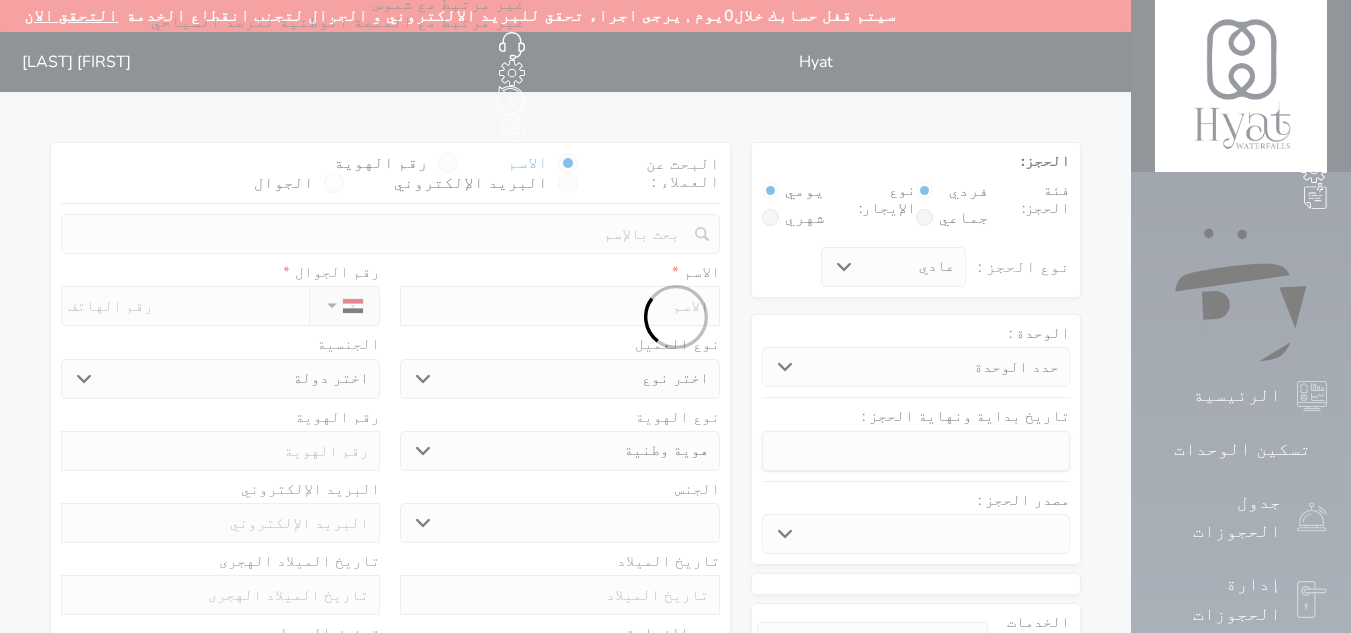 select 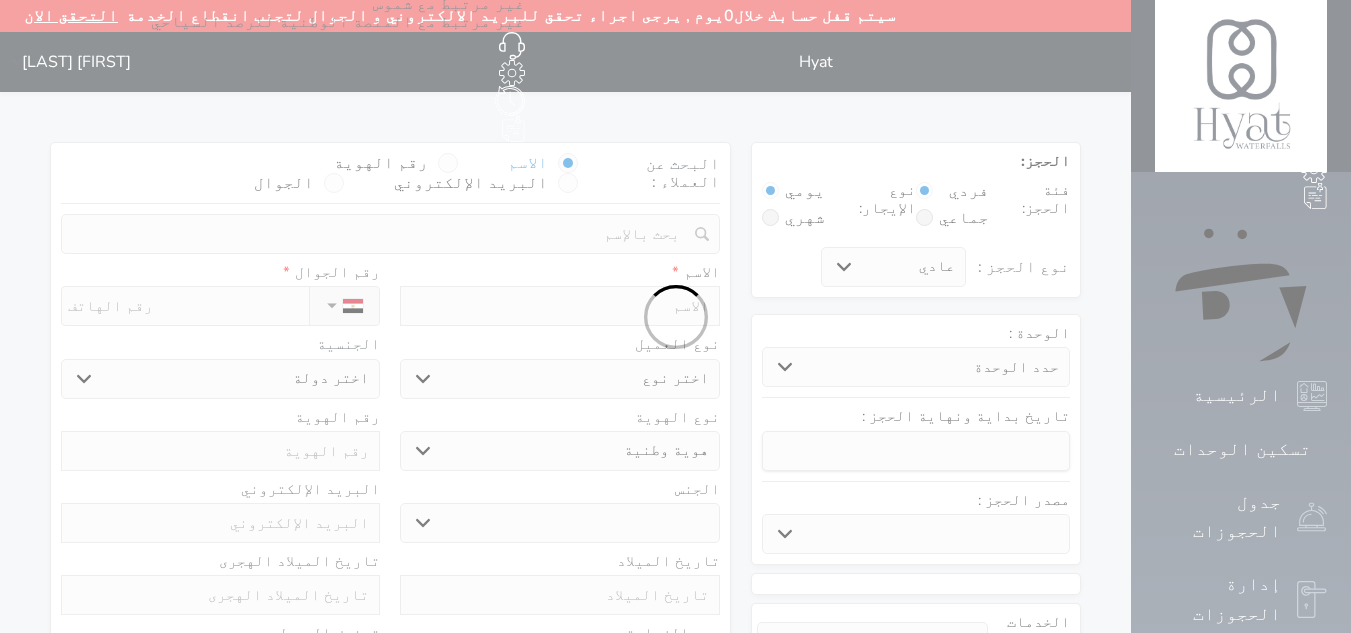 select 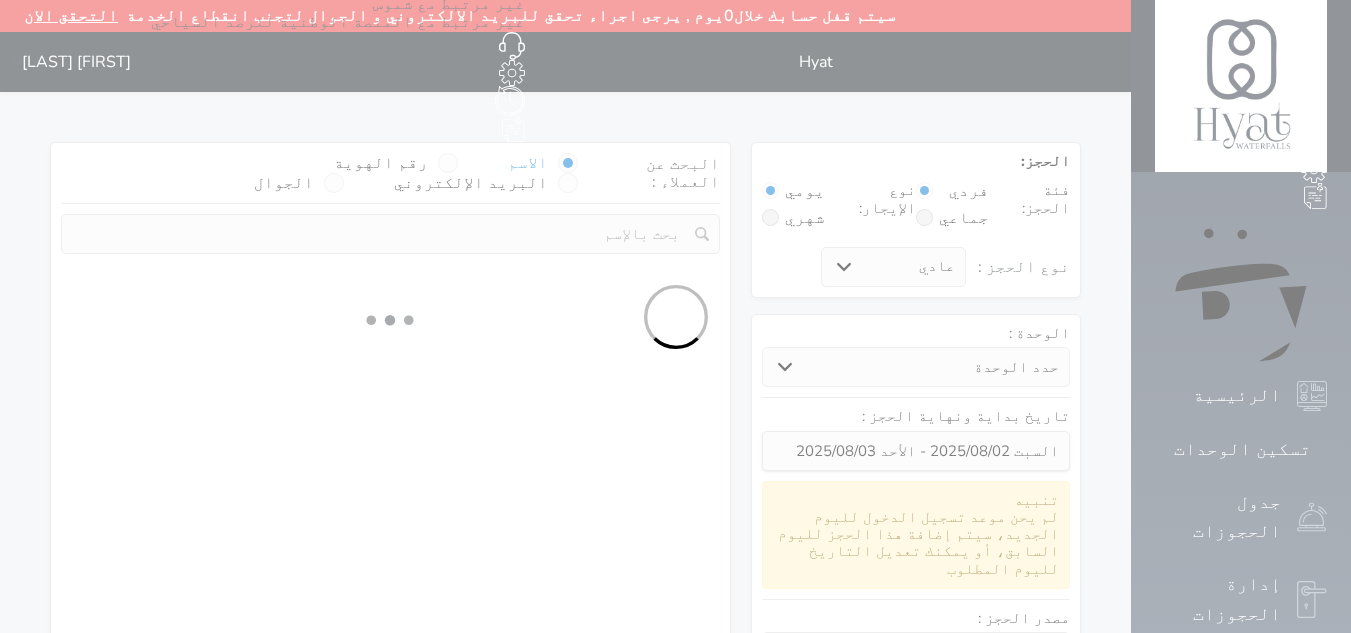 select 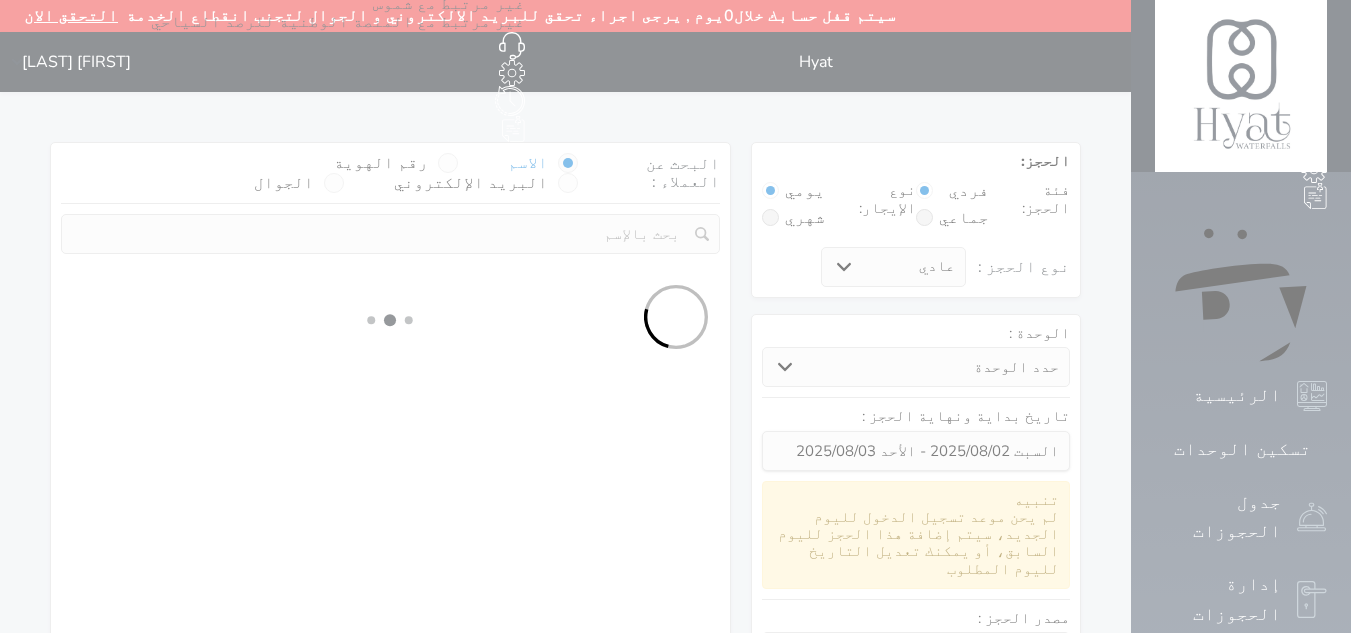 select on "1" 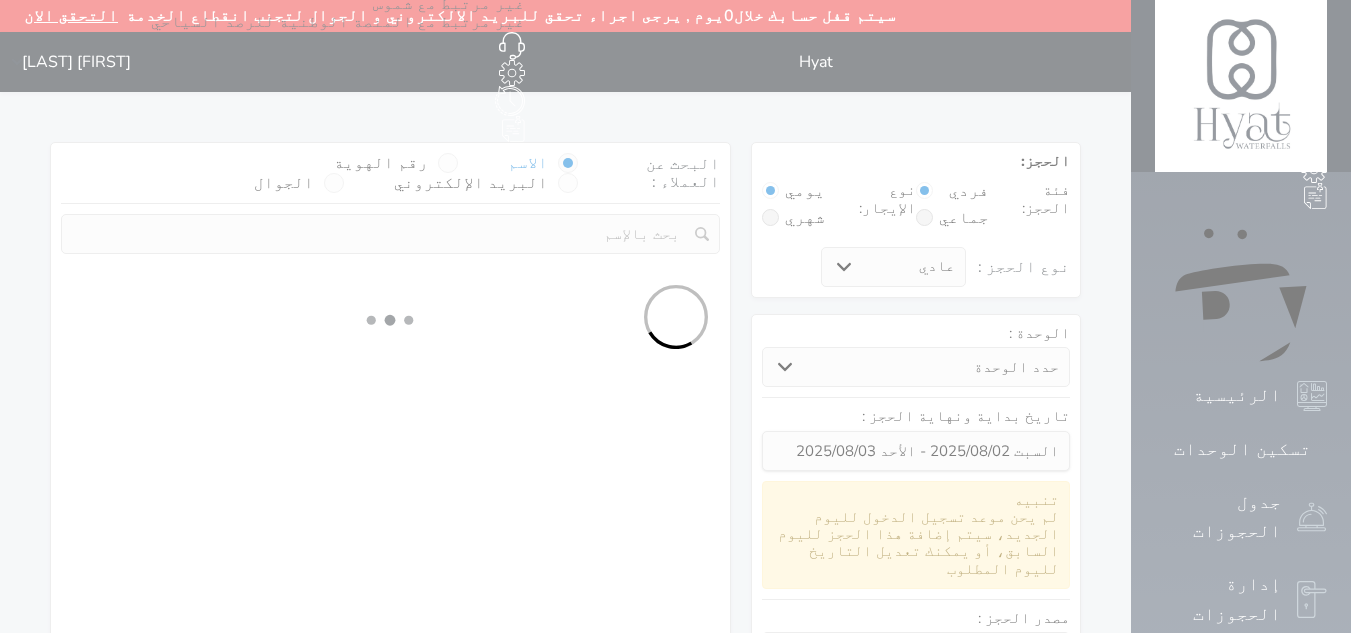 select 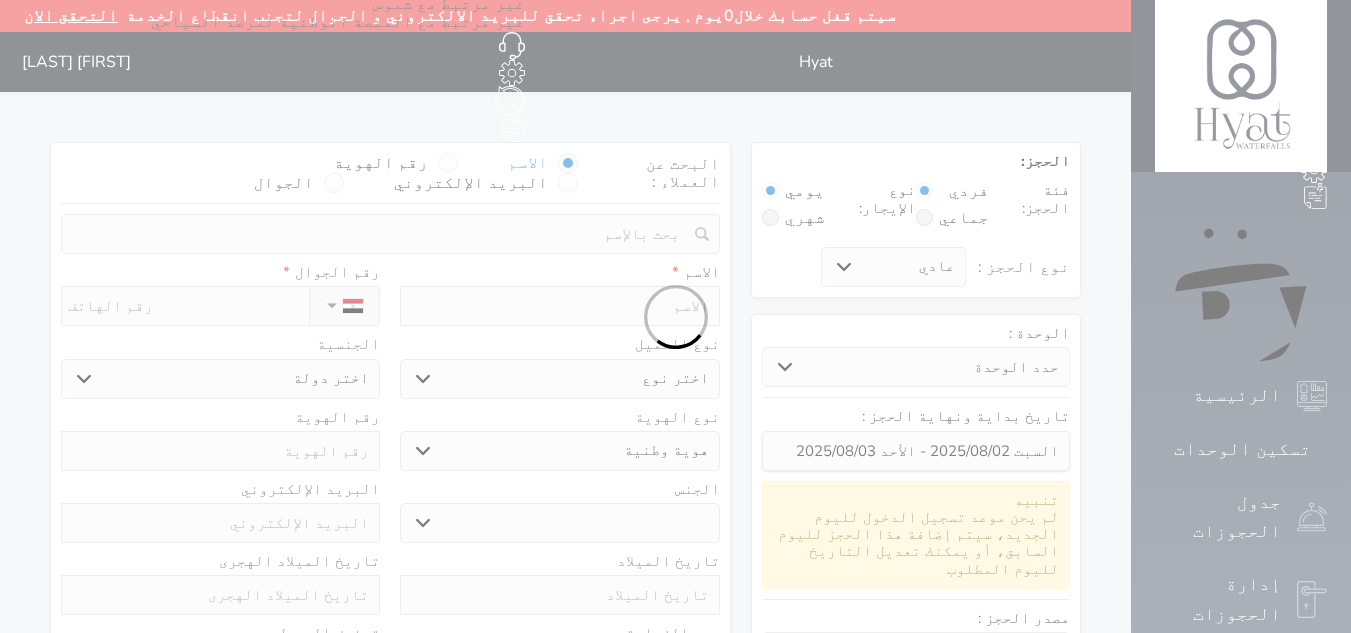 select 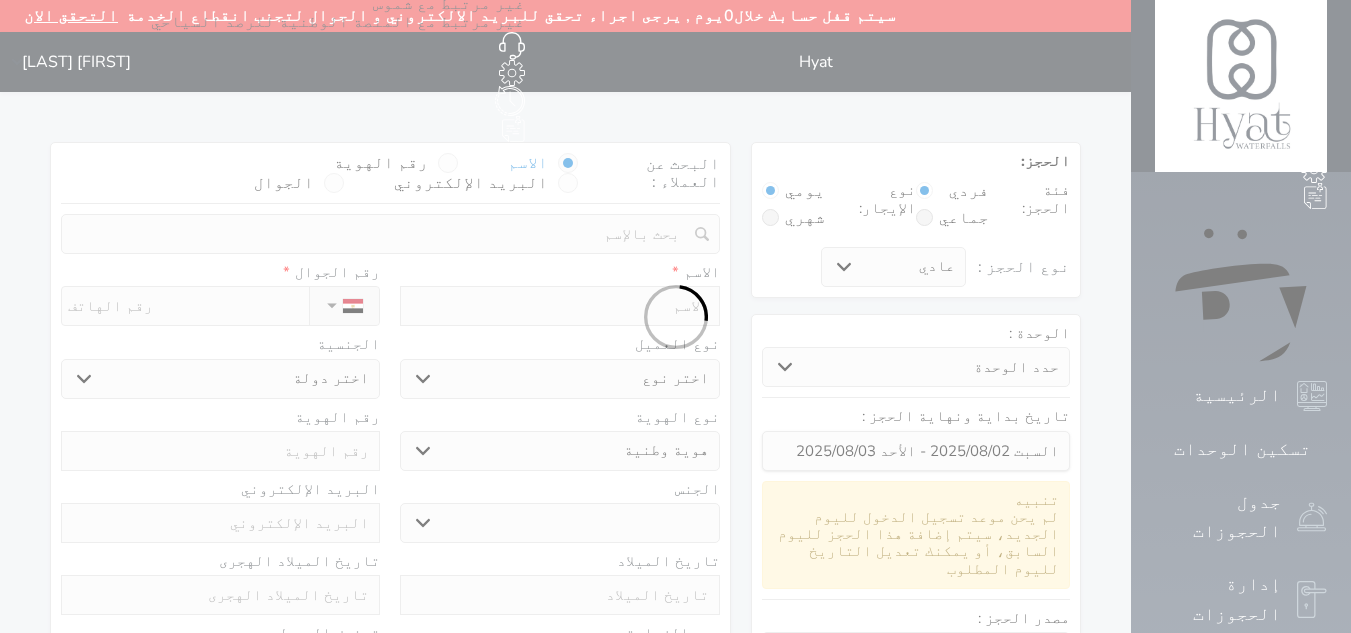 select 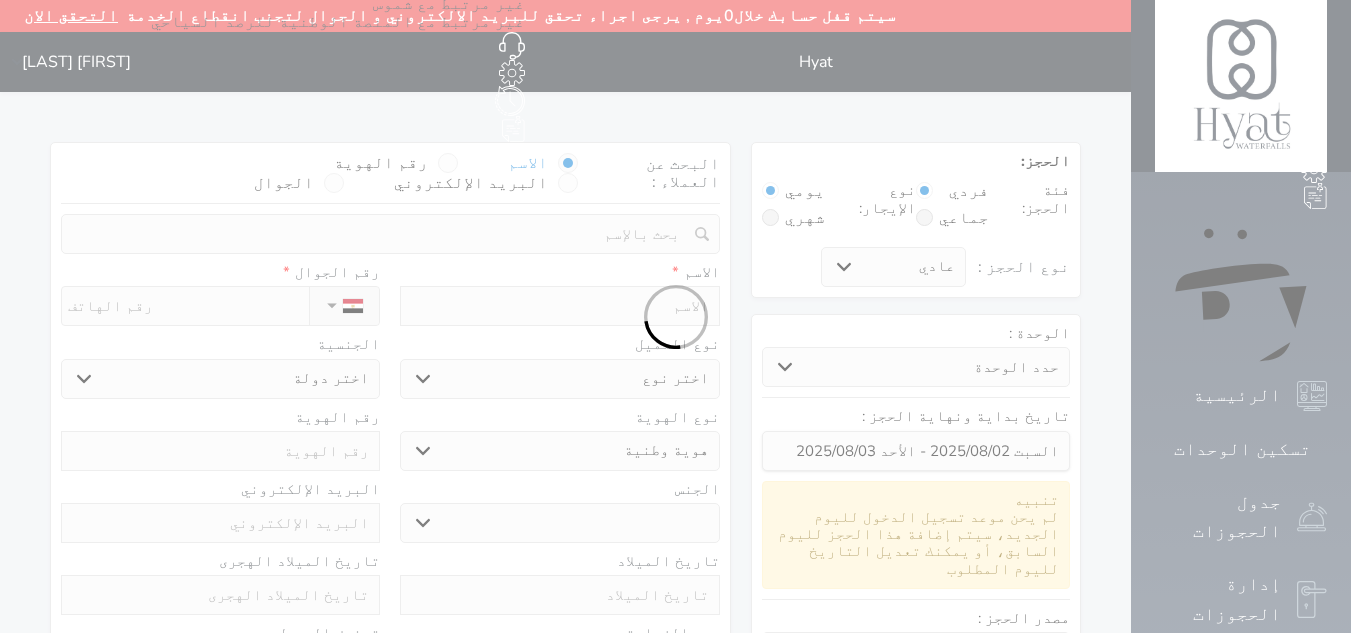 select on "1" 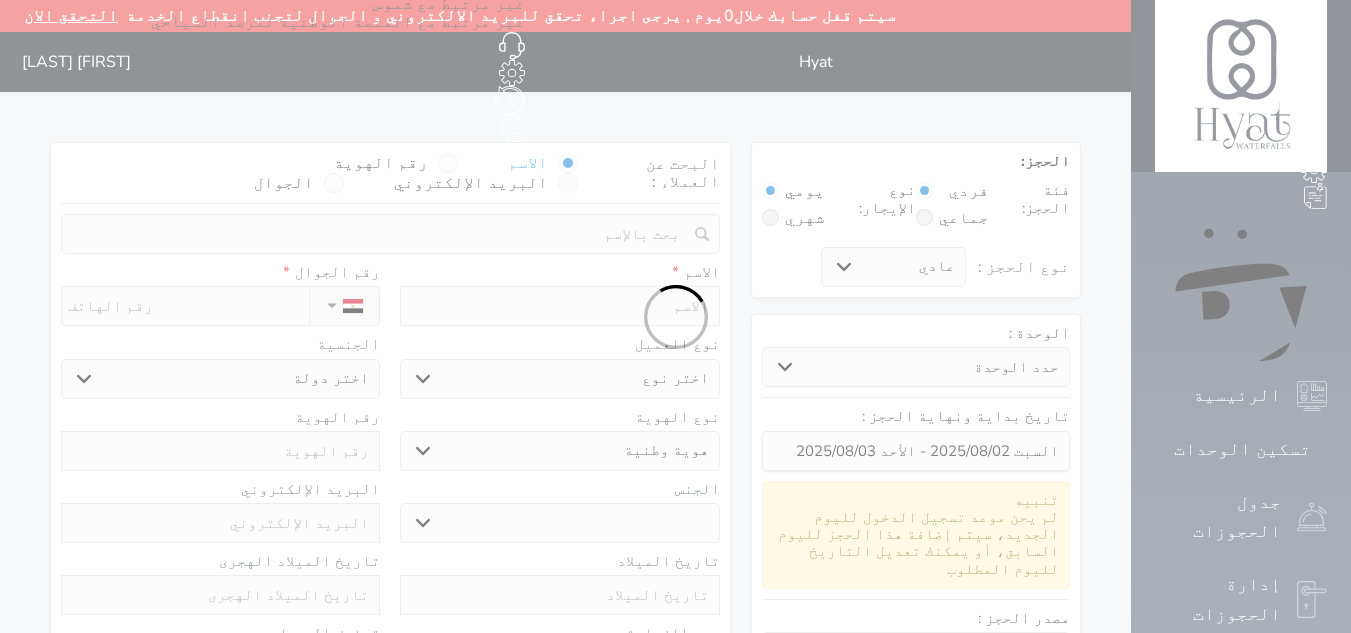 select on "7" 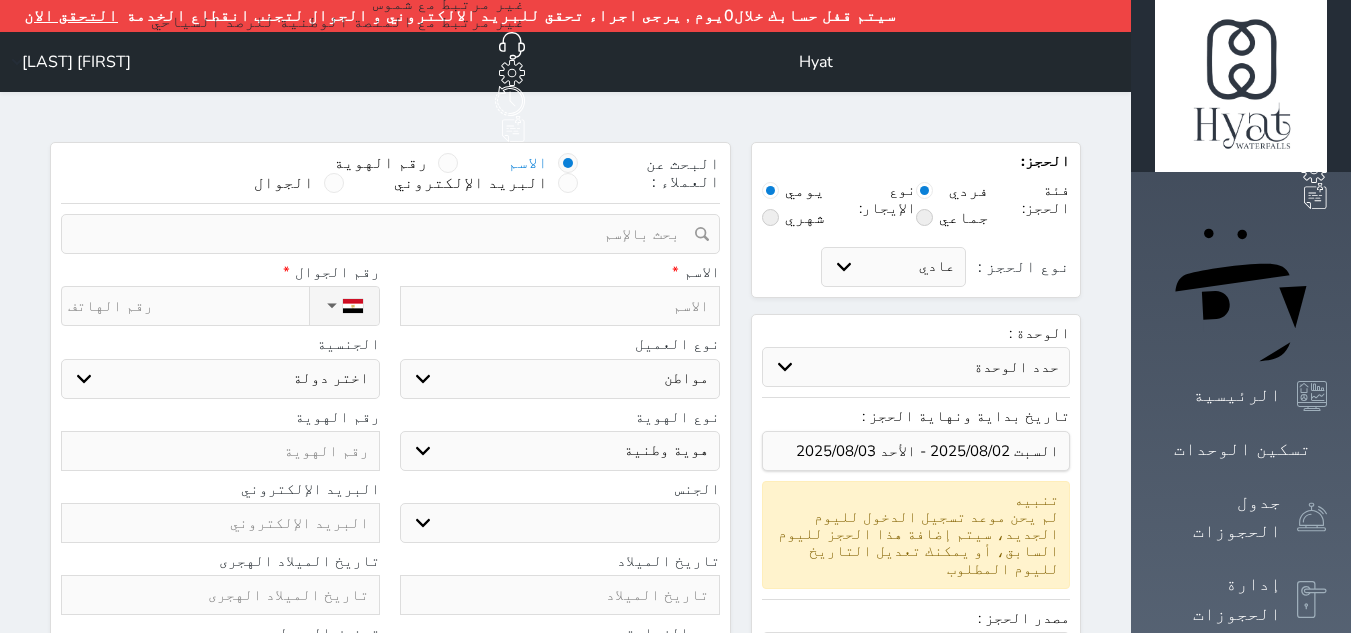 select 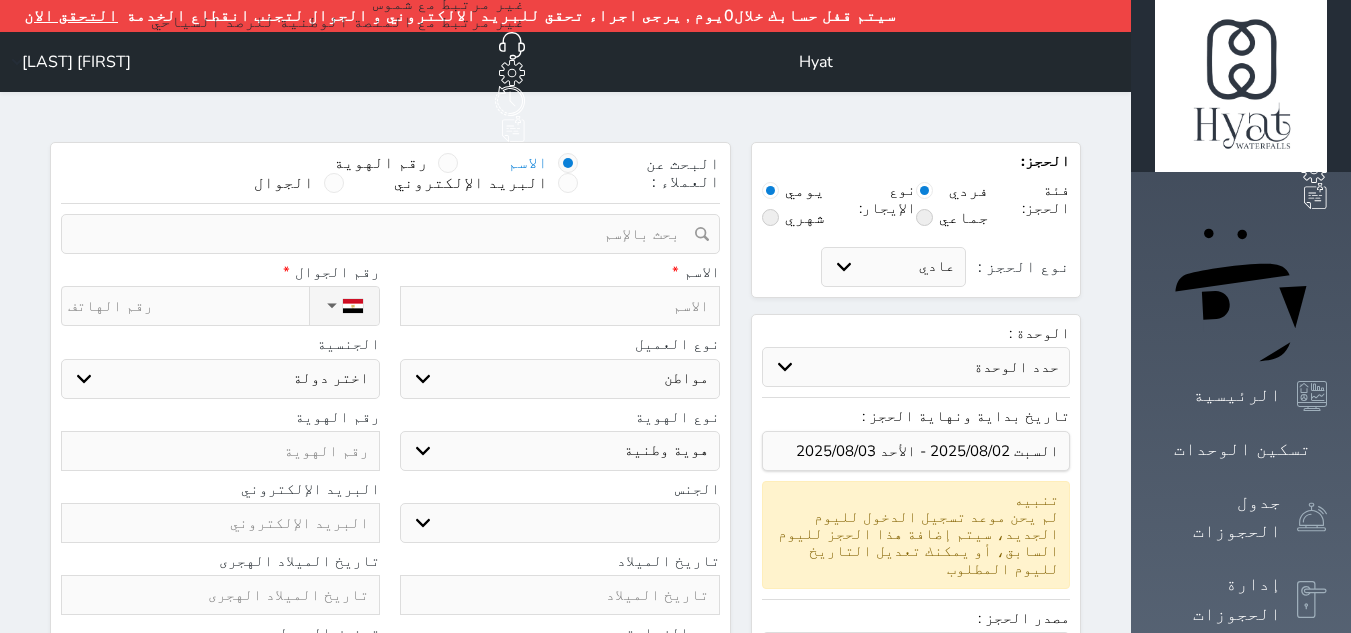 select 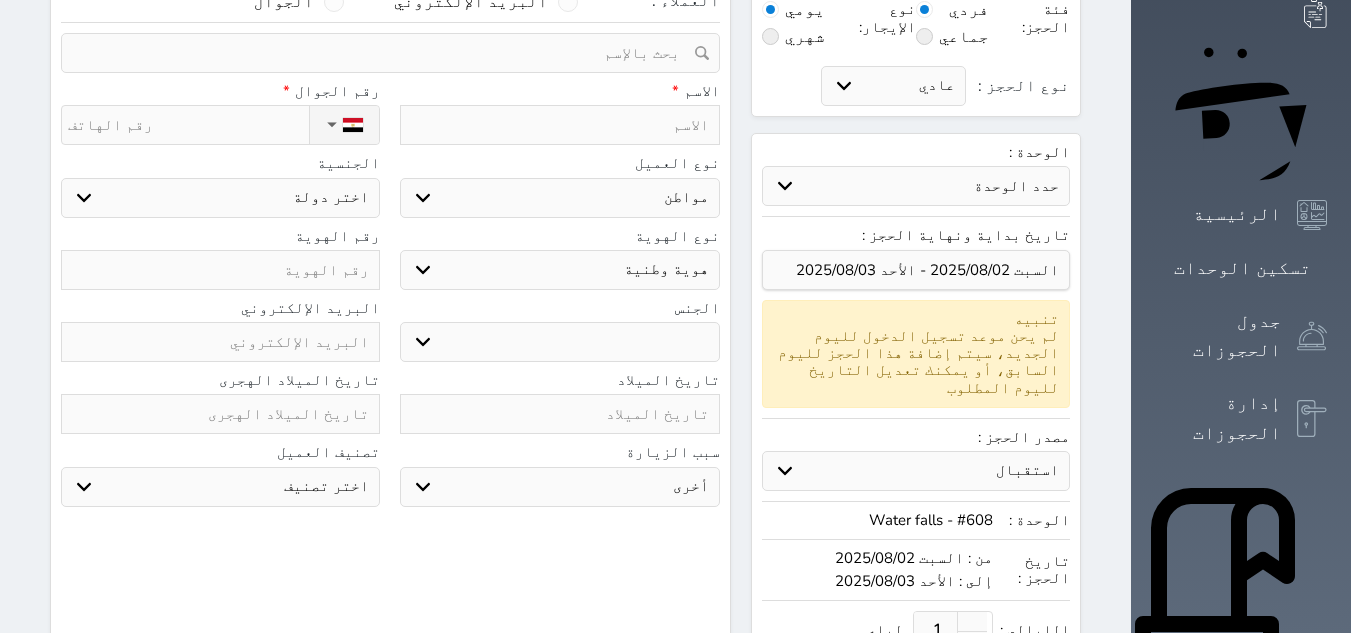 scroll, scrollTop: 400, scrollLeft: 0, axis: vertical 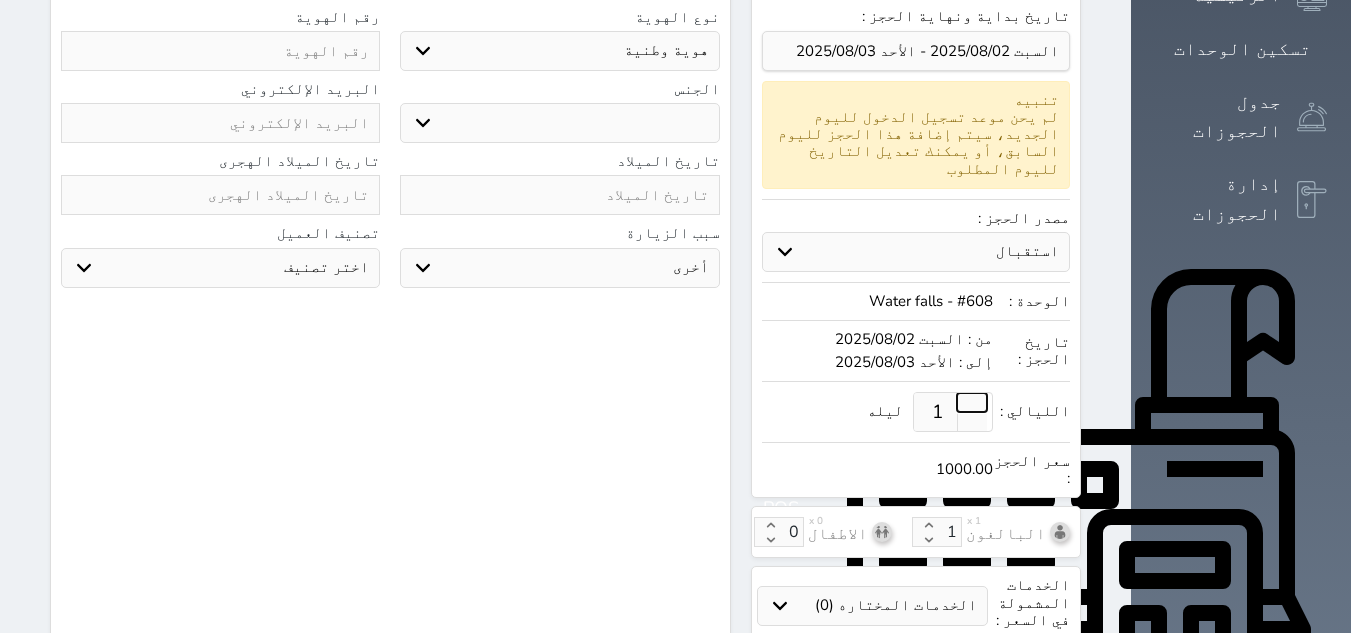 click at bounding box center [972, 402] 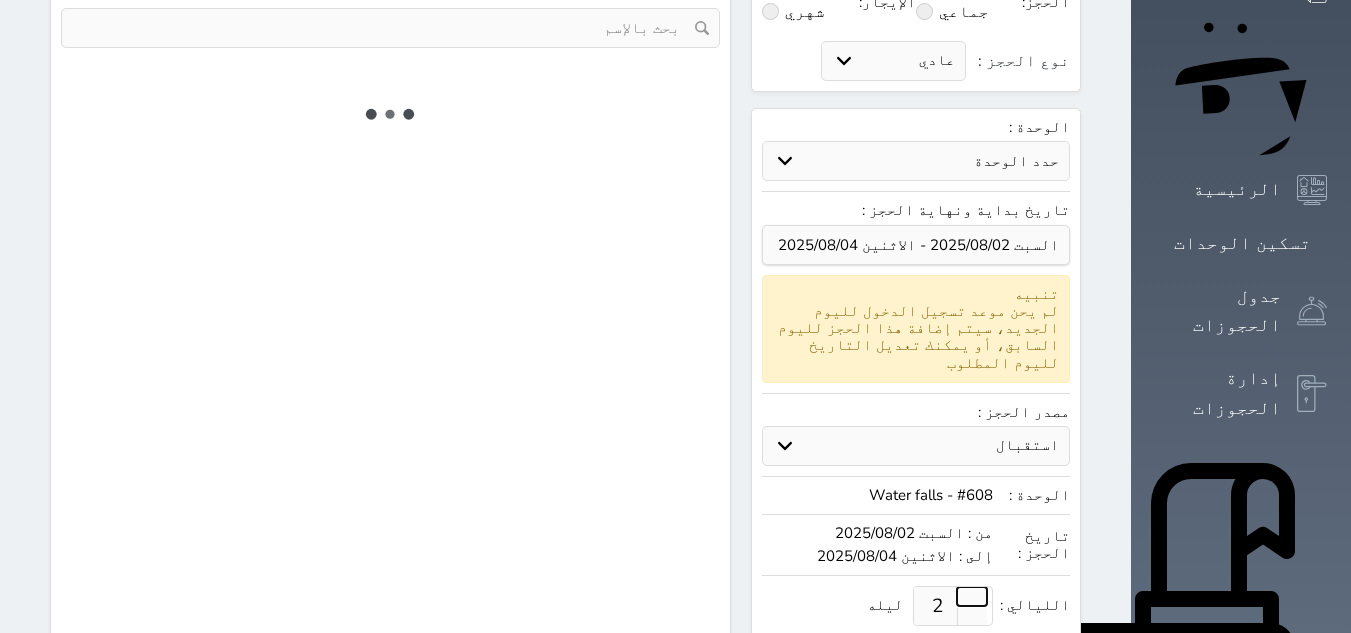 select on "1" 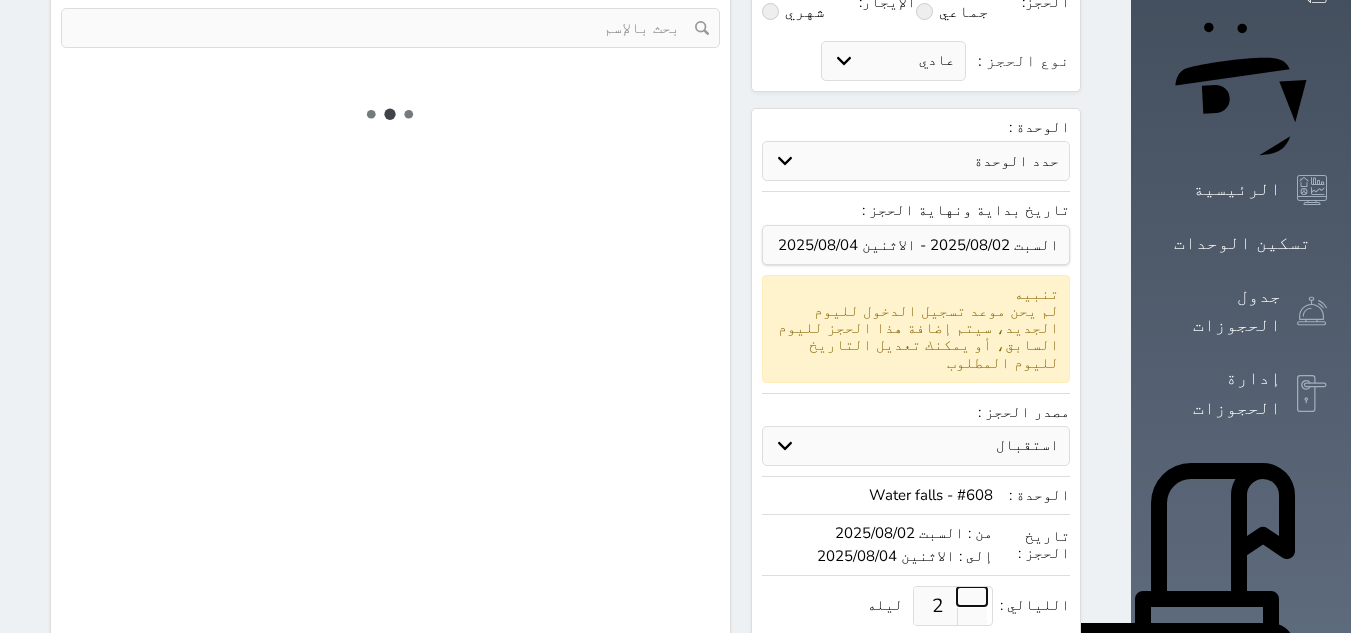 select on "1" 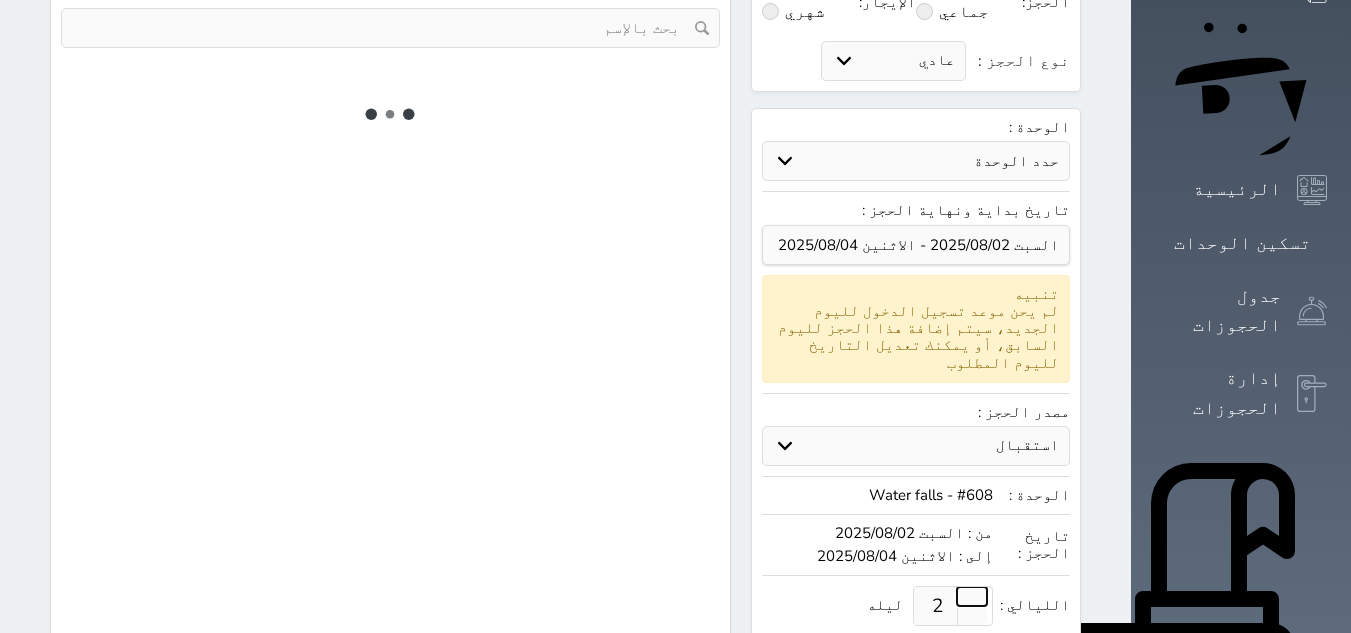 select 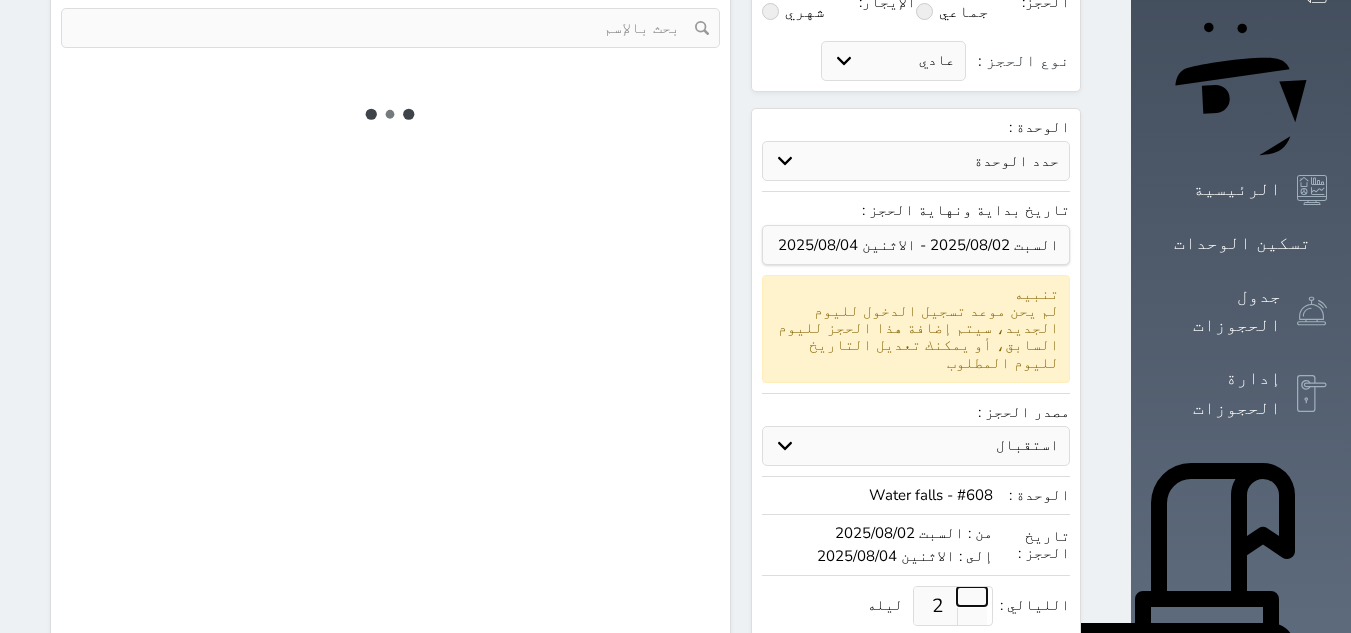 select on "7" 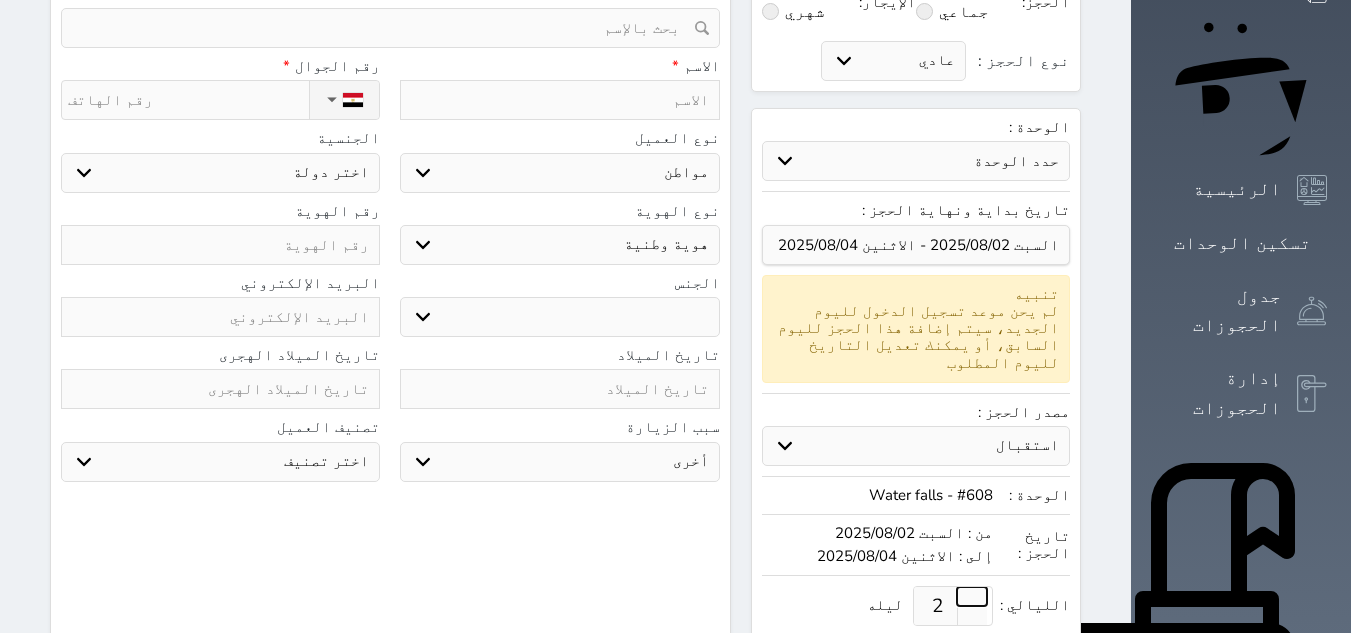 scroll, scrollTop: 200, scrollLeft: 0, axis: vertical 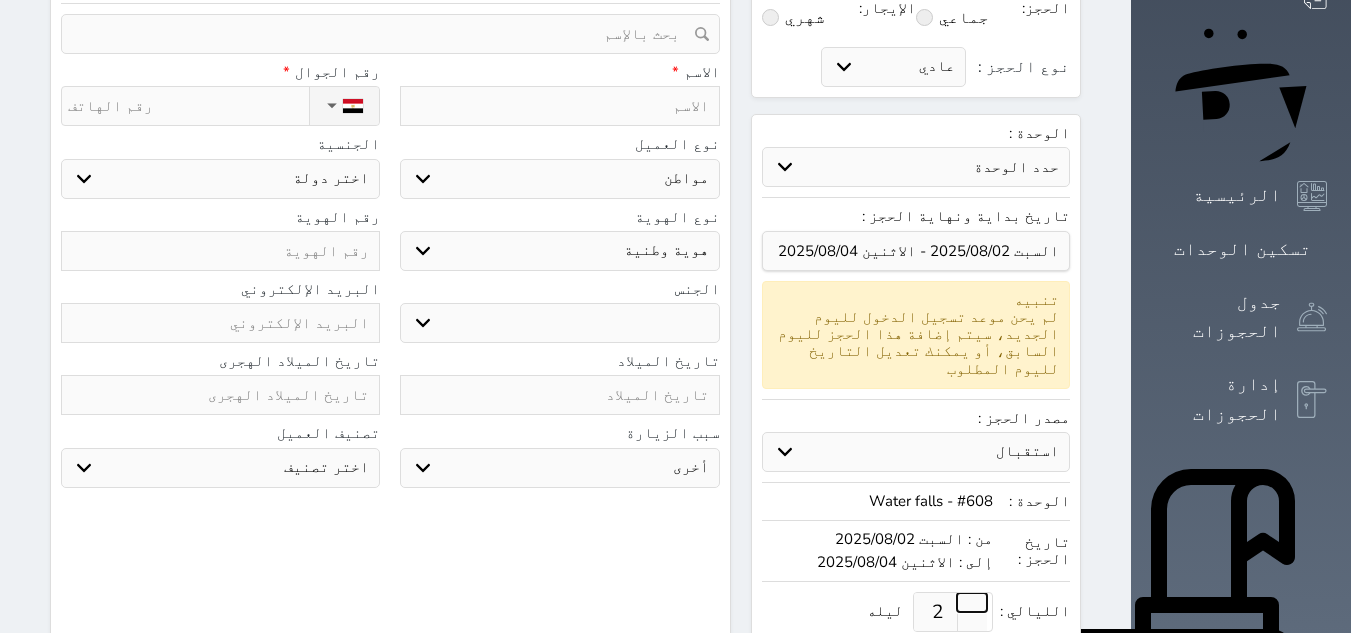 select 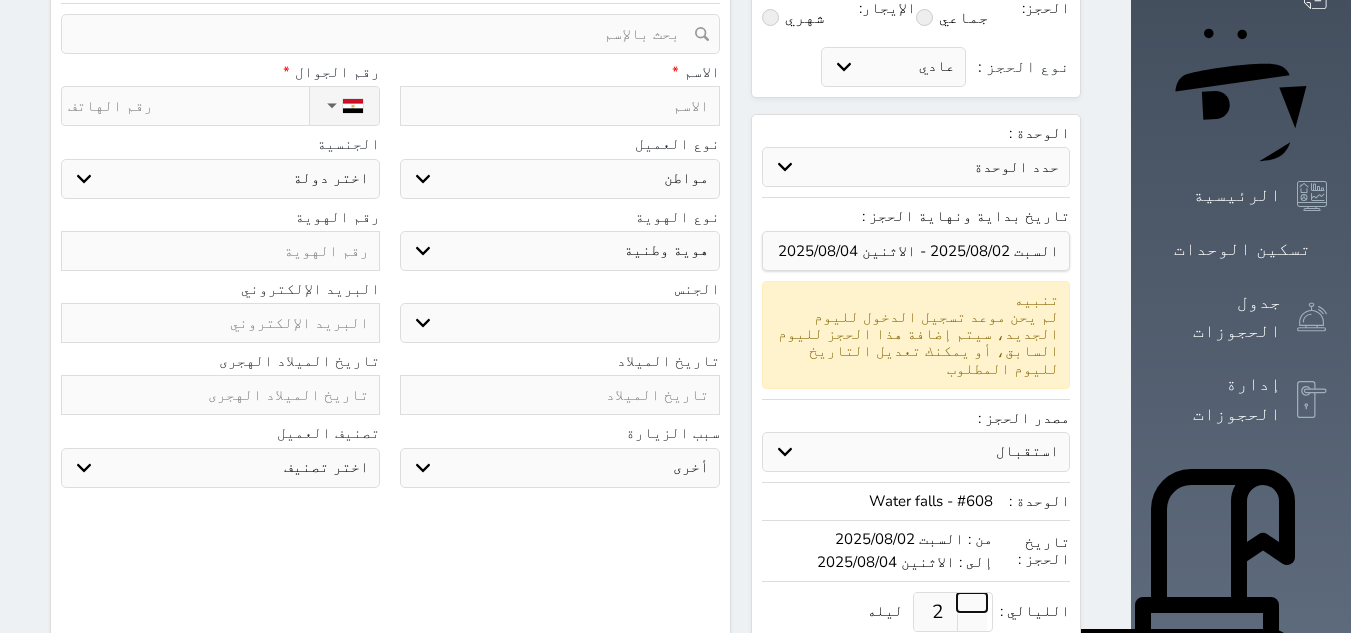 select 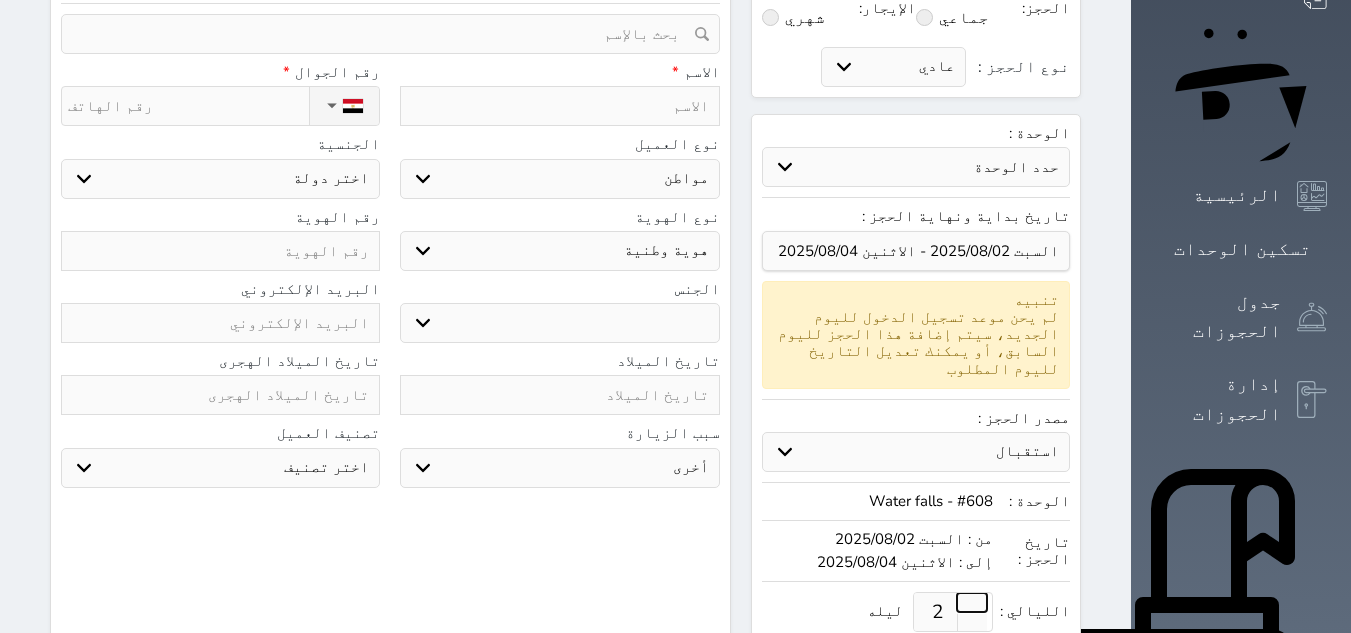 select on "[NUMBER]" 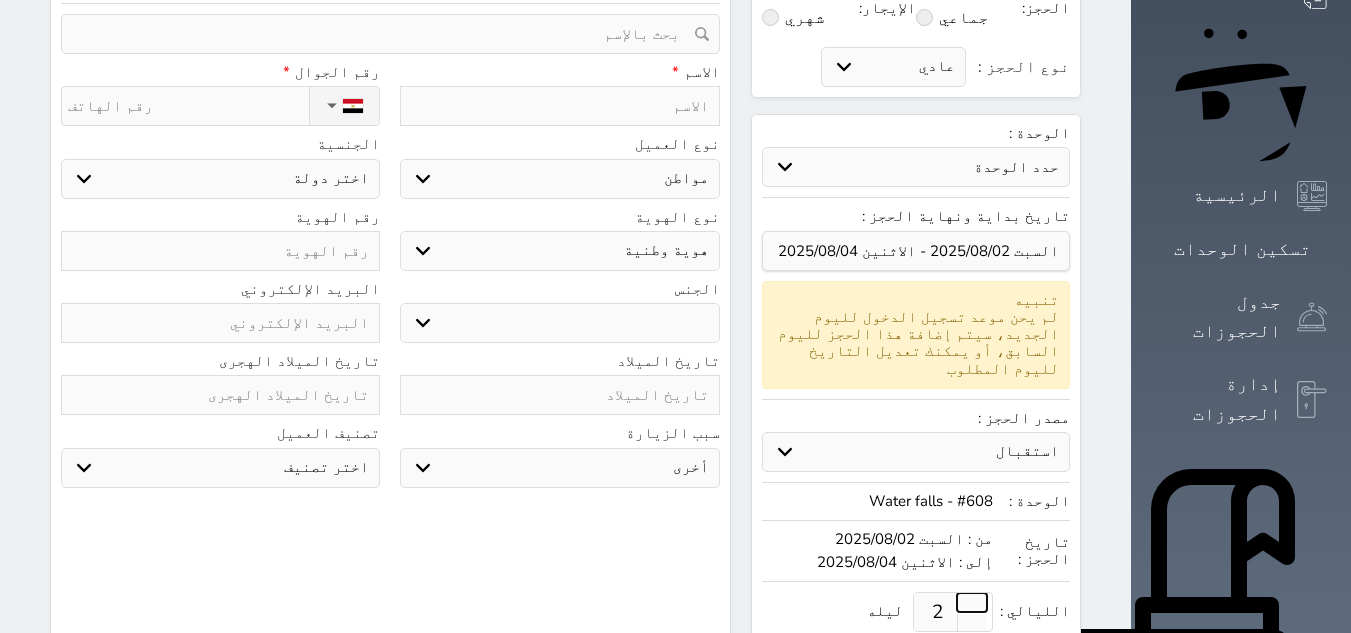select 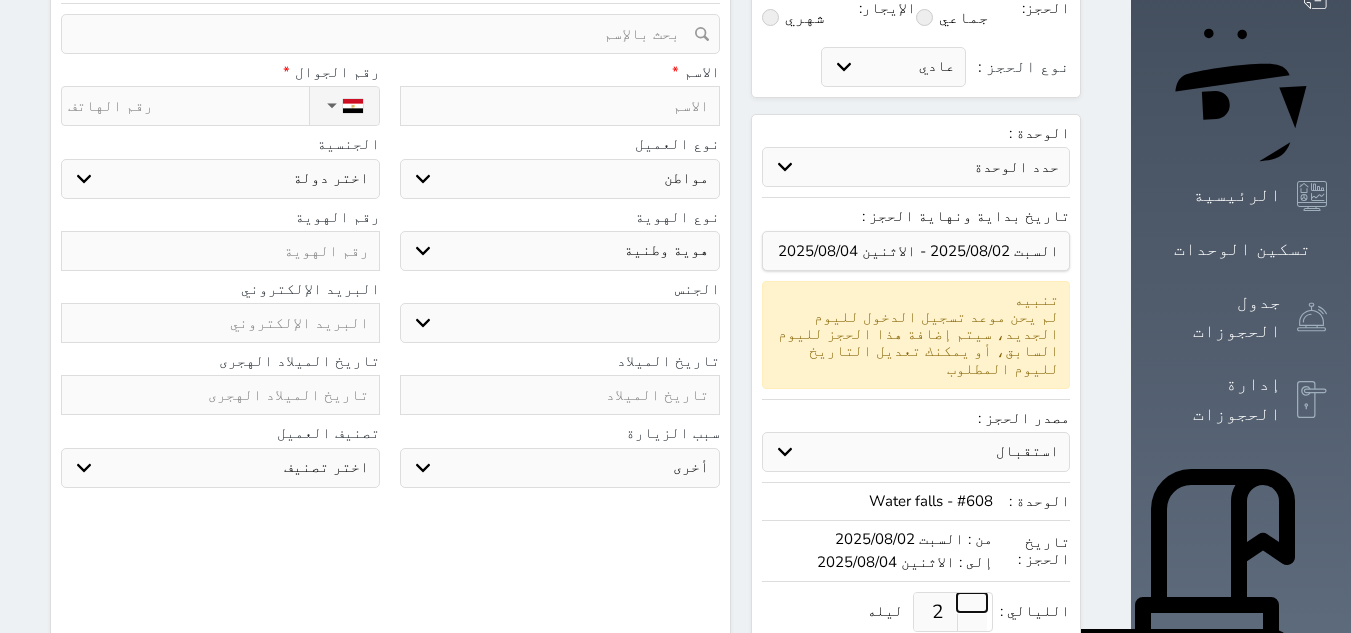 select 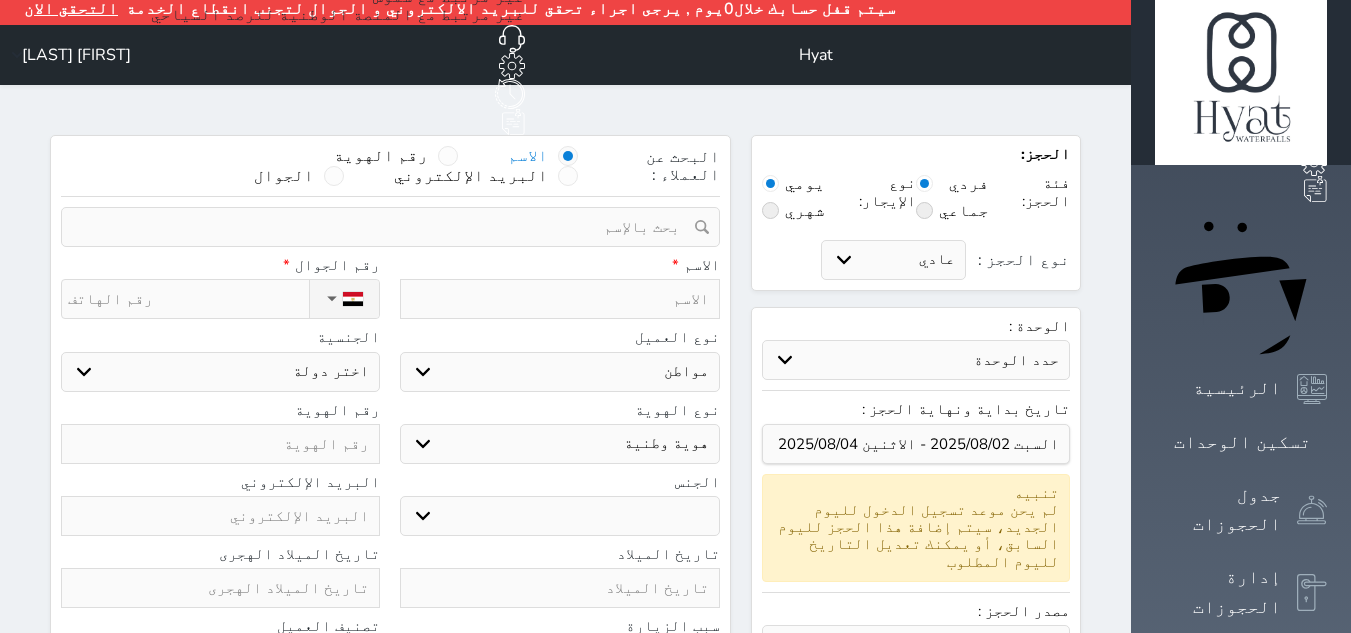 scroll, scrollTop: 0, scrollLeft: 0, axis: both 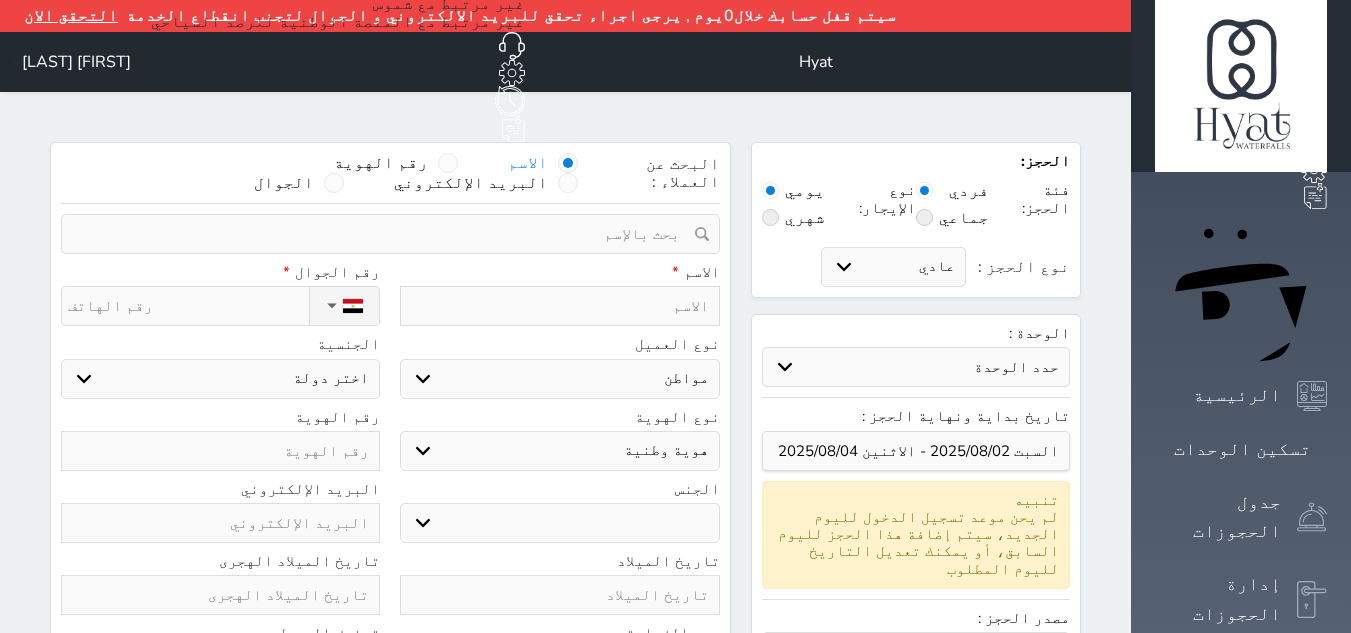 click at bounding box center [559, 306] 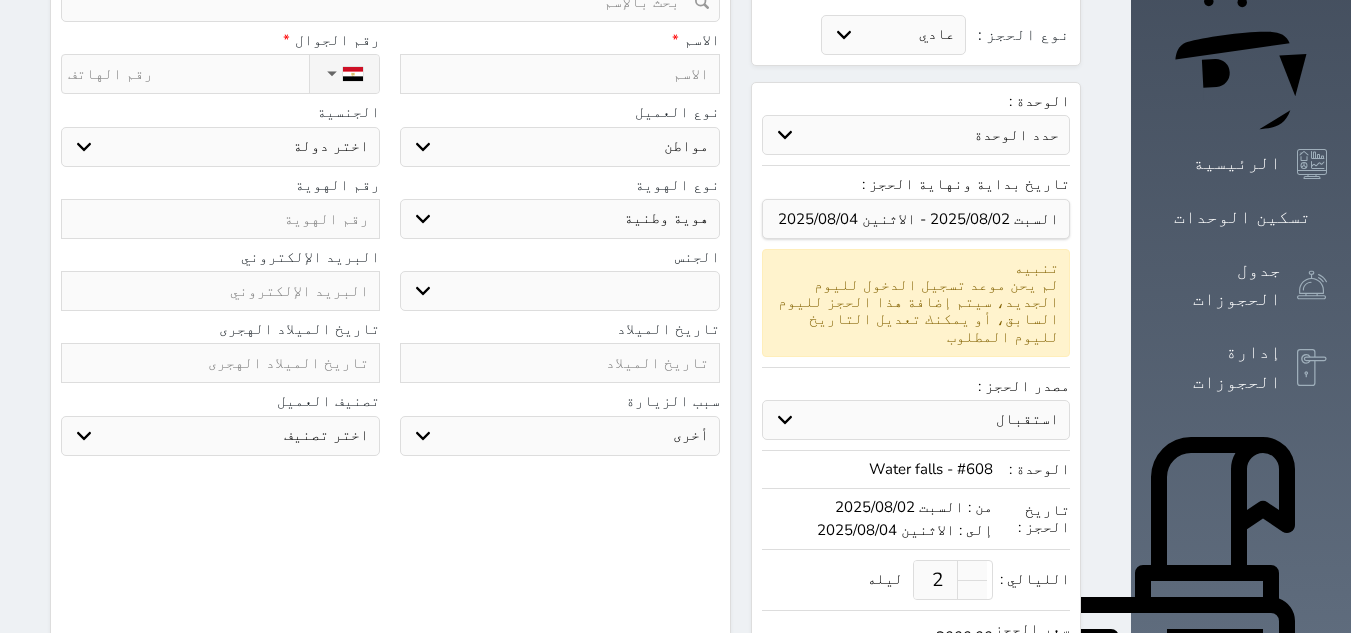 scroll, scrollTop: 500, scrollLeft: 0, axis: vertical 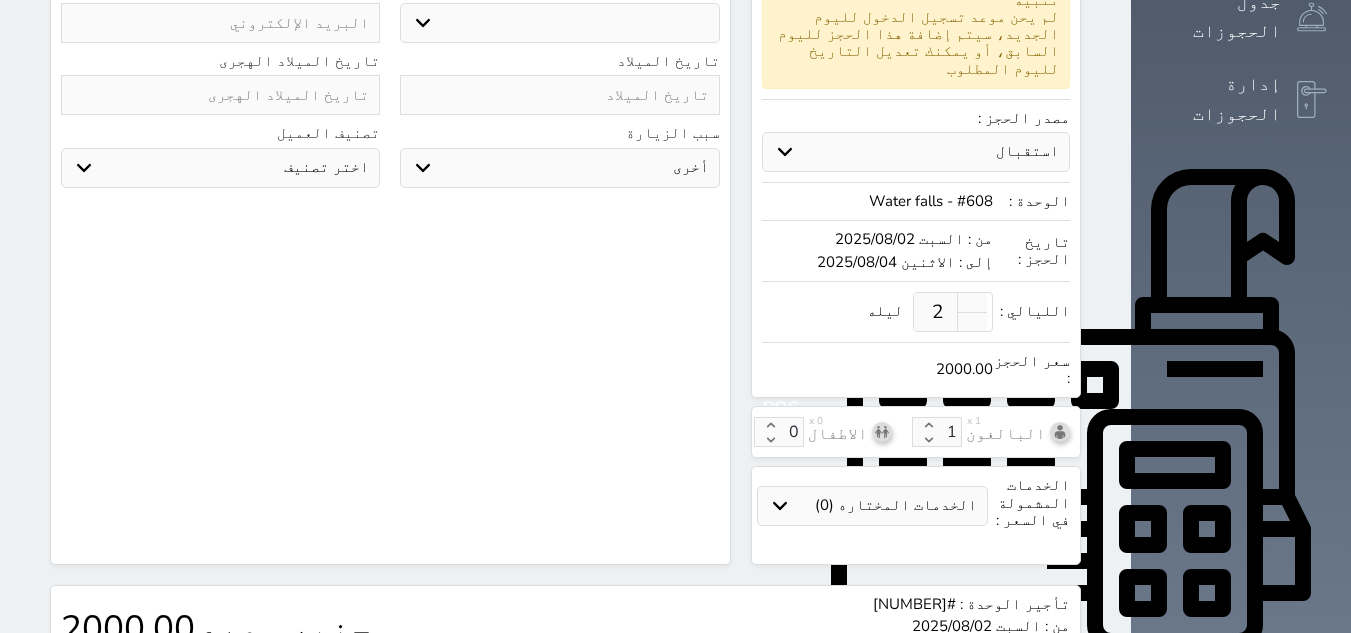 click on "اختر تصنيف
عادي
بوكينج
مميز
Loyal - 20%
غير مرغوب فيه" at bounding box center (220, 168) 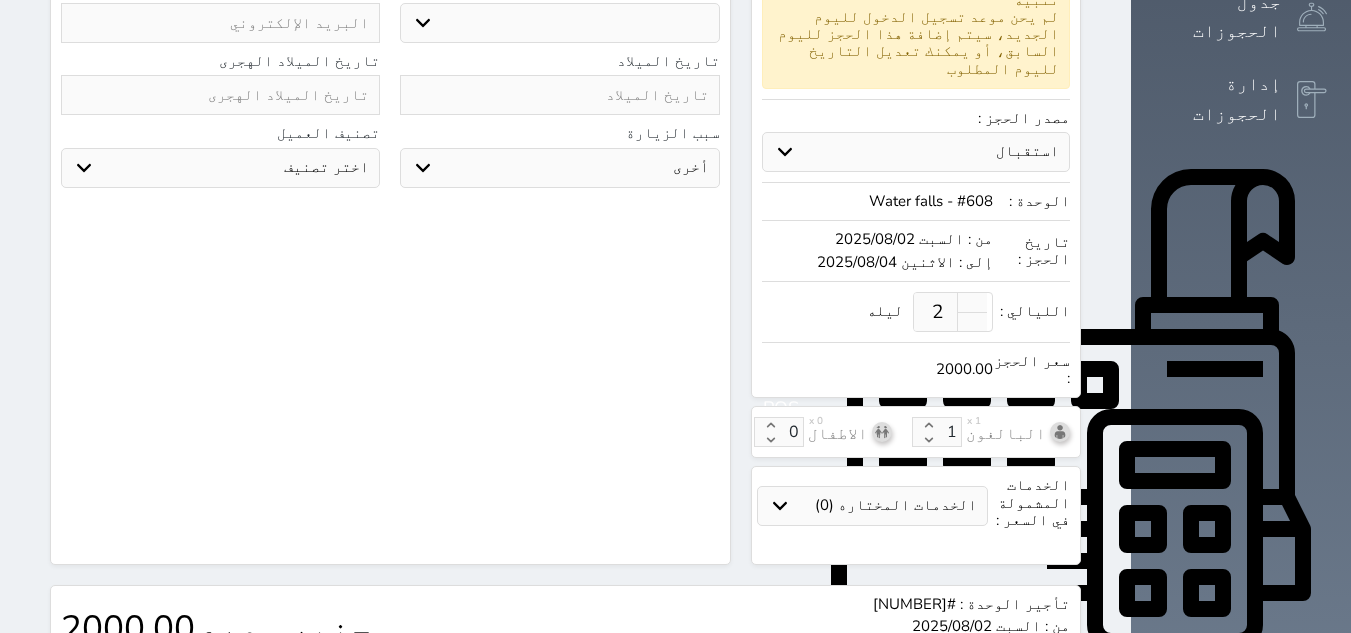 select on "[NUMBER]" 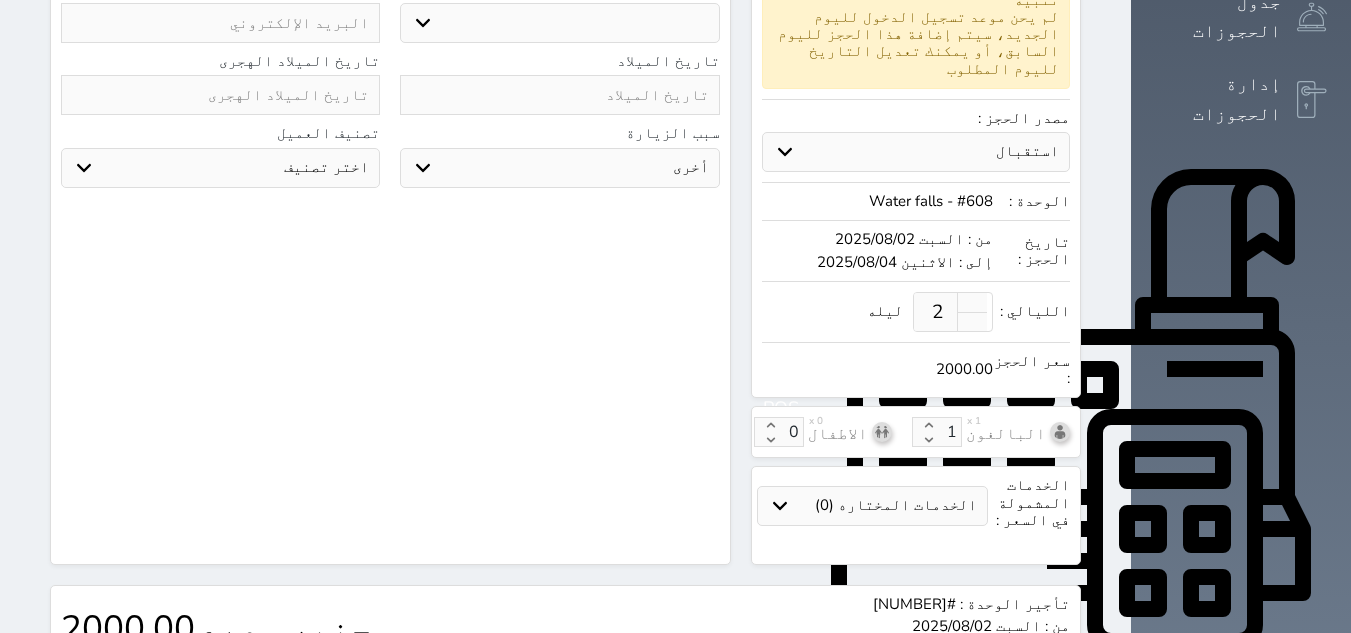 click on "اختر تصنيف
عادي
بوكينج
مميز
Loyal - 20%
غير مرغوب فيه" at bounding box center (220, 168) 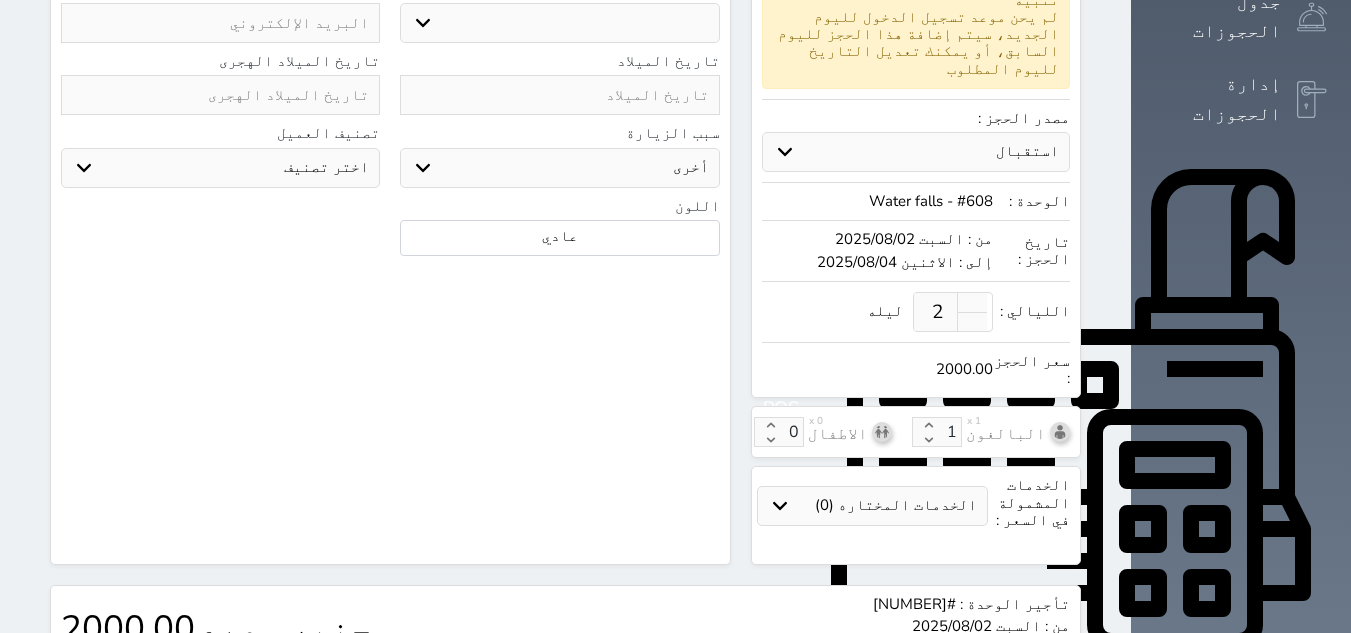 scroll, scrollTop: 5, scrollLeft: 0, axis: vertical 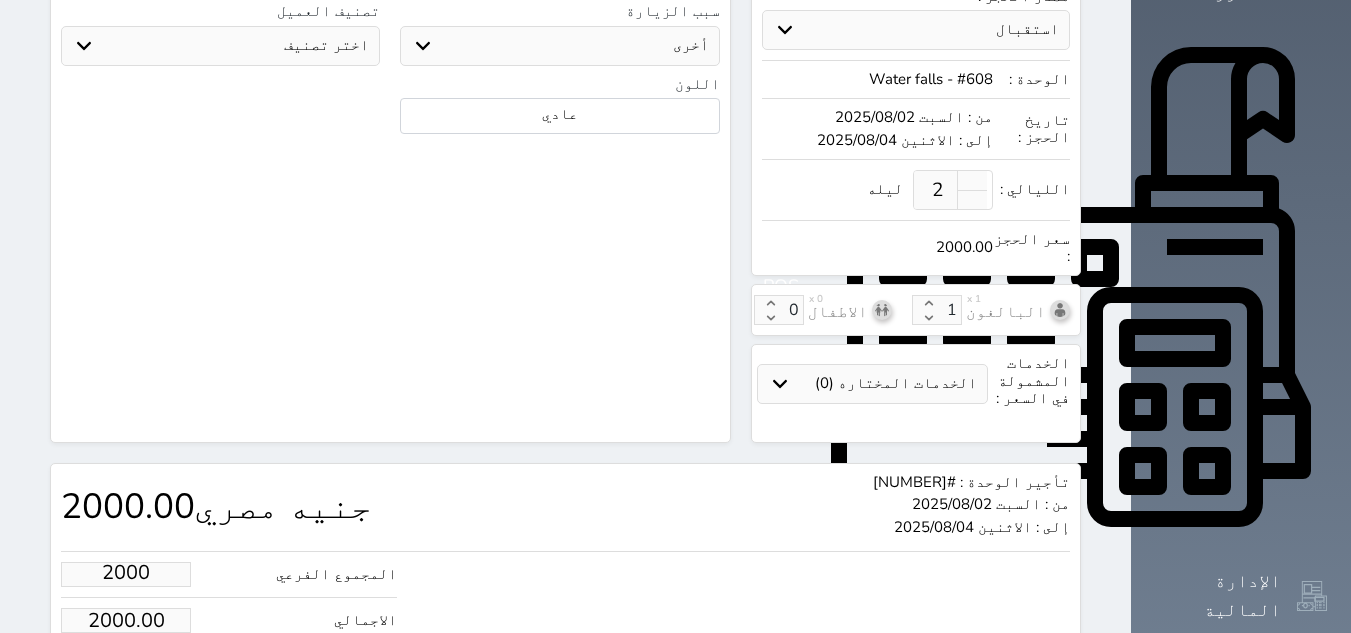 click on "2000" at bounding box center [126, 574] 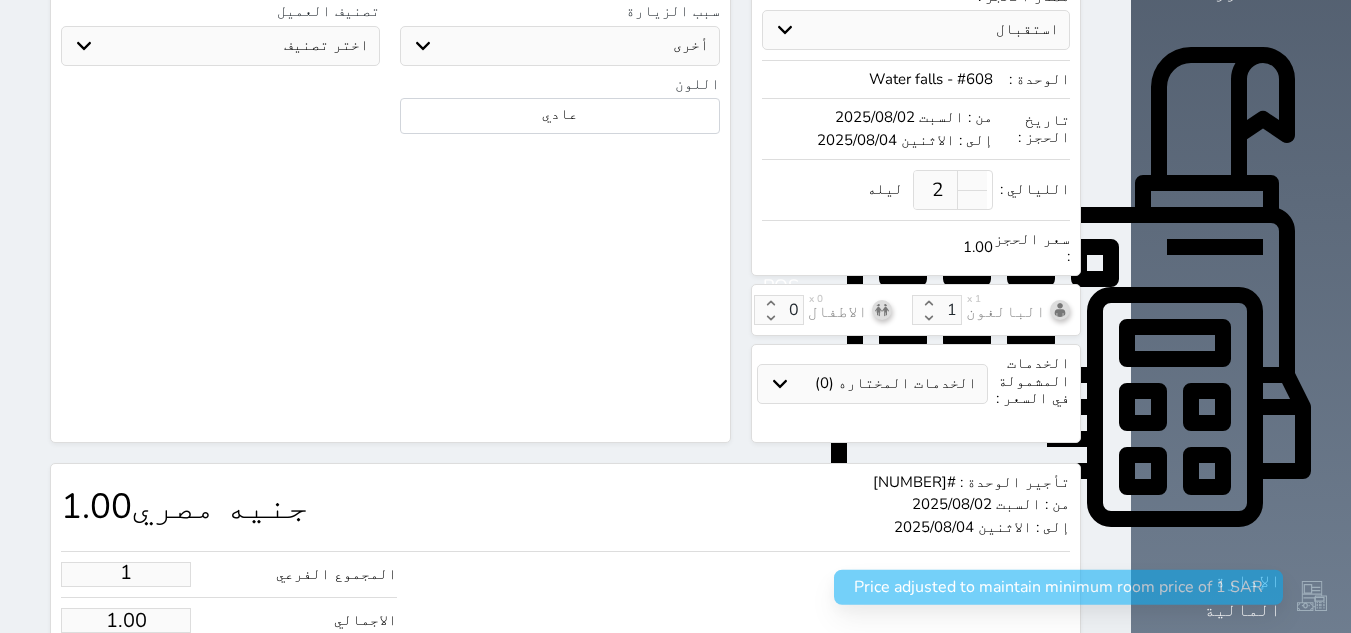 scroll, scrollTop: 0, scrollLeft: 0, axis: both 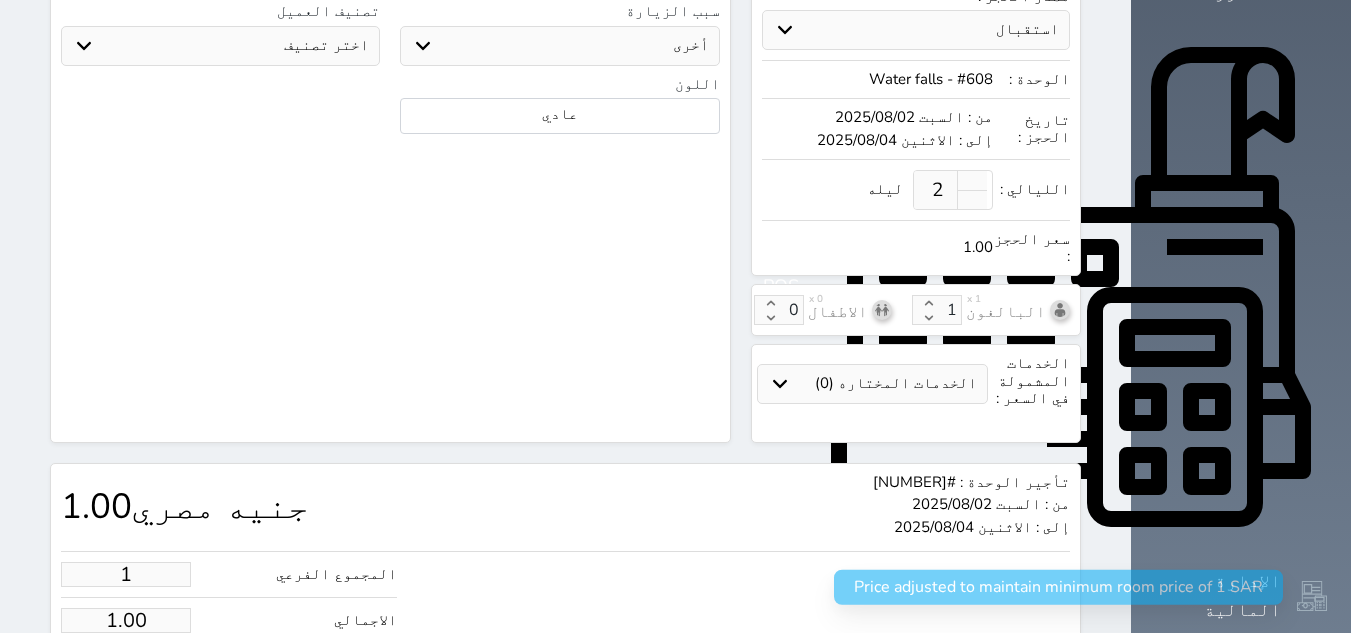 type 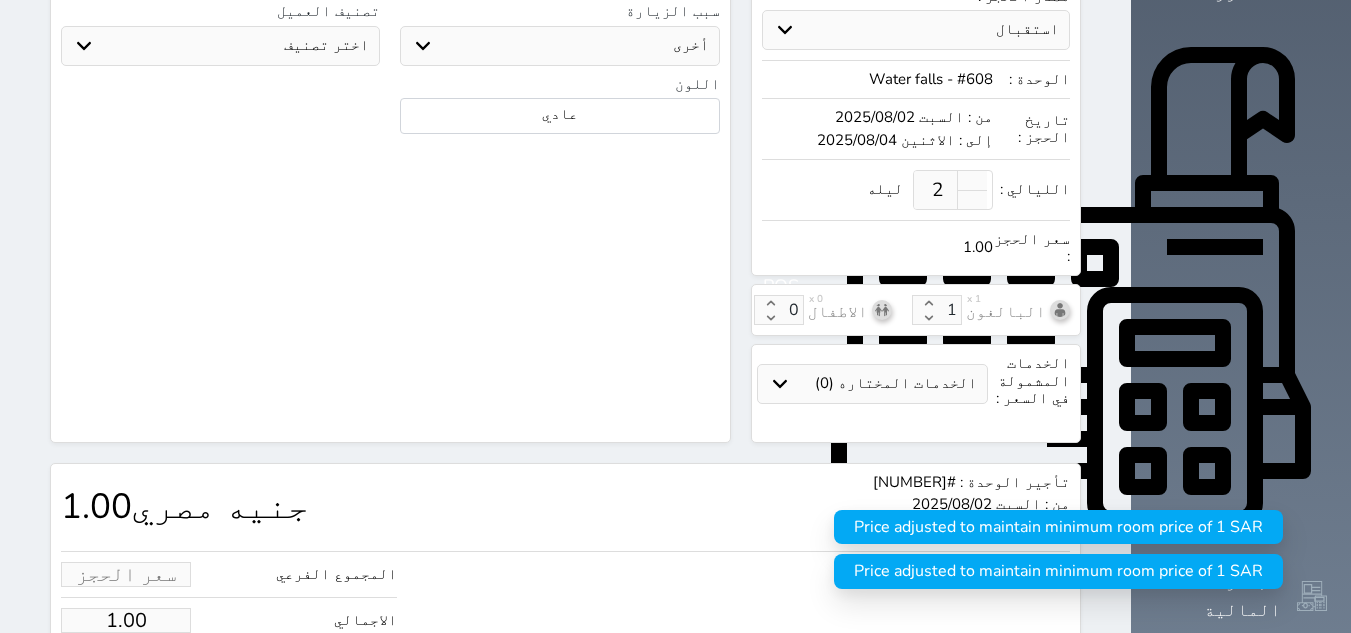 type on "4" 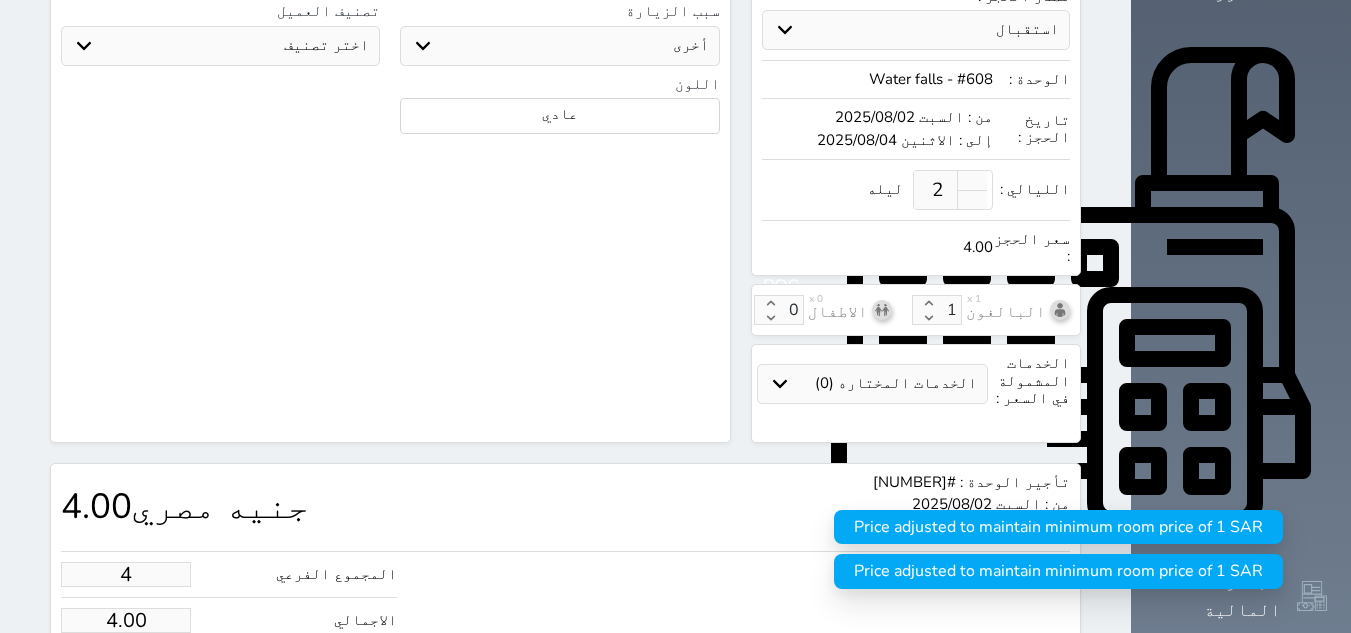 type on "40" 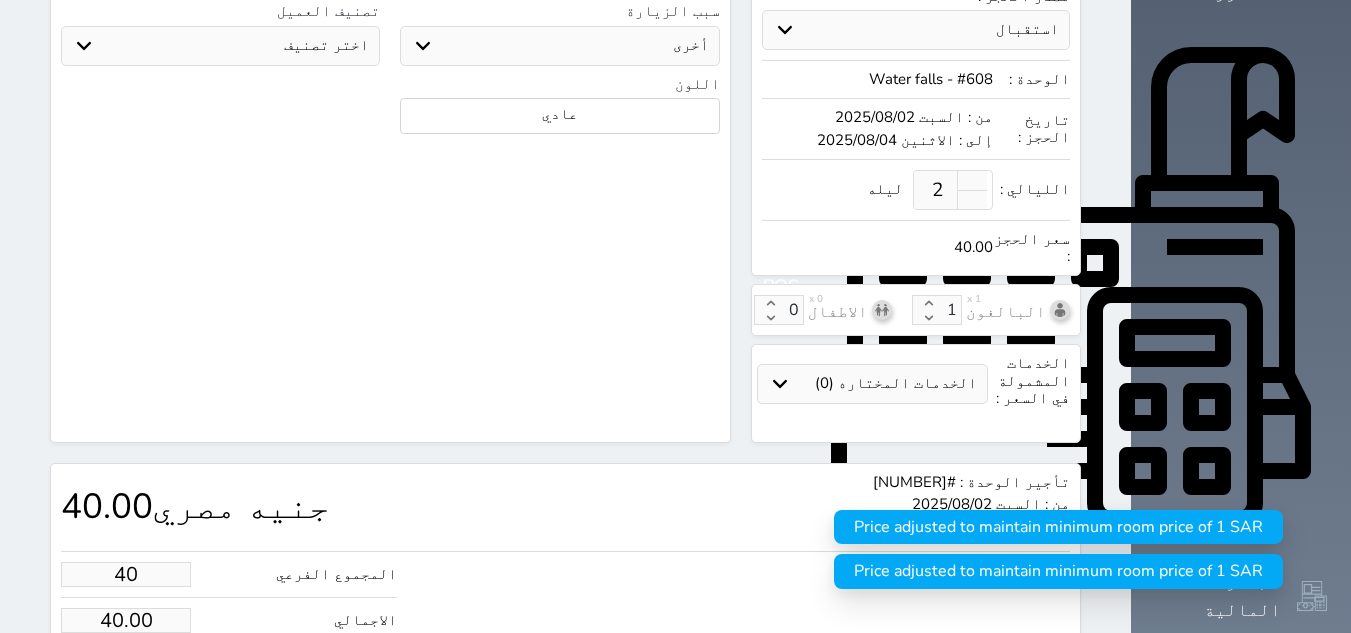 type on "400" 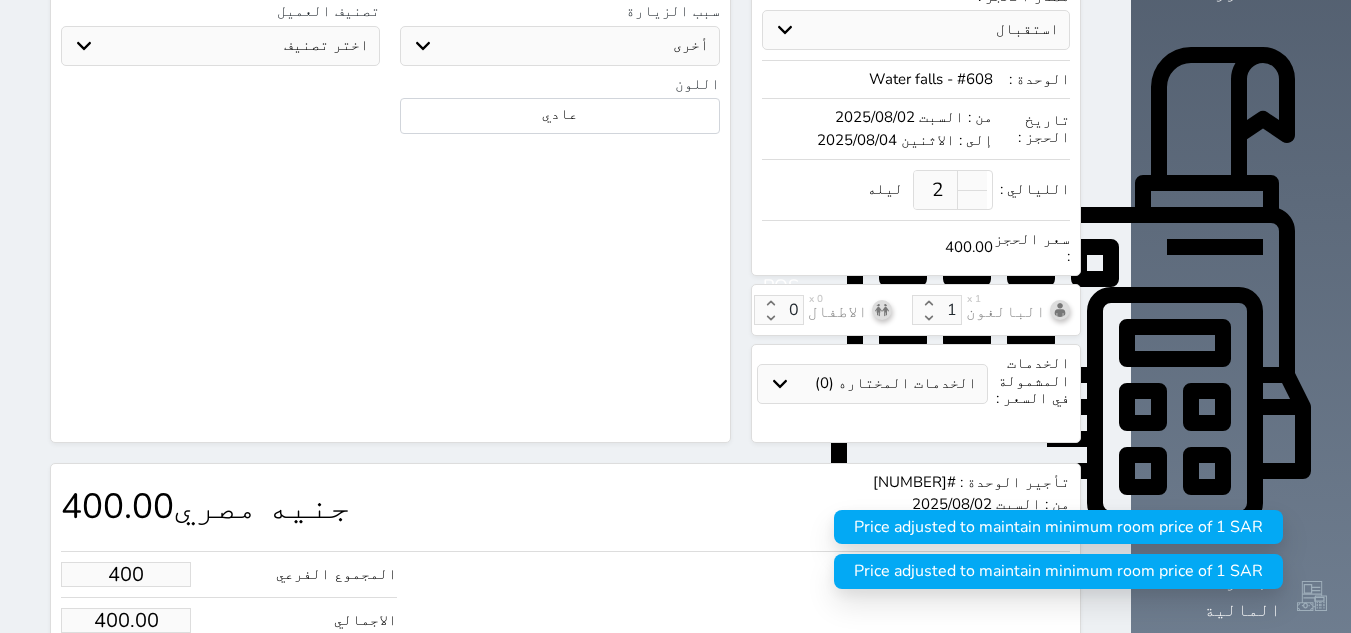 type on "4000" 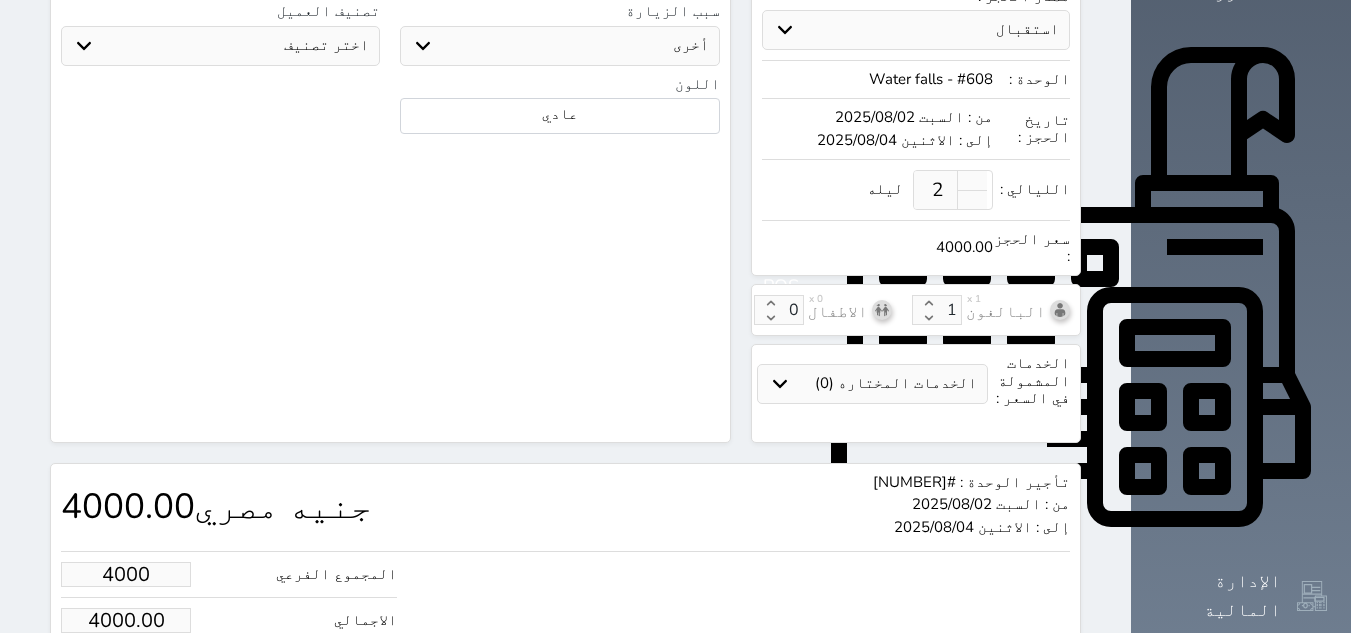 type on "4000.00" 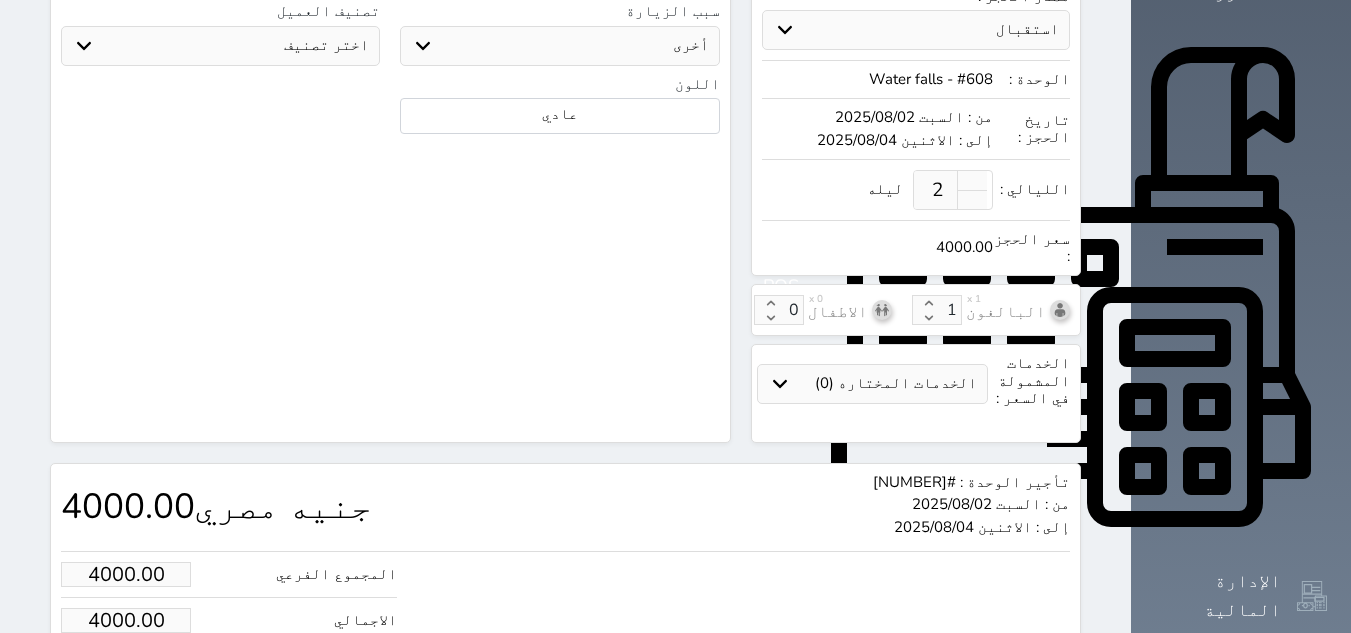 click on "تأجير الوحدة : #[NUMBER]   من : [DAY] [DATE]/[MONTH]/[YEAR]   إلى : [DAY] [DATE]/[MONTH]/[YEAR]   [CURRENCY_NAME] [PRICE]" at bounding box center [565, 507] 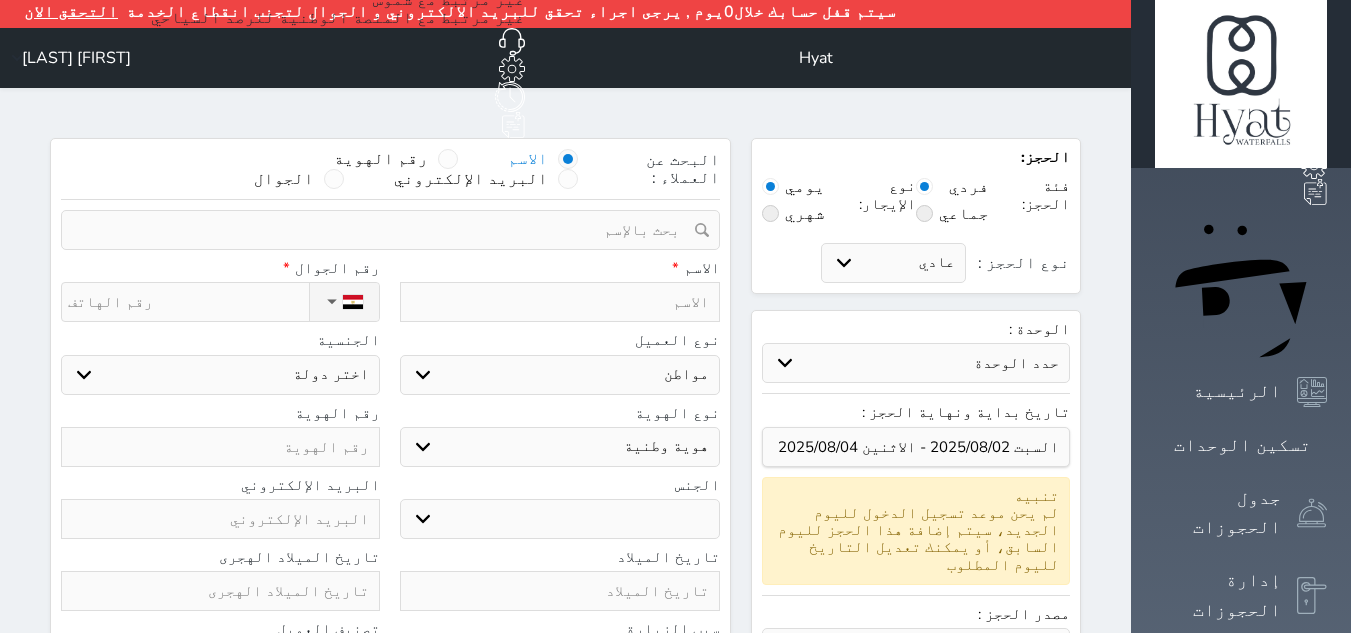 scroll, scrollTop: 0, scrollLeft: 0, axis: both 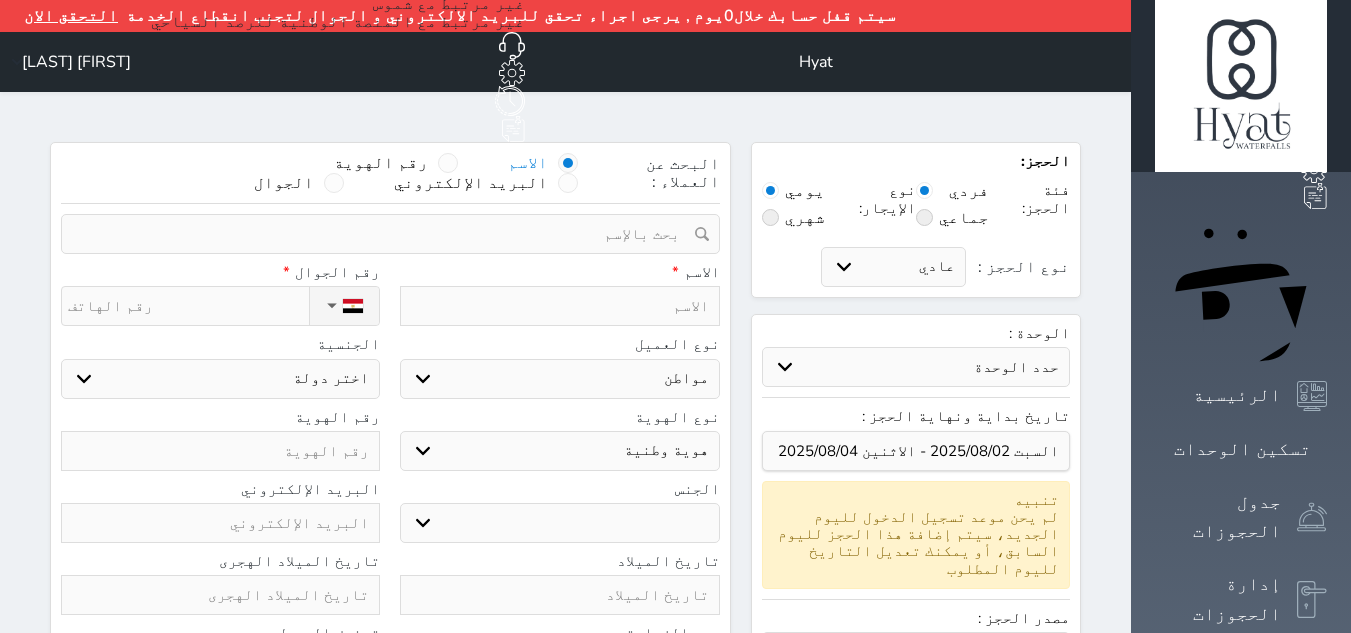 click on "ذكر   انثى" at bounding box center [559, 523] 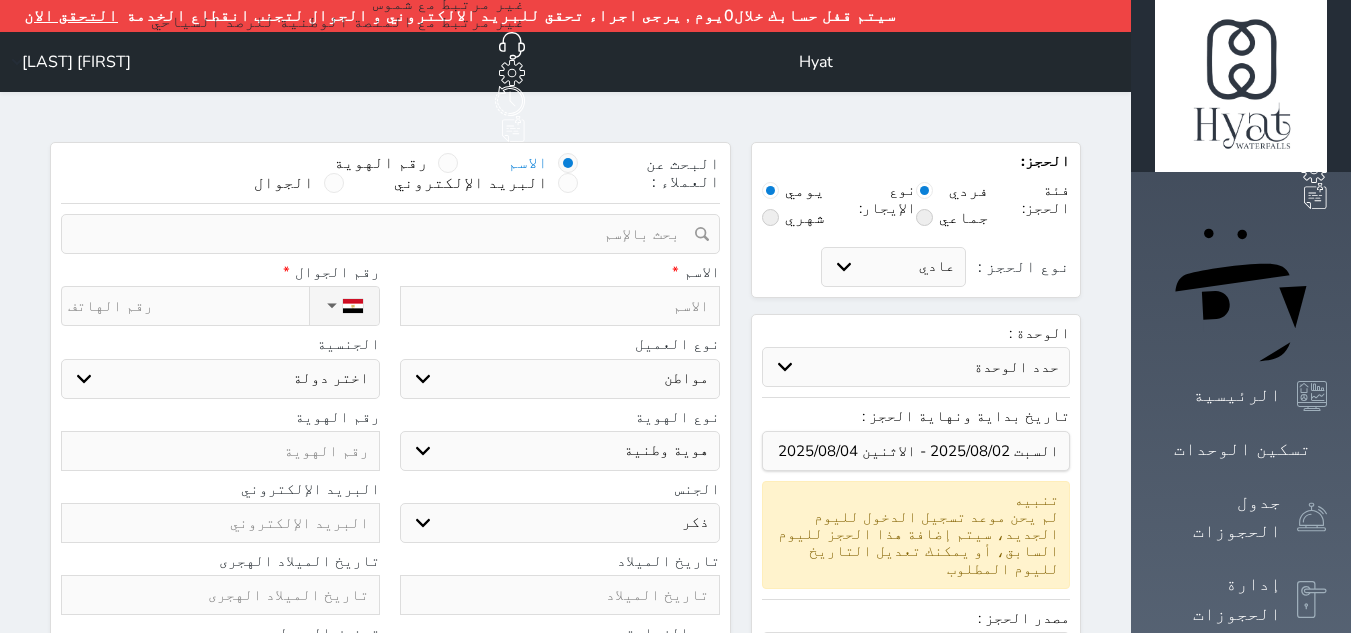 click on "ذكر   انثى" at bounding box center [559, 523] 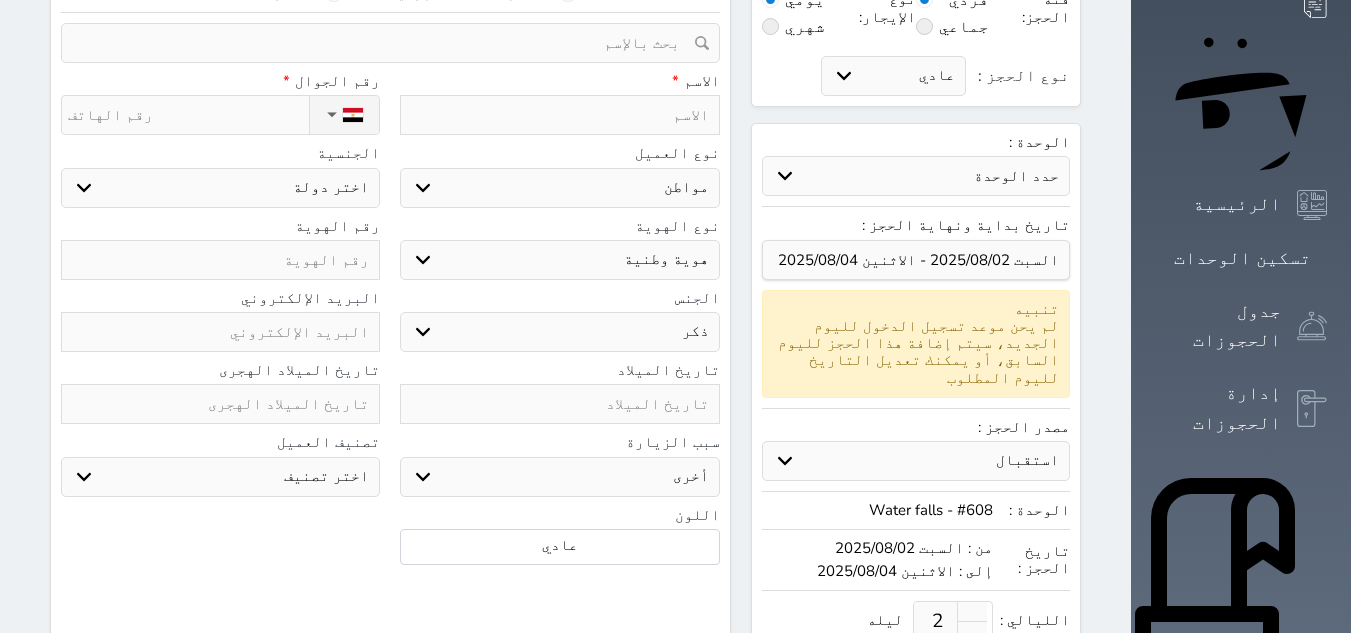 scroll, scrollTop: 200, scrollLeft: 0, axis: vertical 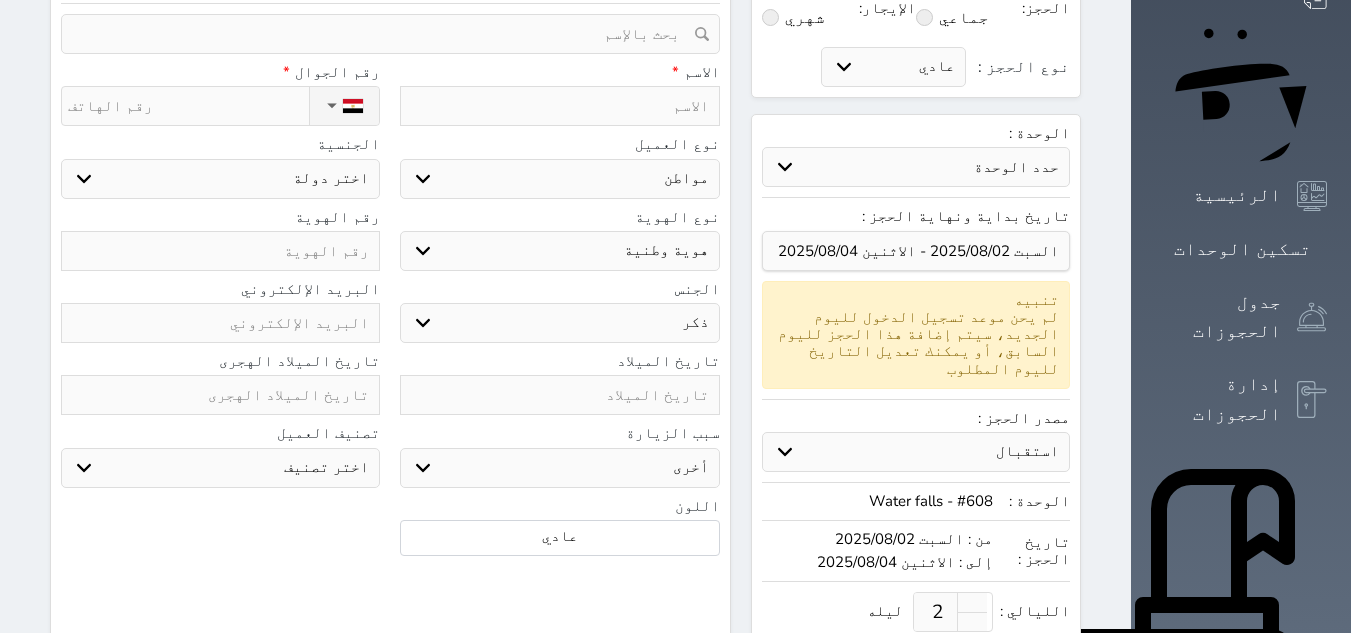 click on "سياحة زيارة الاهل والاصدقاء زيارة دينية زيارة عمل زيارة رياضية زيارة ترفيهية أخرى موظف ديوان عمل نزيل حجر موظف وزارة الصحة" at bounding box center [559, 468] 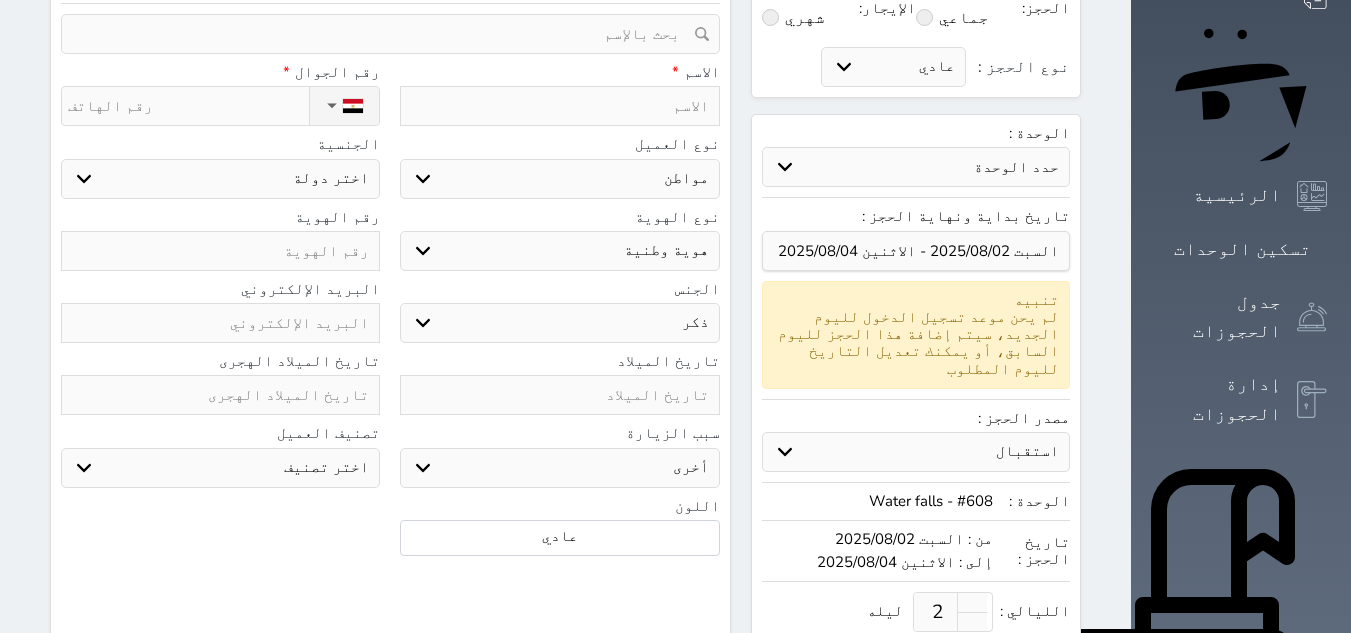 click on "البحث عن العملاء :        الاسم       رقم الهوية       البريد الإلكتروني       الجوال           تغيير العميل                      ملاحظات                           سجل حجوزات العميل undefined                   إجمالى رصيد العميل : 0 [CURRENCY_NAME]     رقم الحجز   الوحدة   من   إلى   نوع الحجز   الرصيد   الاجرائات         النتائج  : من (  ) - إلى  (  )   العدد  :              سجل الكمبيالات الغير محصلة على العميل undefined                 رقم الحجز   المبلغ الكلى    المبلغ المحصل    المبلغ المتبقى    تاريخ الإستحقاق         النتائج  : من (  ) - إلى  (  )   العدد  :      الاسم *     رقم الجوال *       ▼     Afghanistan (‫افغانستان‬‎)   +93   Albania (Shqipëri)   +355   Algeria (‫الجزائر‬‎)   +213" at bounding box center [390, 403] 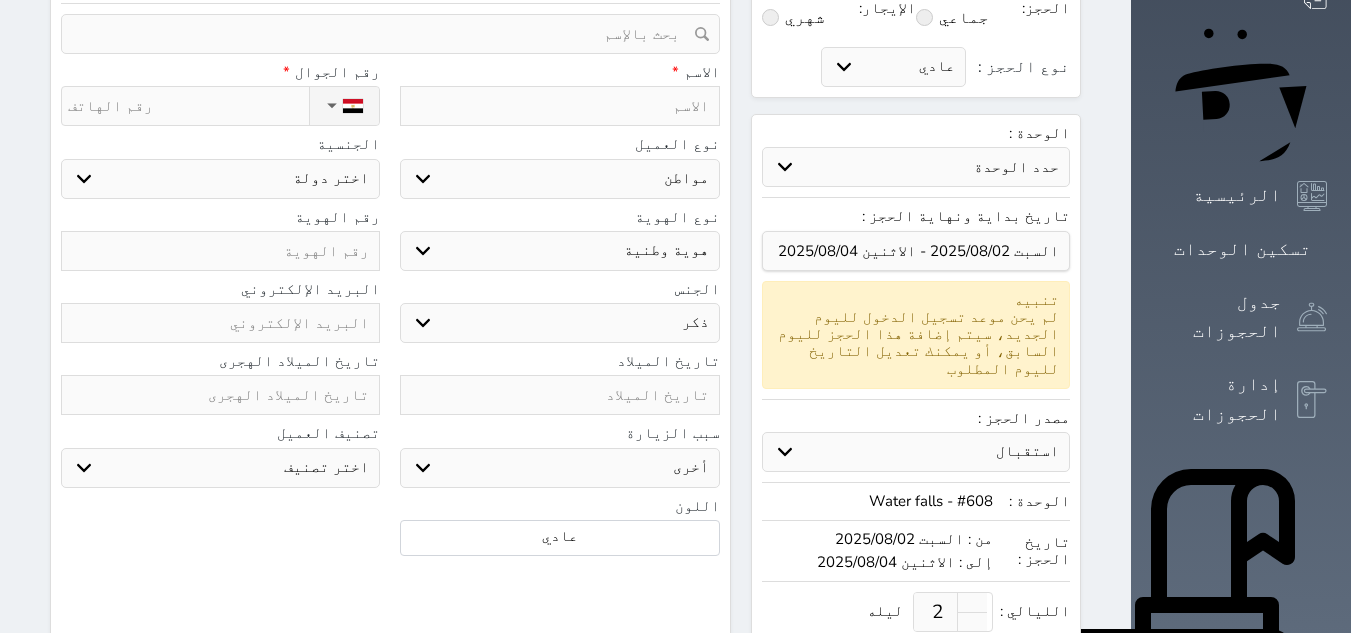scroll, scrollTop: 100, scrollLeft: 0, axis: vertical 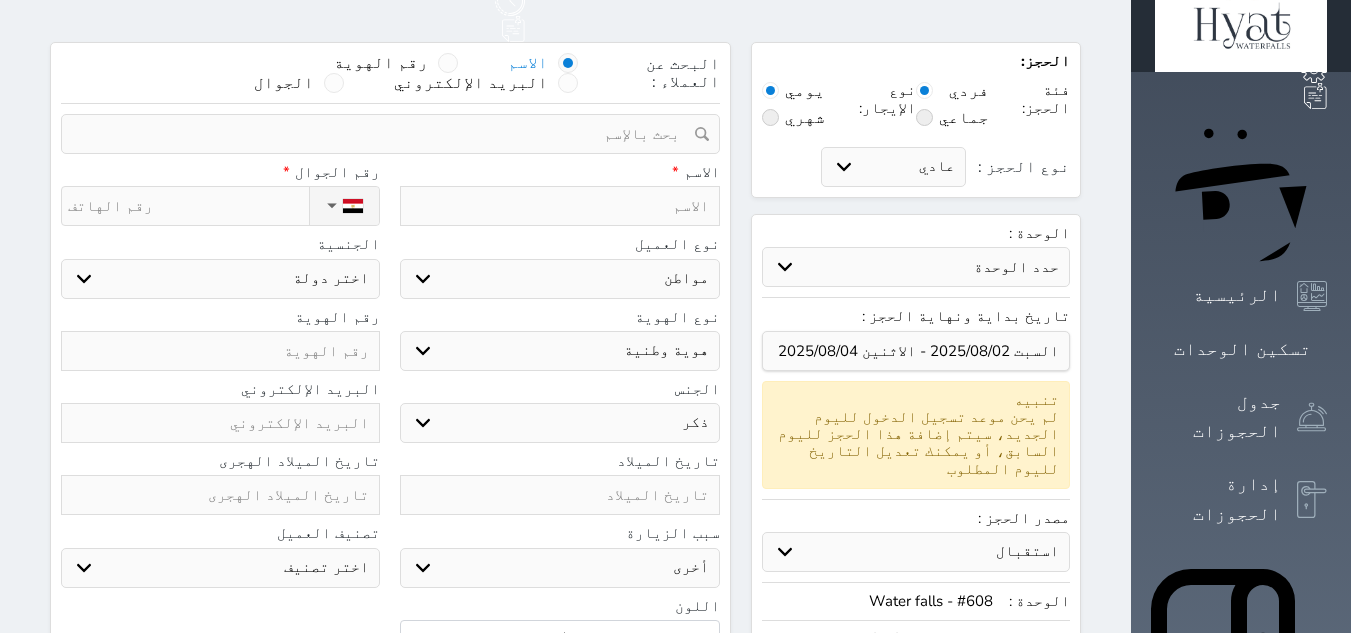 click on "الاسم *" at bounding box center (559, 195) 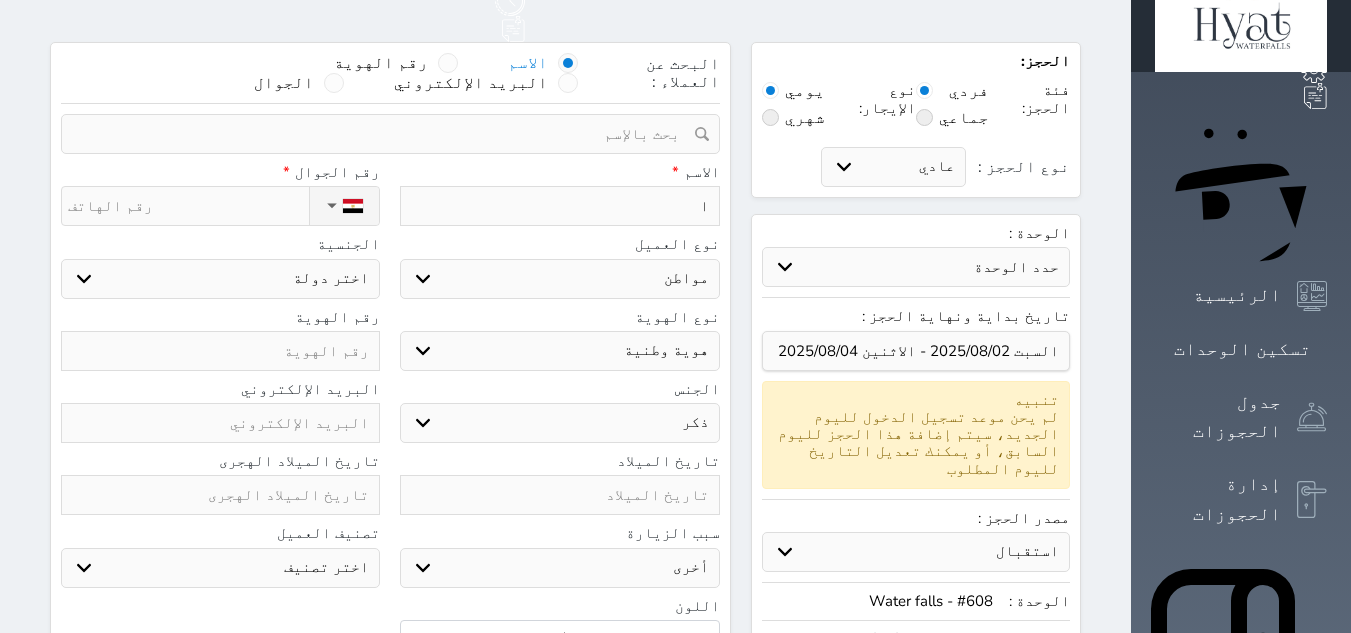 type on "اح" 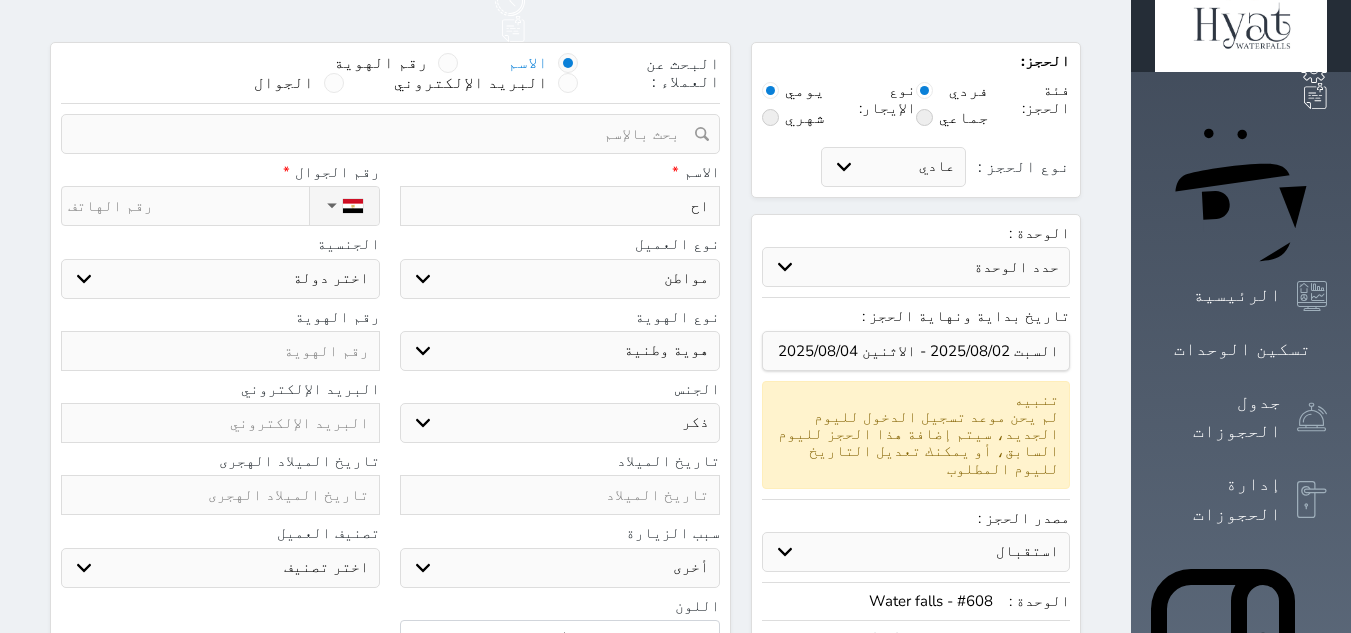 select 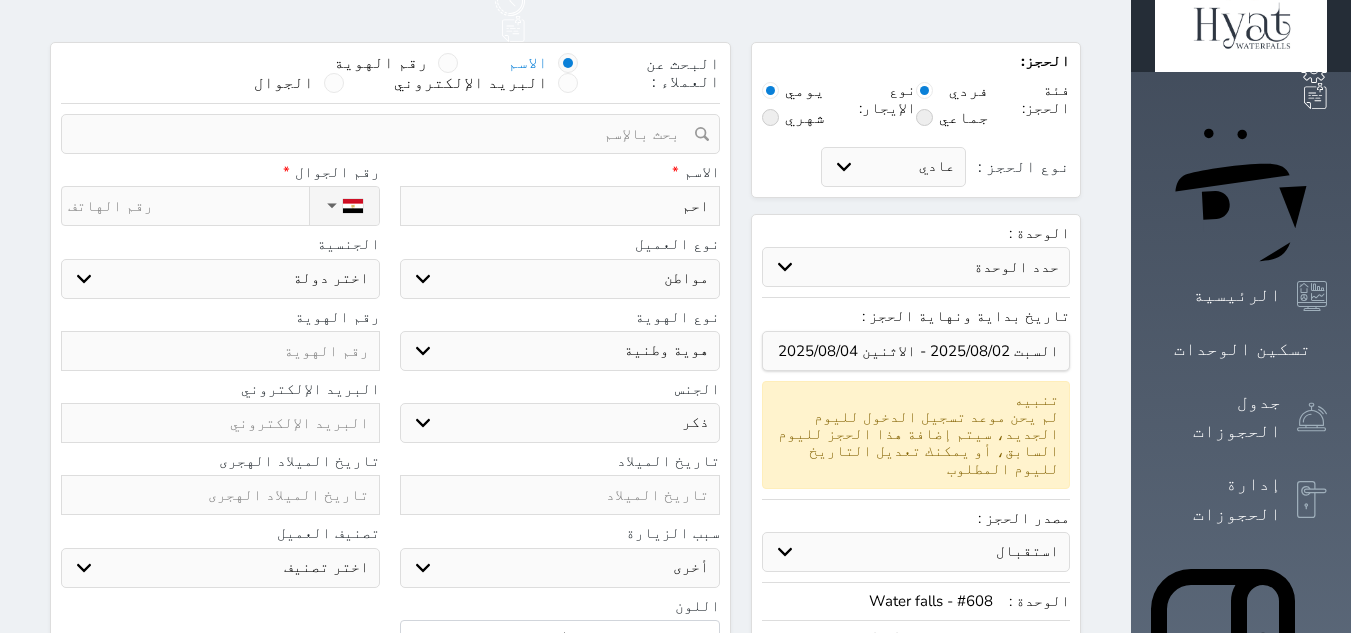 type on "احمد" 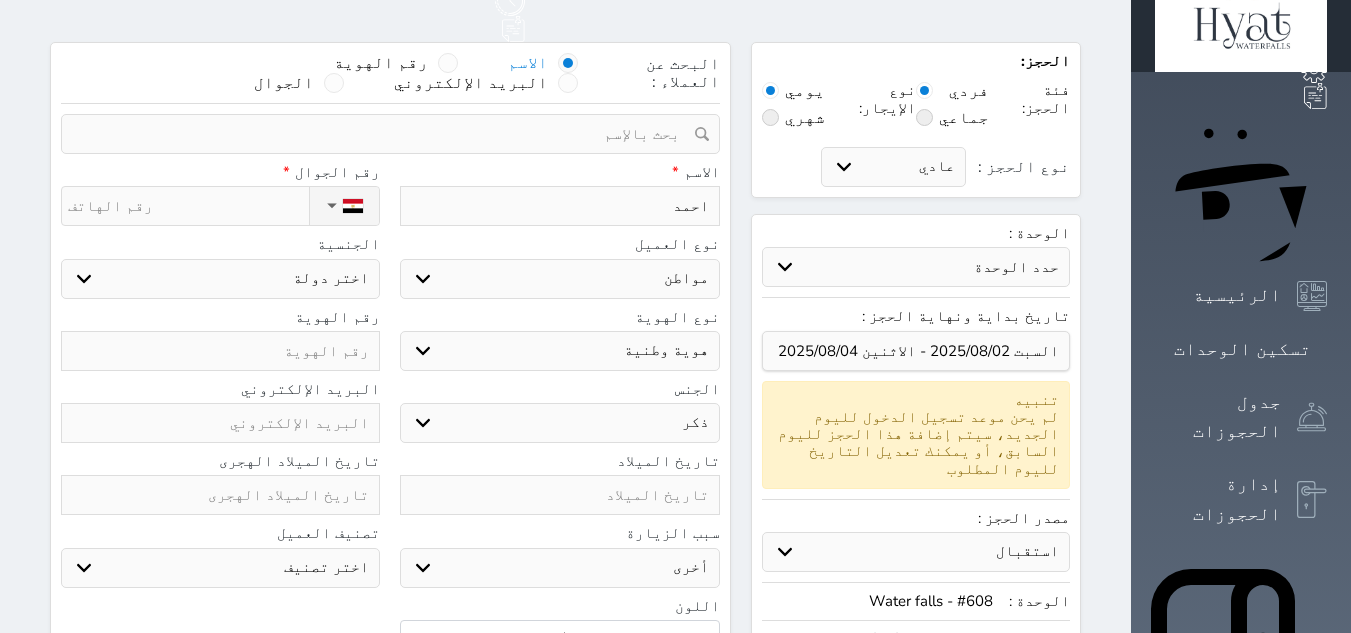 select 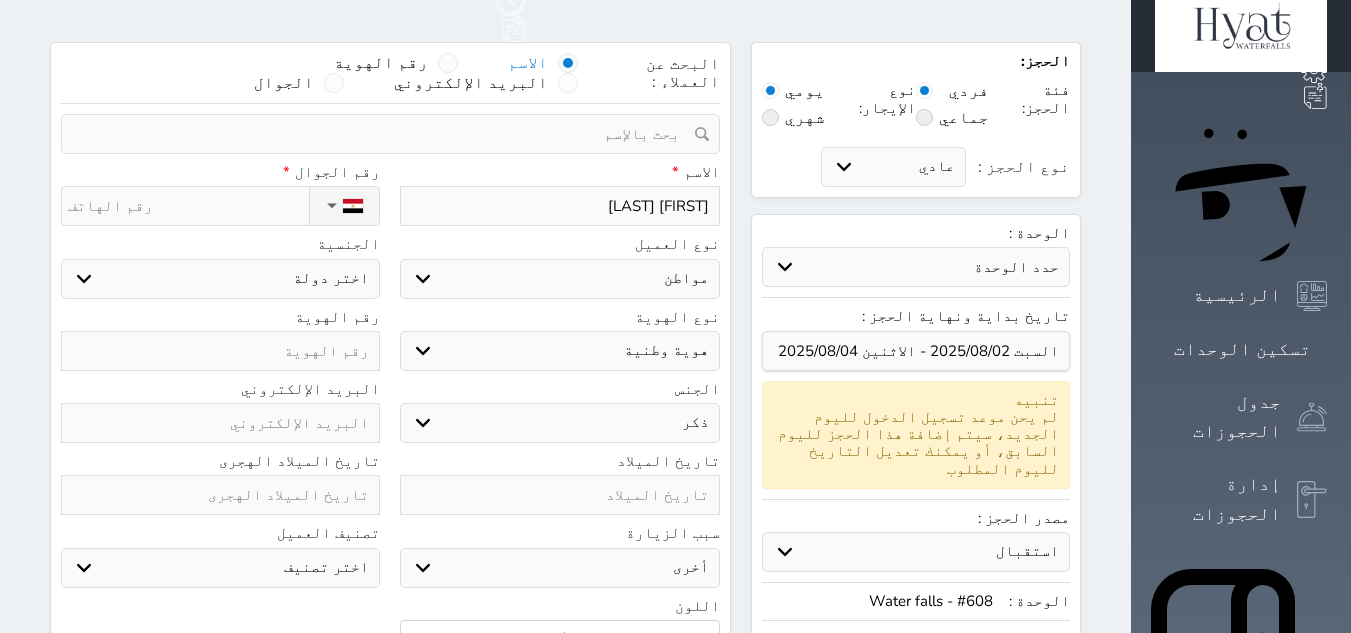 type on "[FIRST] [LAST]" 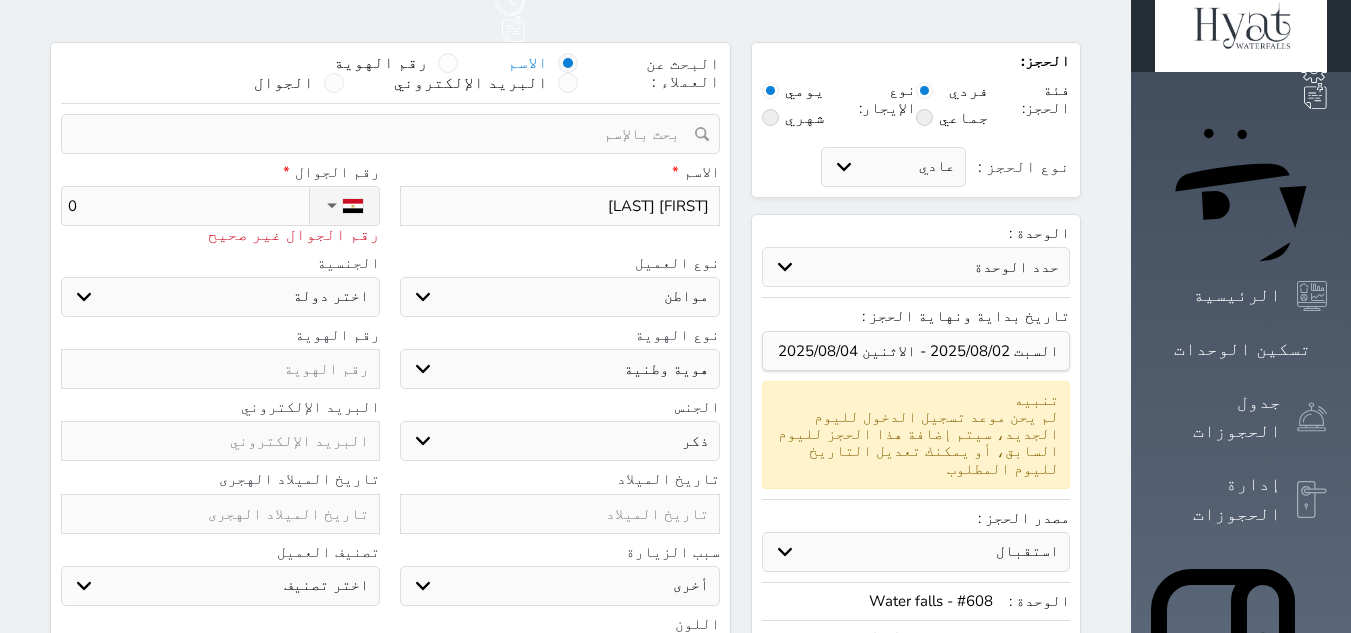 type on "01" 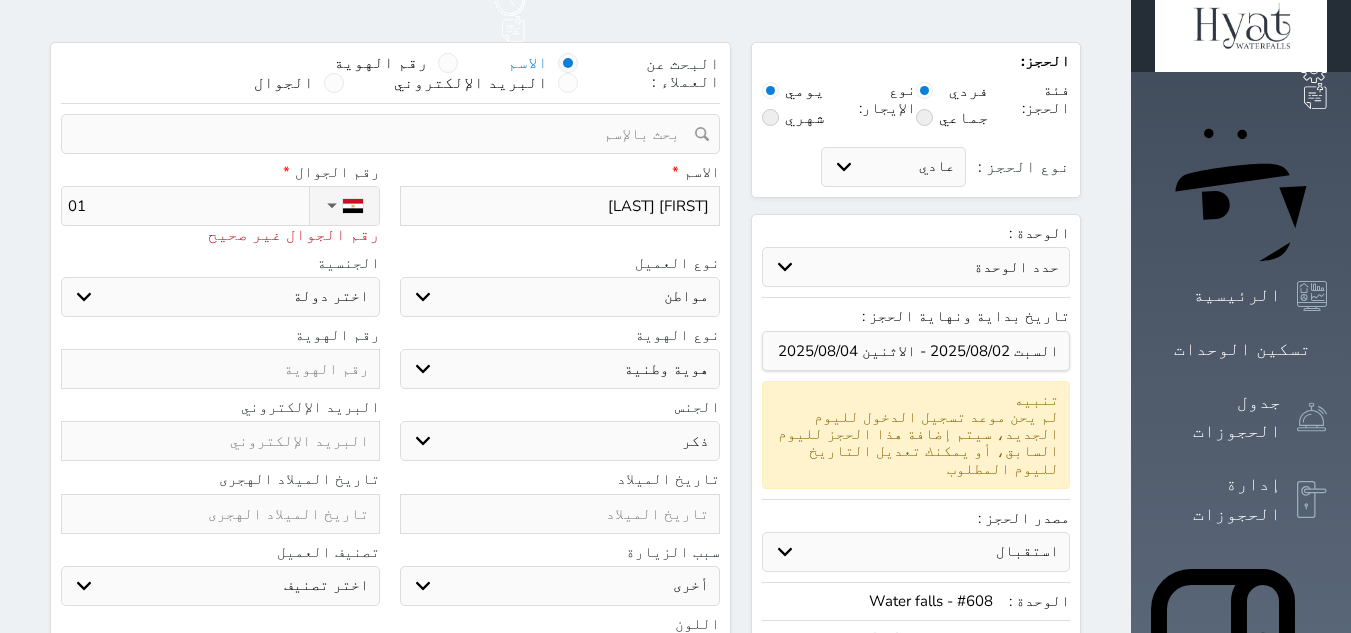 type on "010" 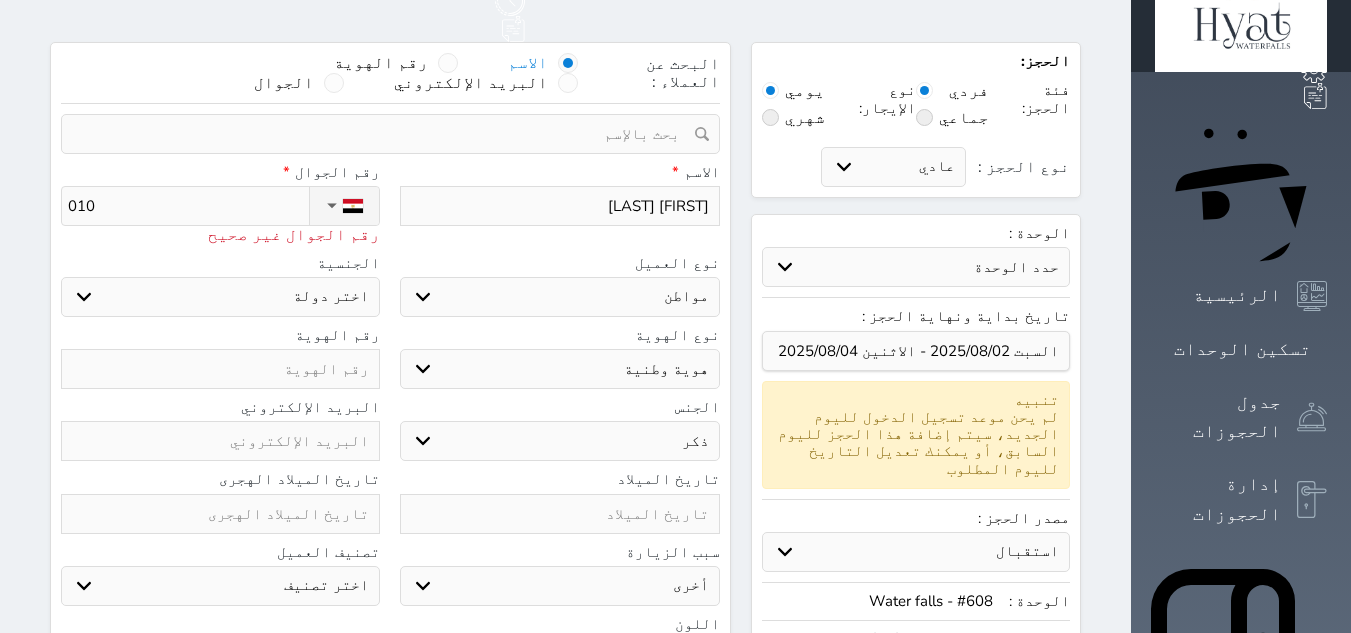 type on "[PHONE]" 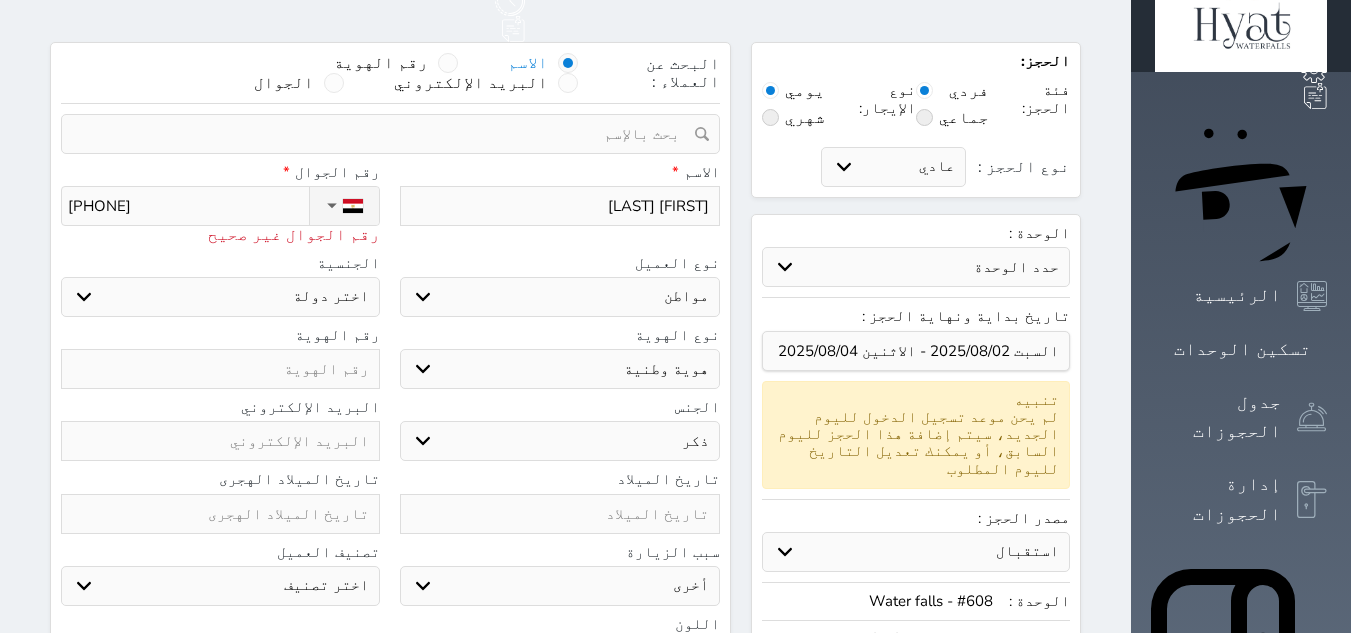 type on "[PHONE]" 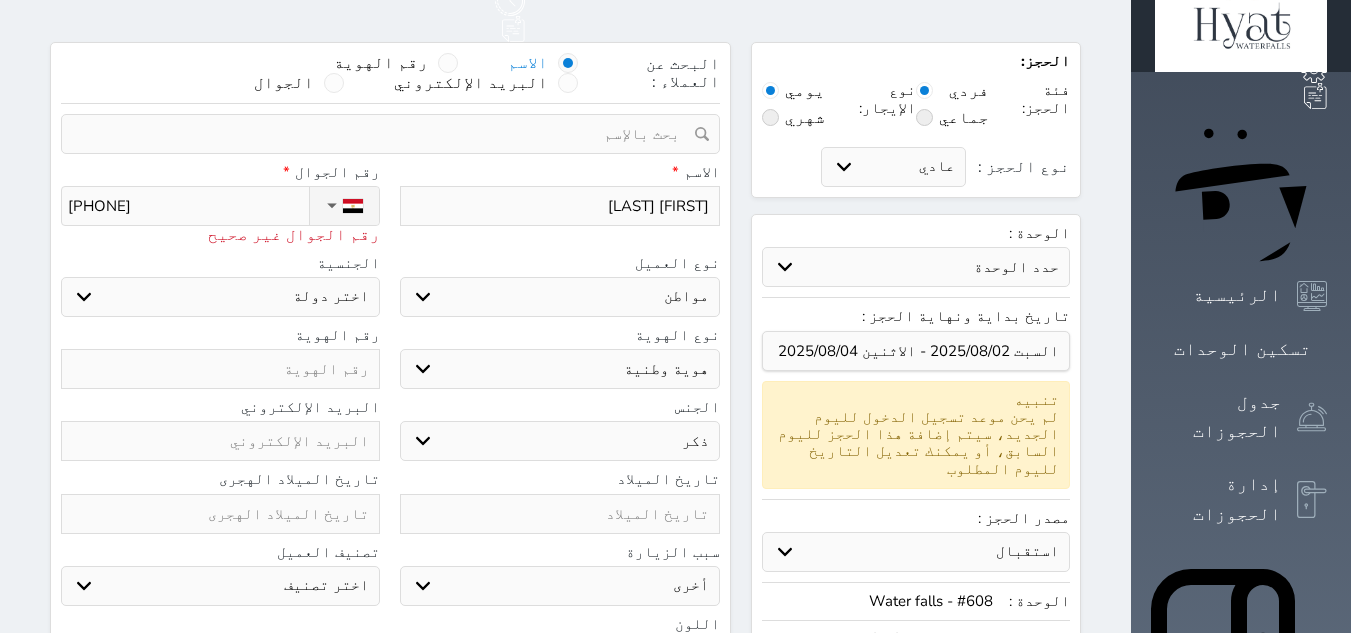 type on "[PHONE]" 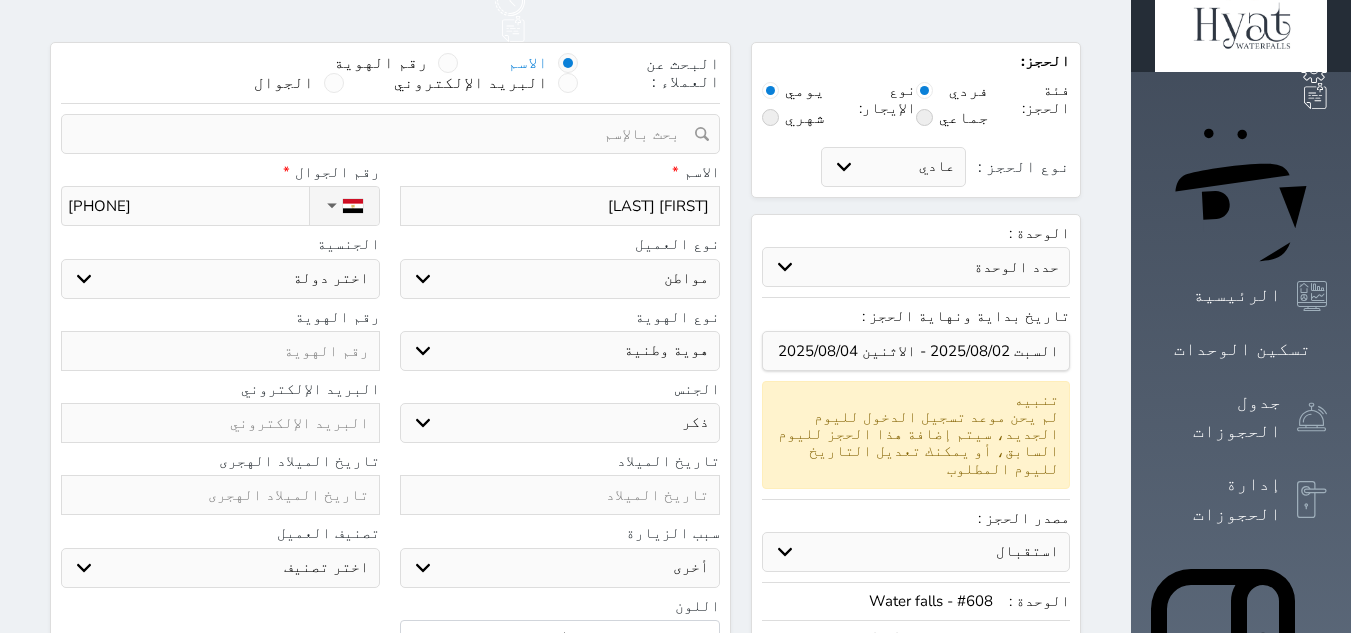 type on "[PHONE]" 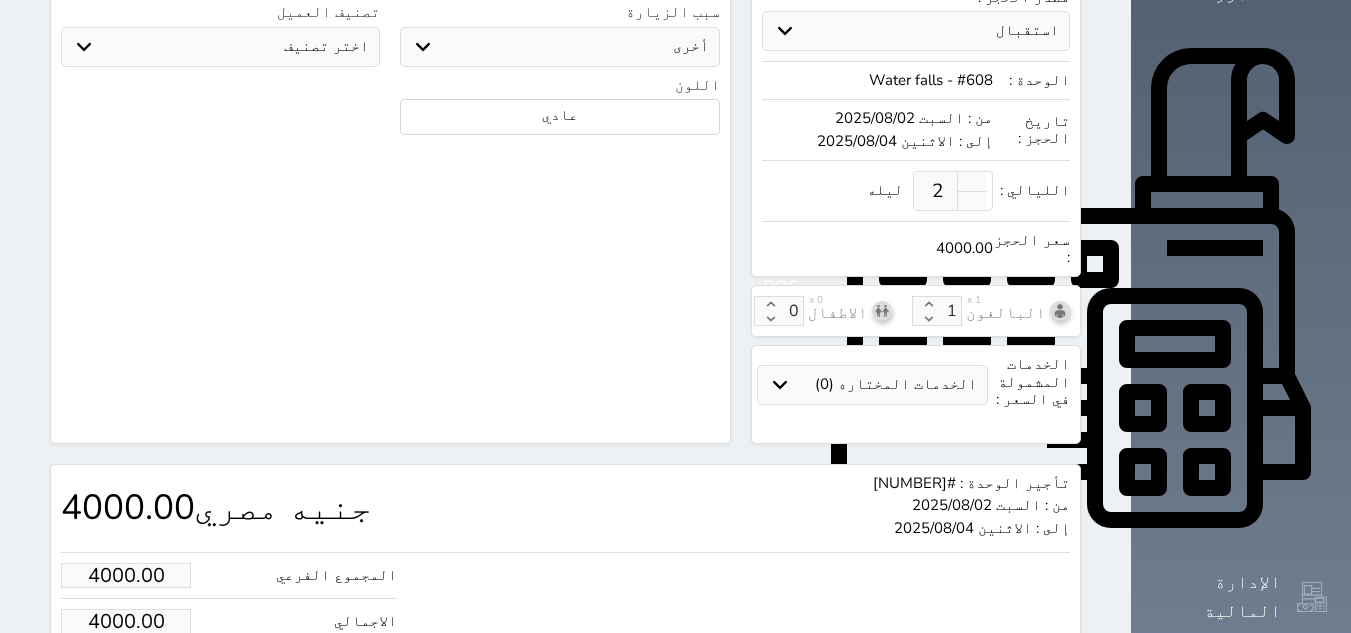 scroll, scrollTop: 622, scrollLeft: 0, axis: vertical 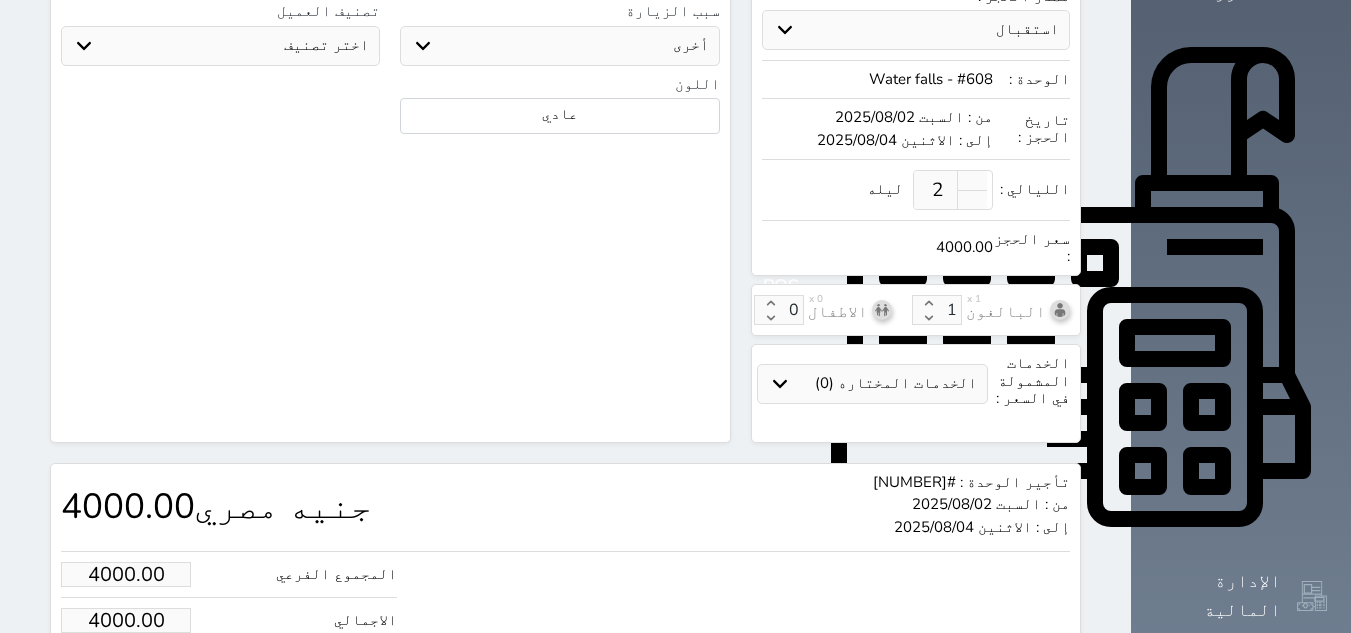 type on "[PHONE]" 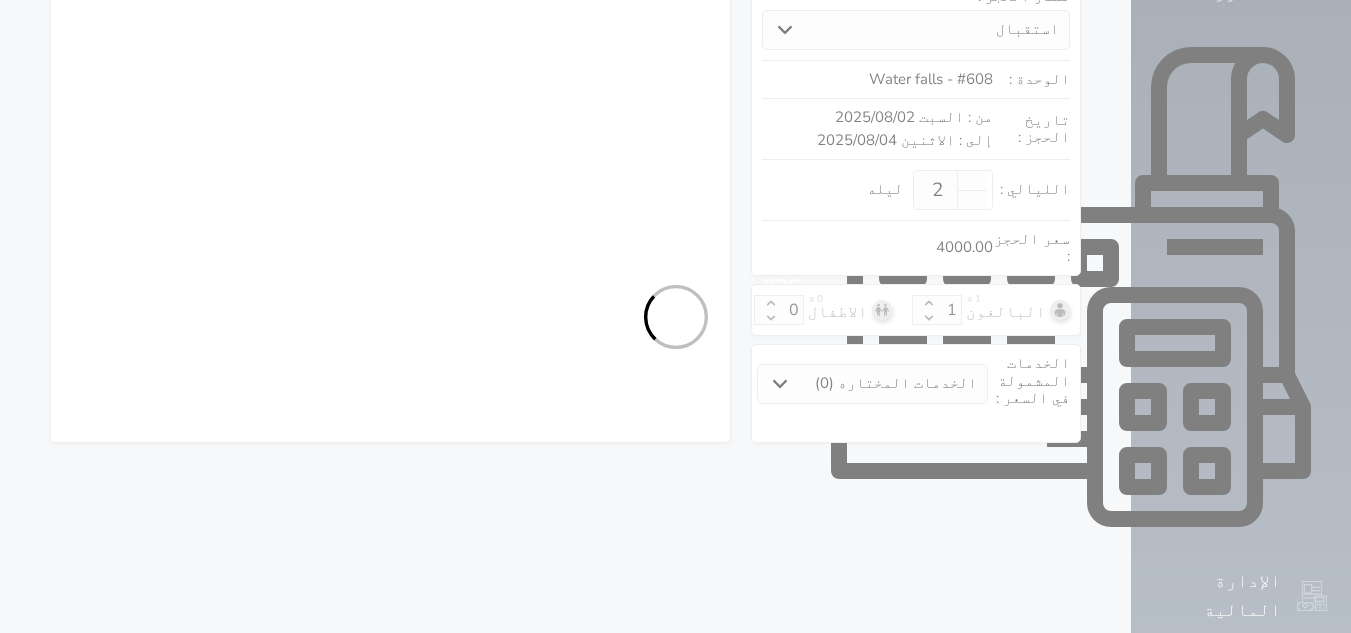 scroll, scrollTop: 553, scrollLeft: 0, axis: vertical 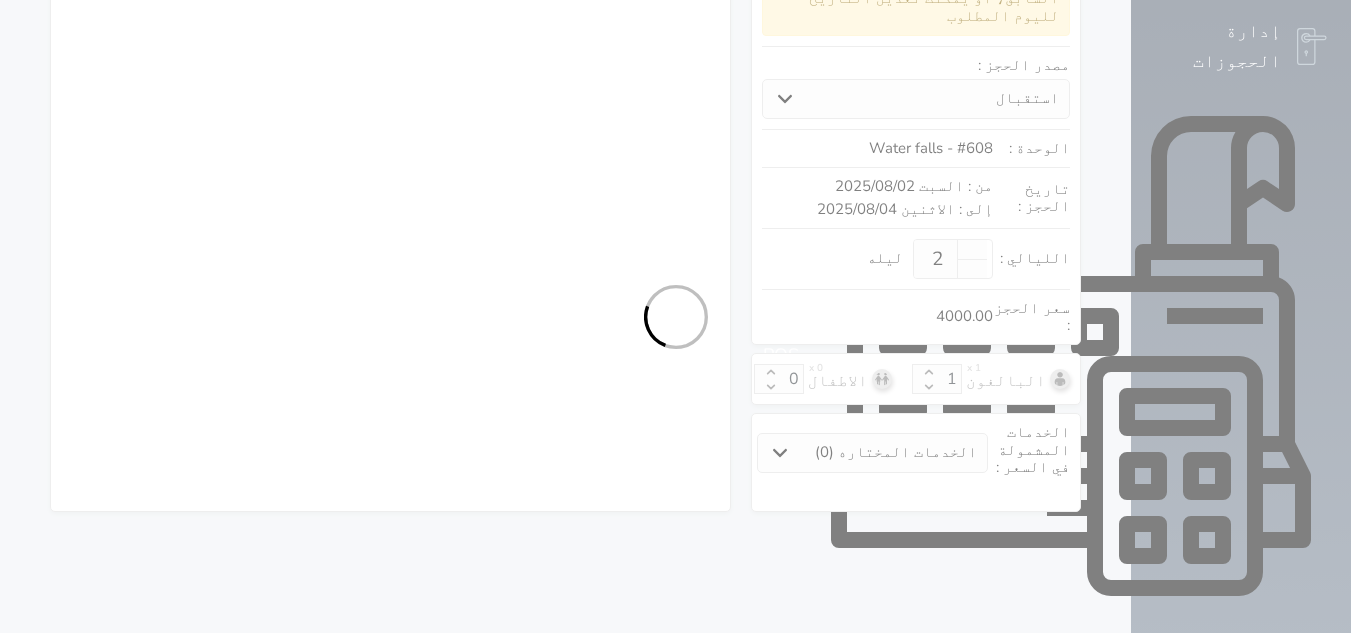 select on "1" 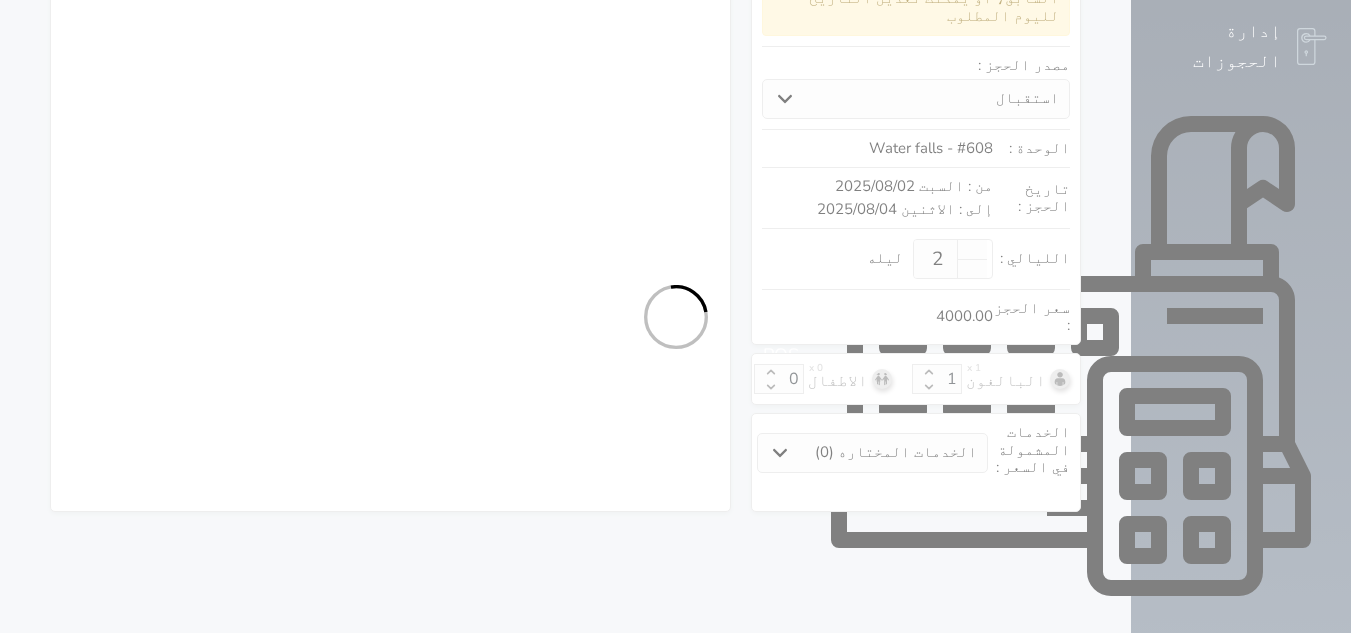 select on "1" 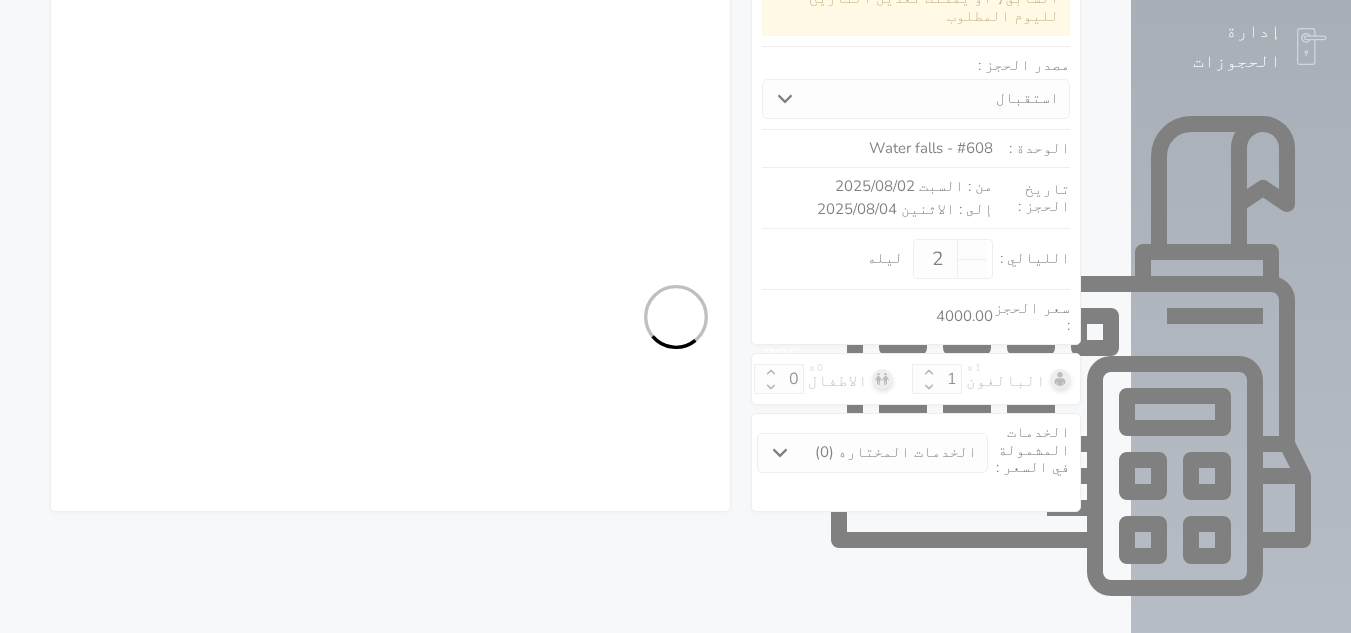 select on "7" 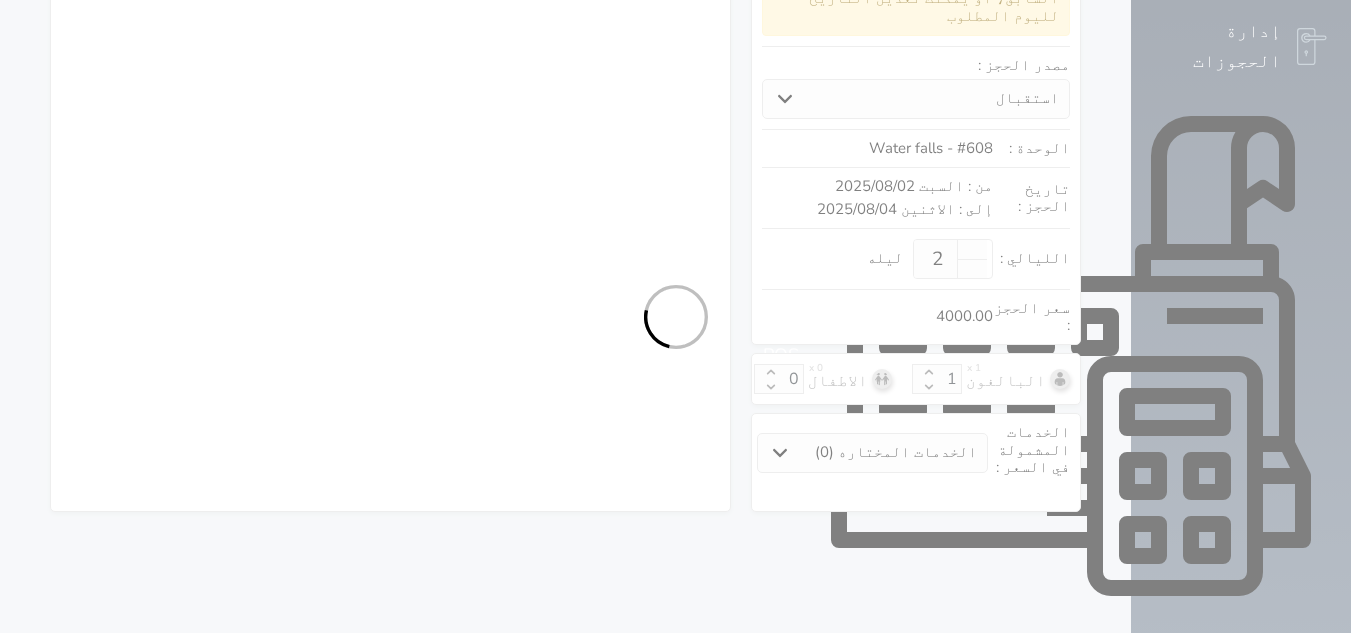 select on "[NUMBER]" 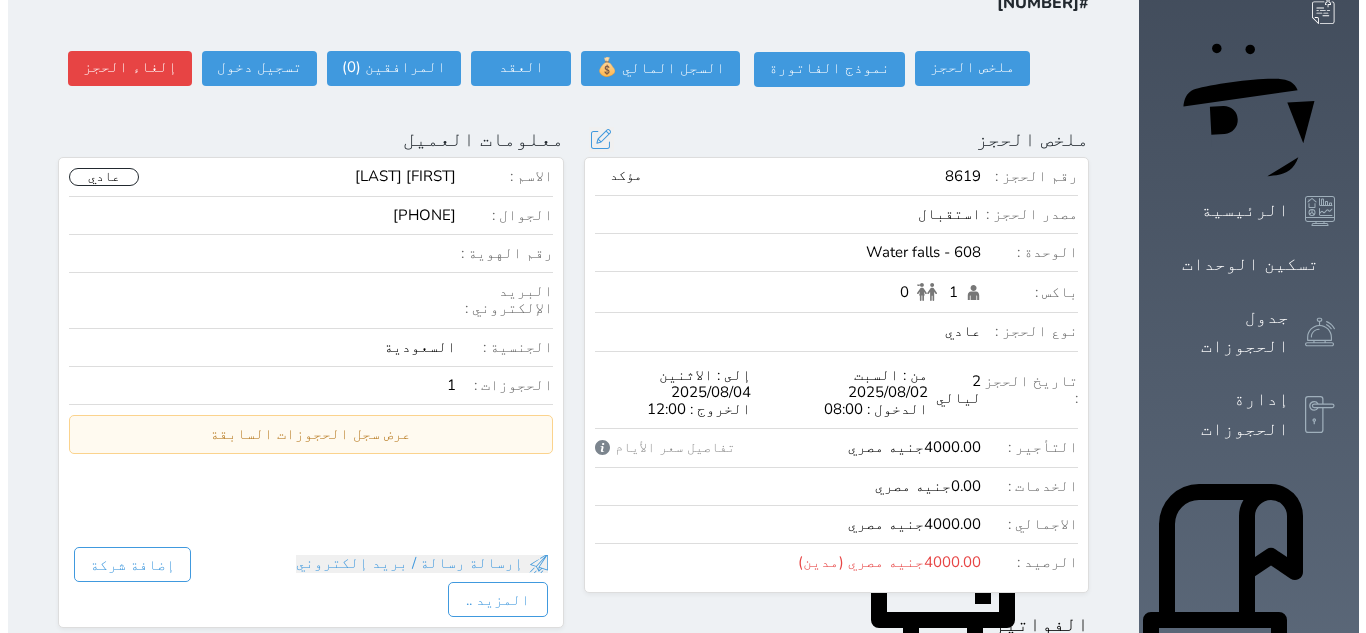 scroll, scrollTop: 100, scrollLeft: 0, axis: vertical 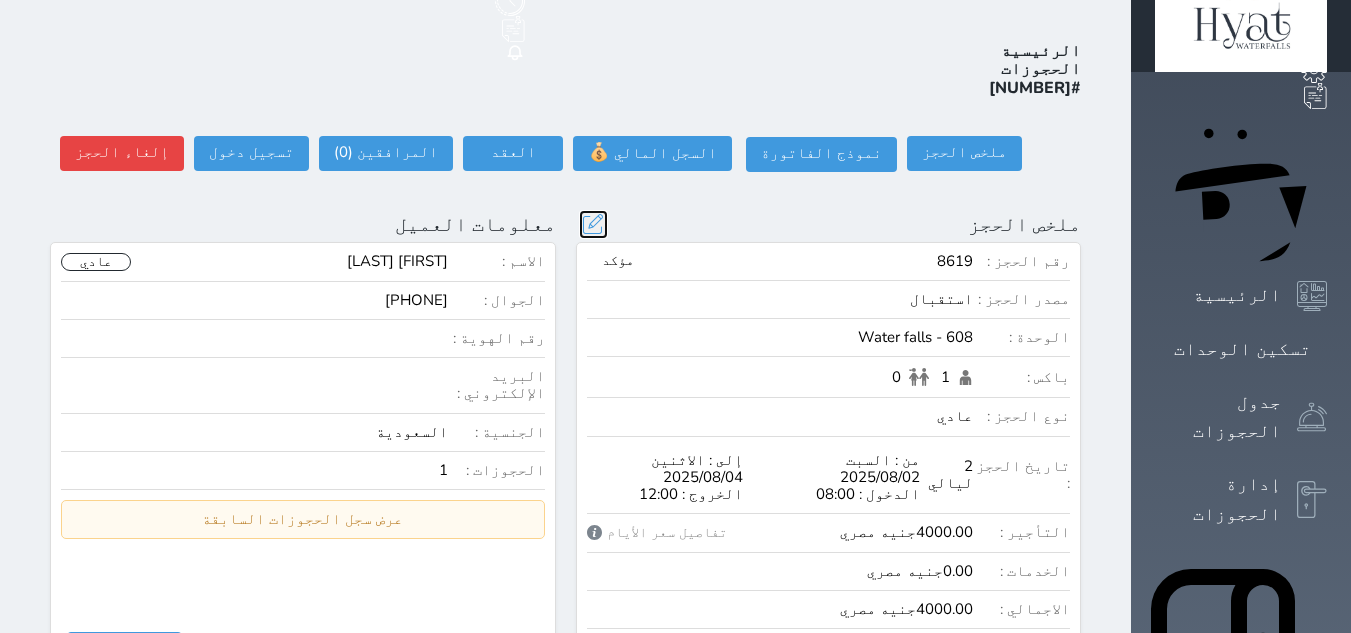 click at bounding box center (593, 224) 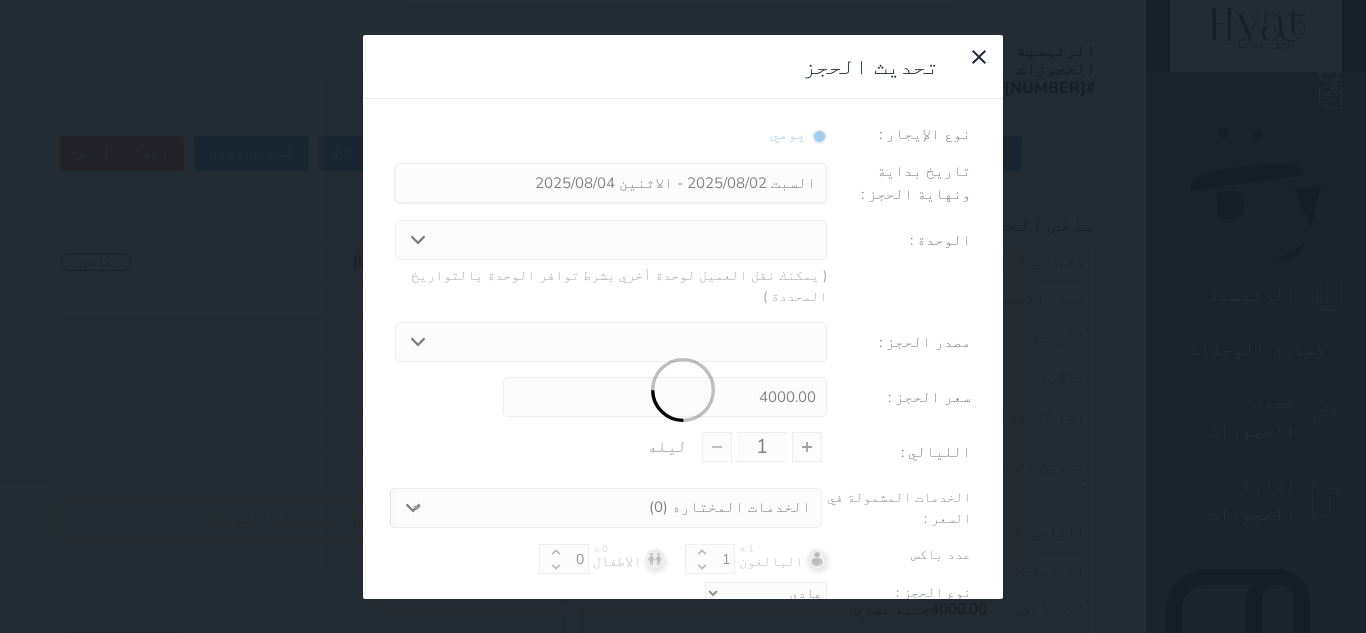 select on "29897" 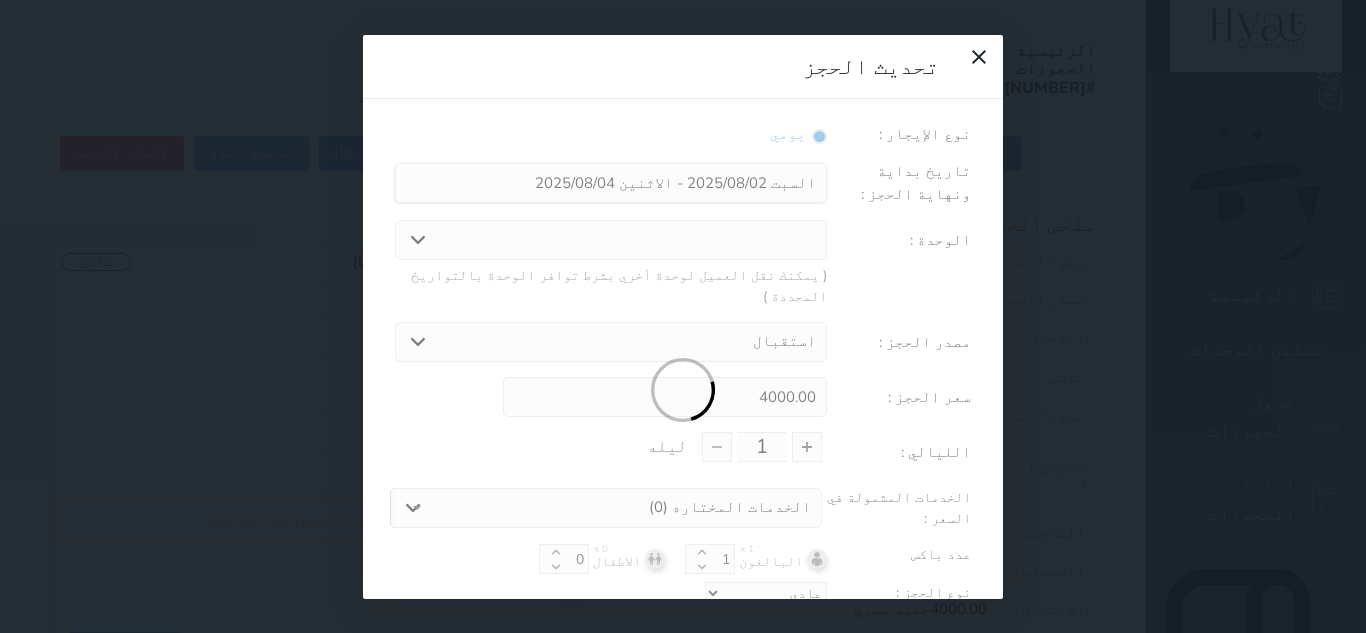 type on "2" 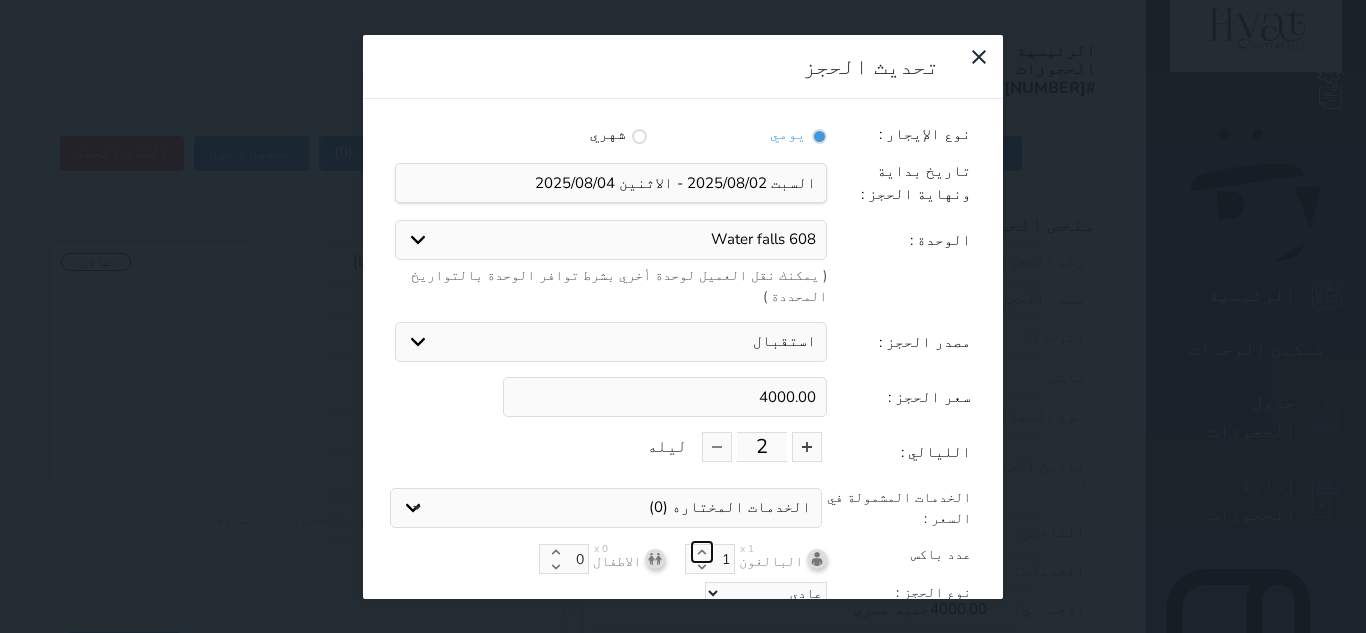 click 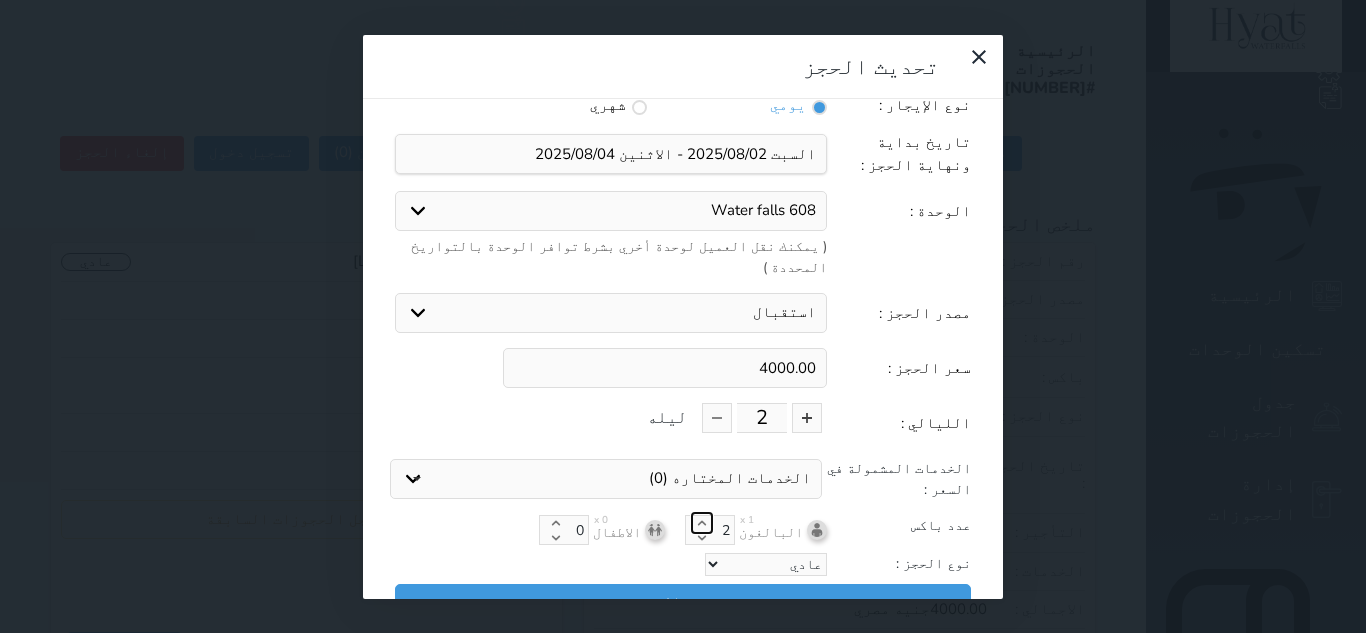 scroll, scrollTop: 45, scrollLeft: 0, axis: vertical 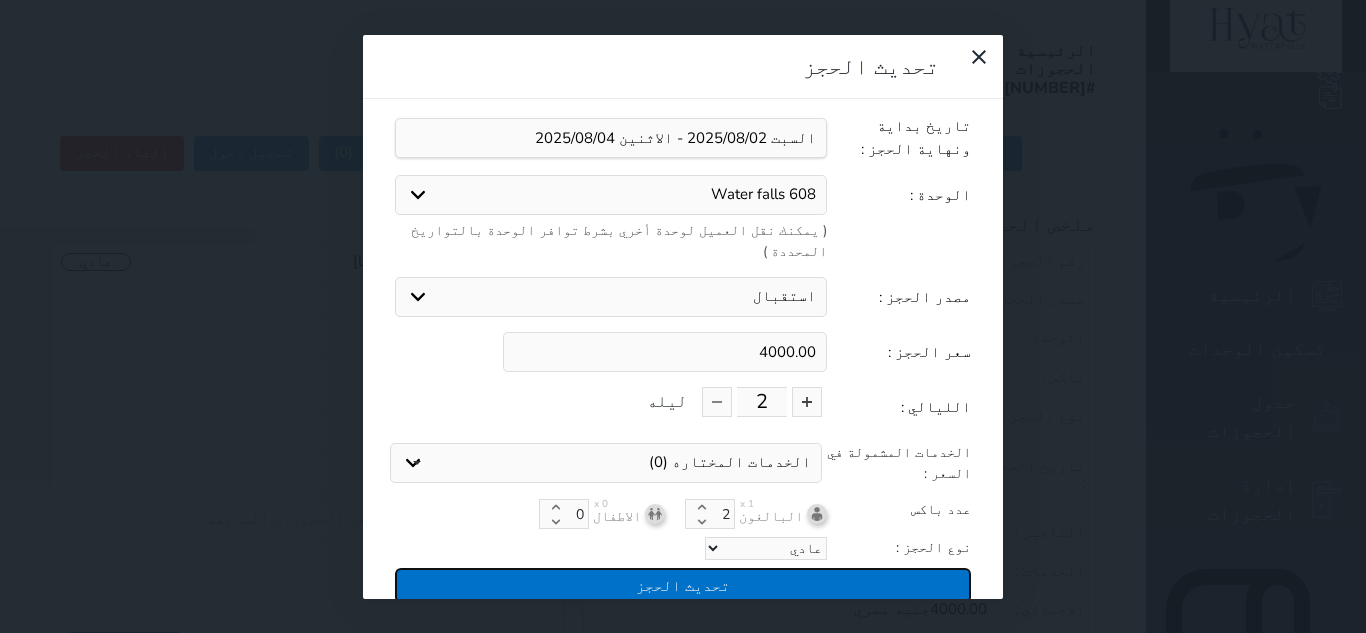 click on "تحديث الحجز" at bounding box center [683, 585] 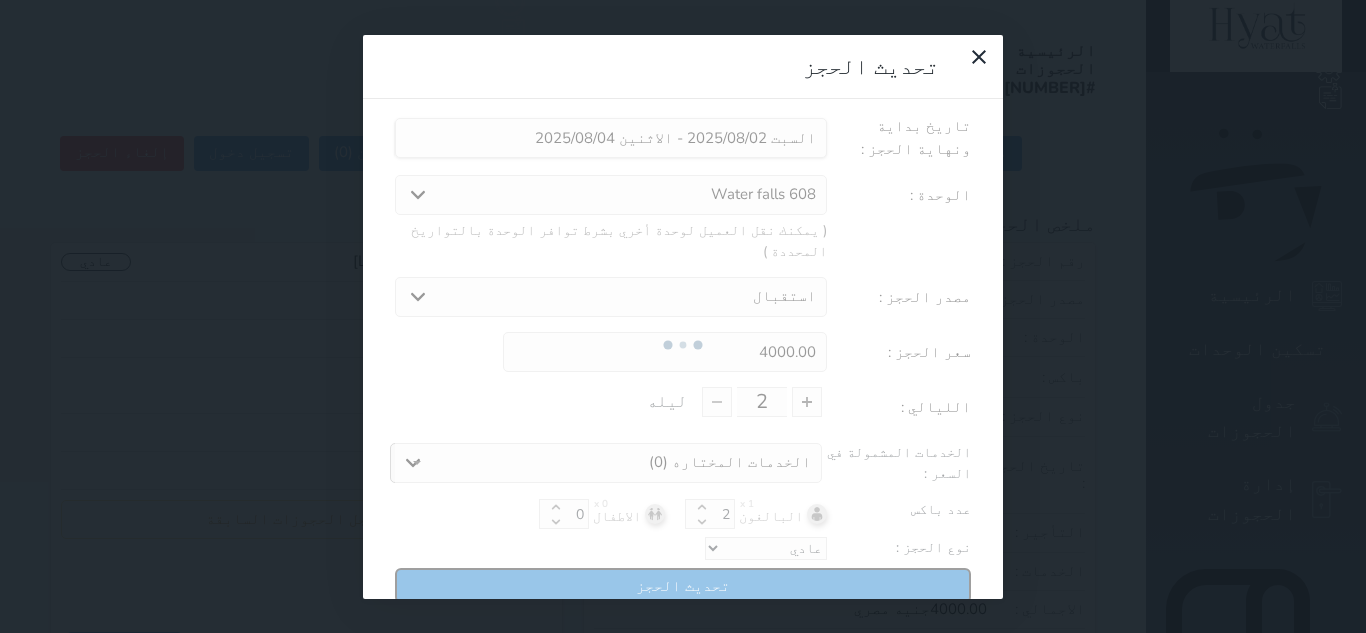 type on "4000" 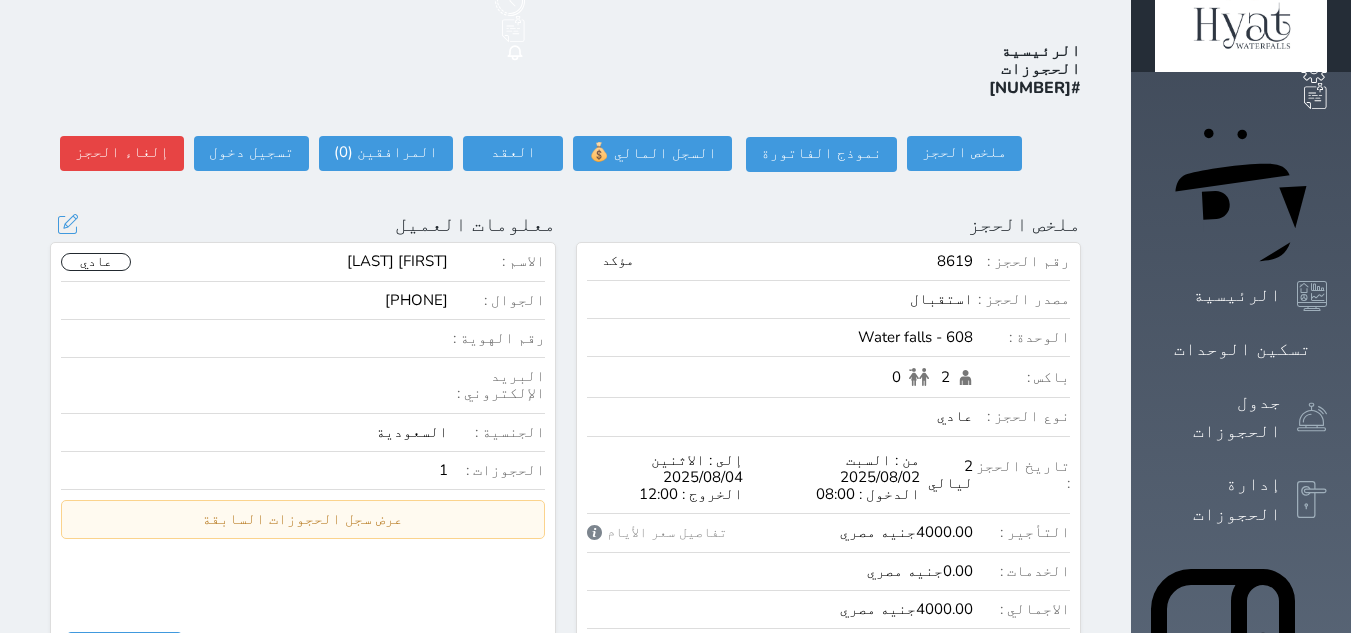 drag, startPoint x: 368, startPoint y: 229, endPoint x: 473, endPoint y: 231, distance: 105.01904 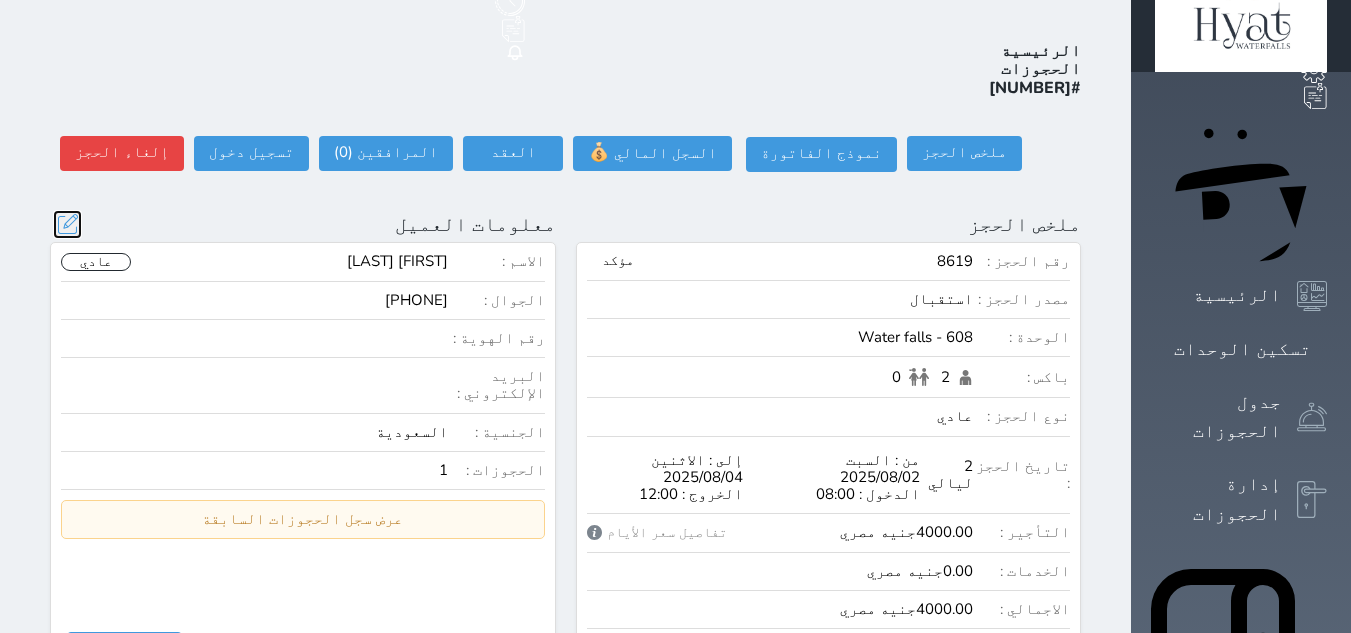 click at bounding box center [67, 224] 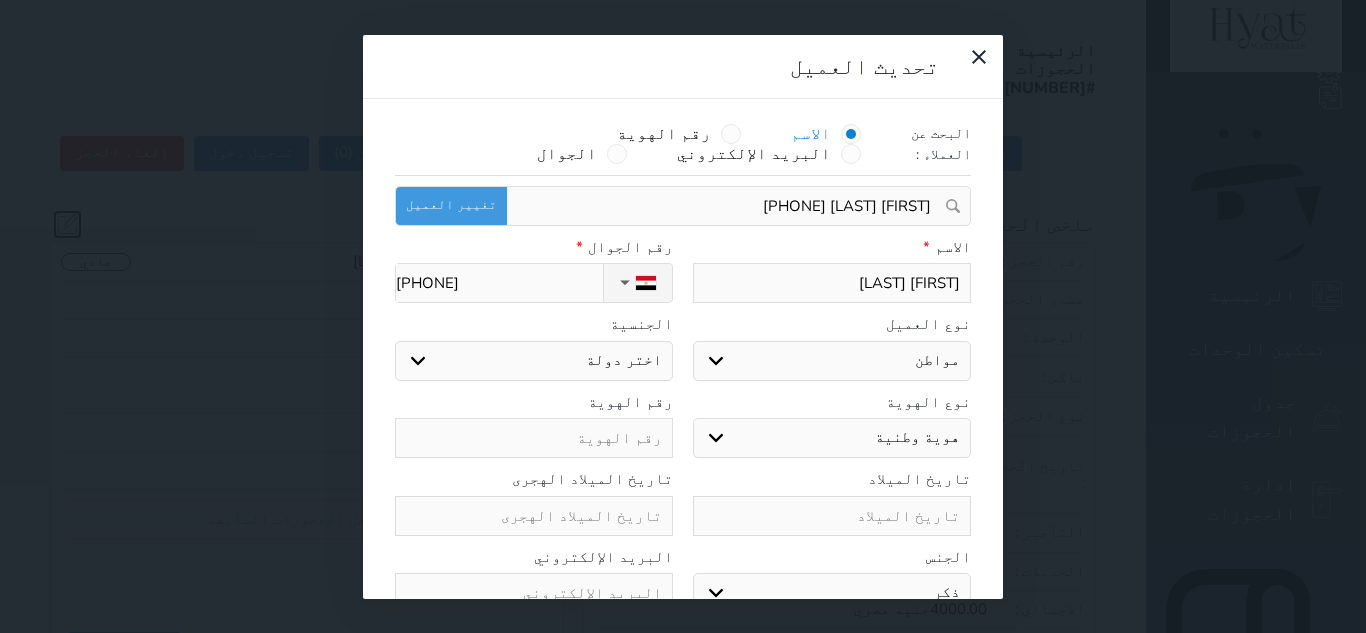 select on "207" 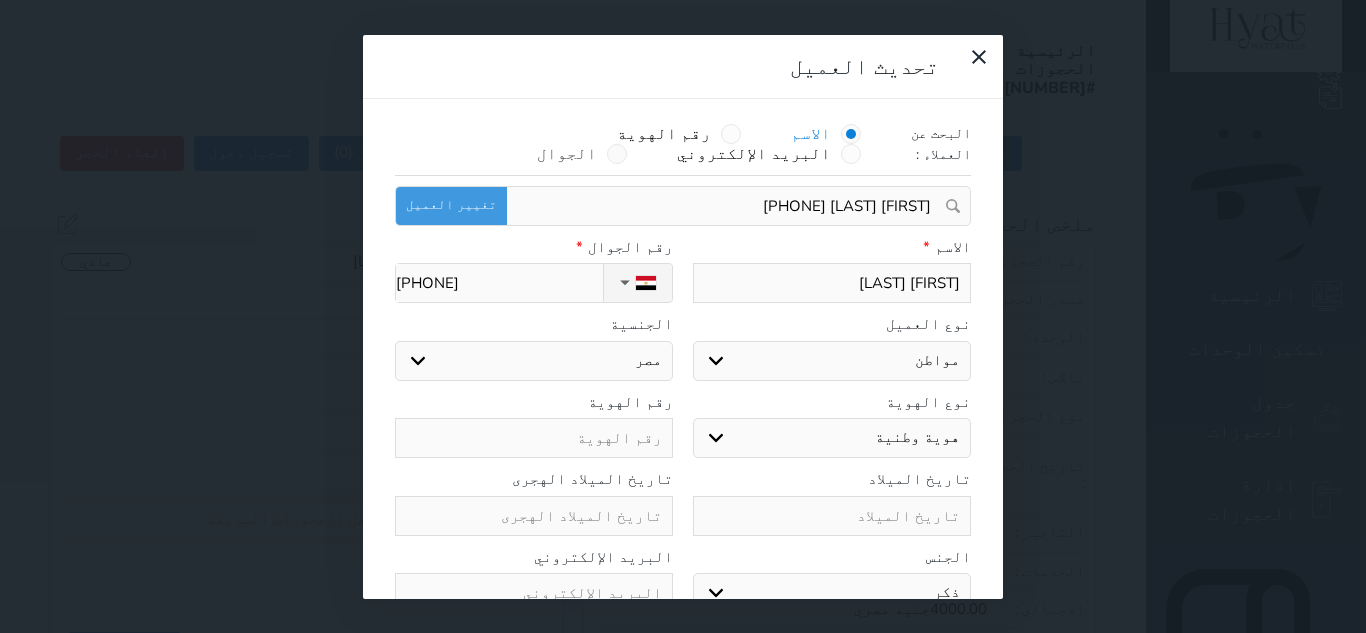 click at bounding box center [617, 154] 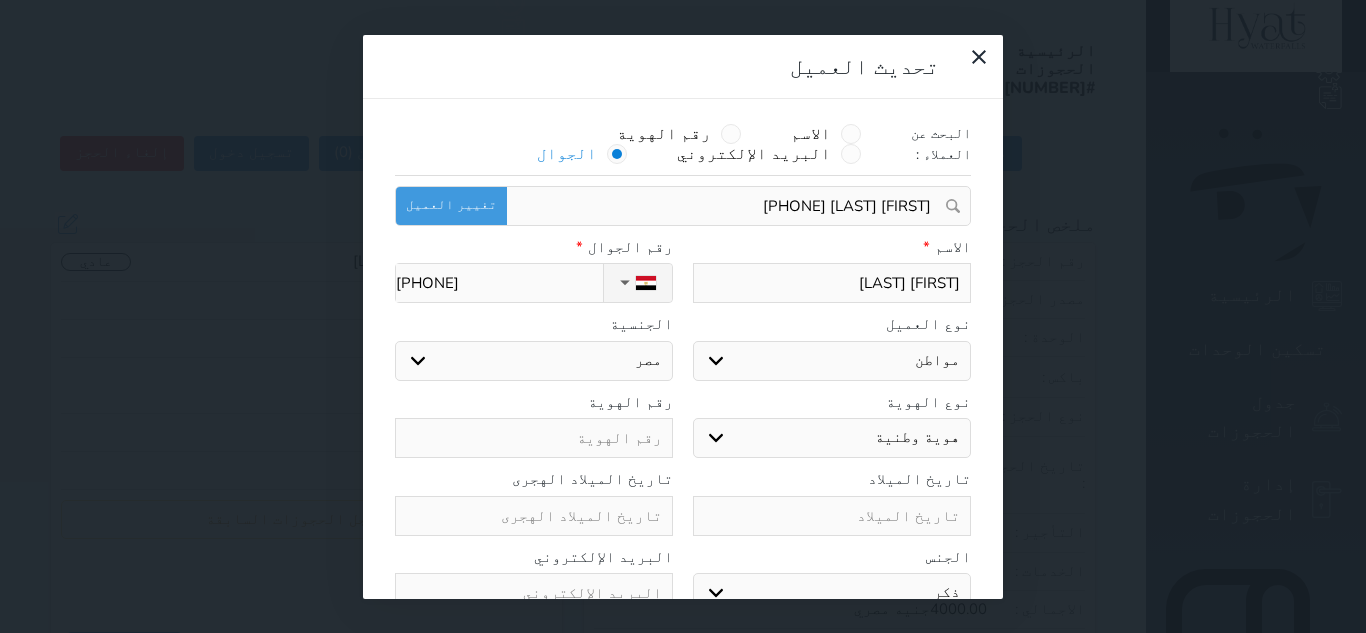 click on "[FIRST] [LAST] [PHONE]" at bounding box center (726, 206) 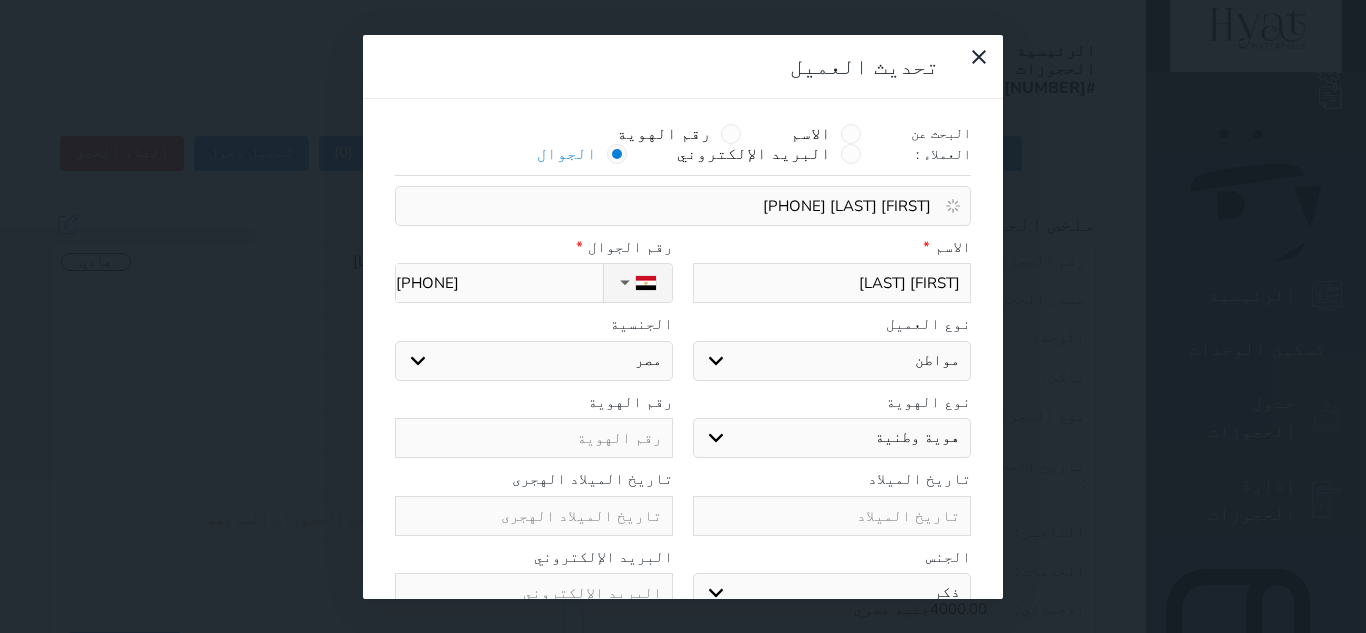 click on "[FIRST] [LAST] [PHONE]" at bounding box center [676, 206] 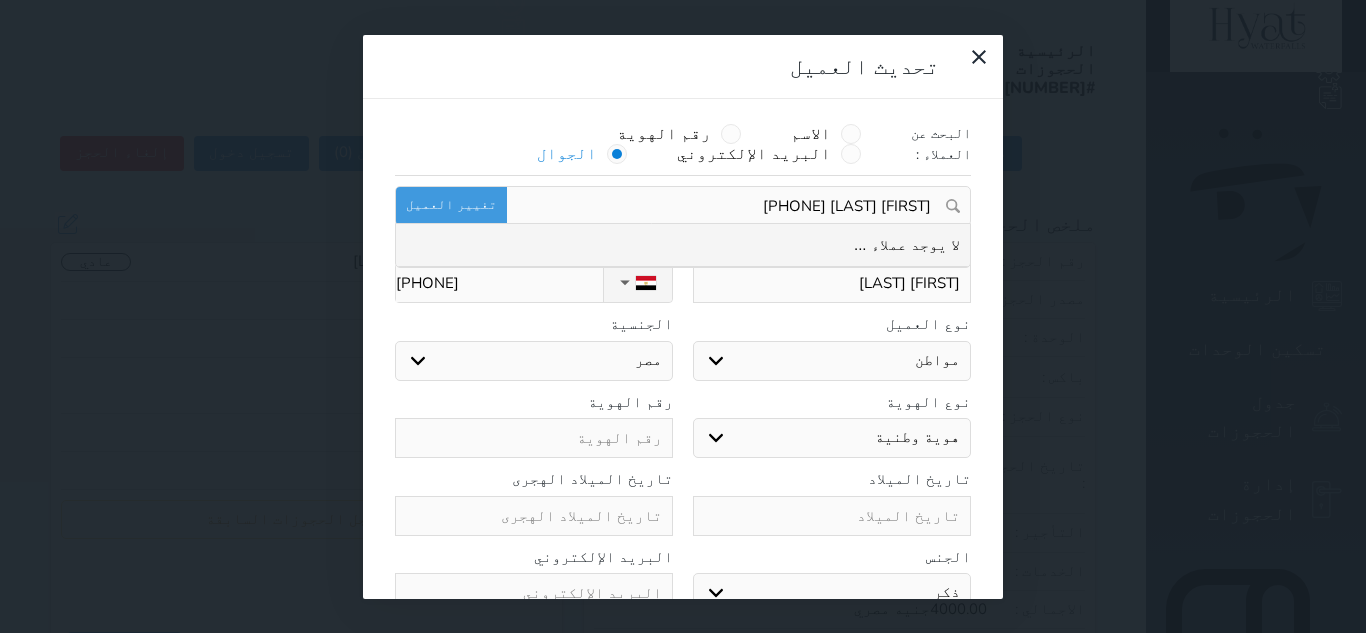 click on "[FIRST] [LAST] [PHONE]" at bounding box center [726, 206] 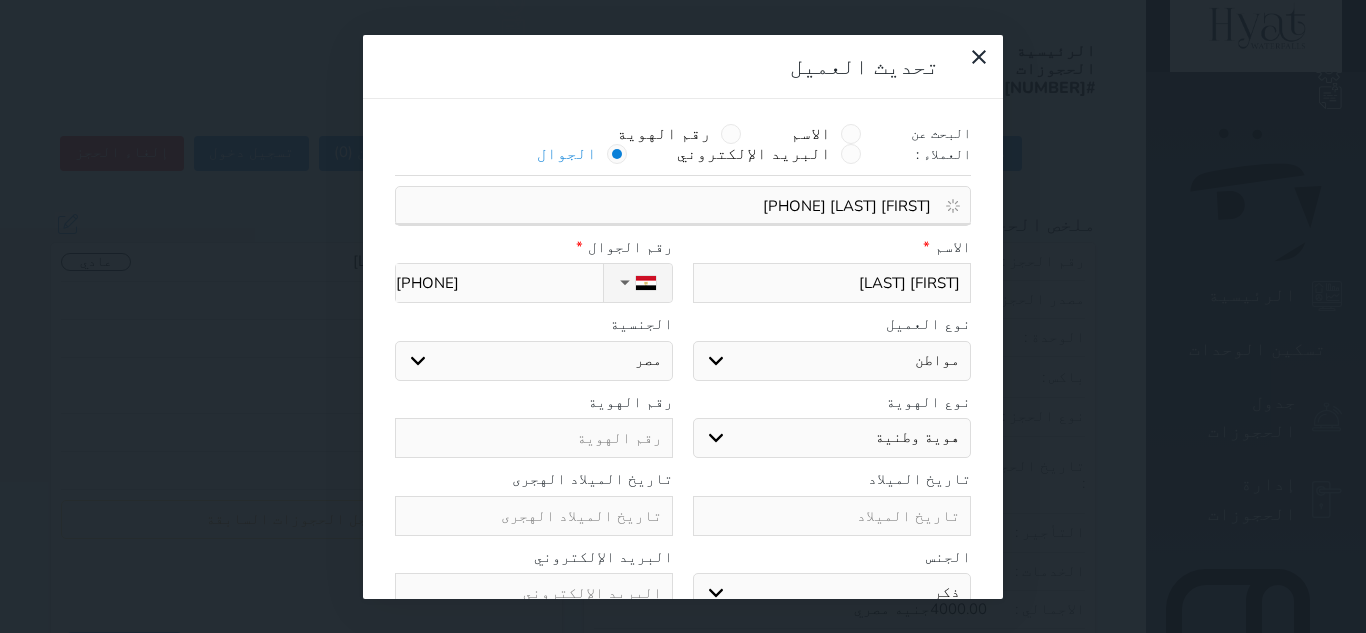 click on "[FIRST] [LAST] [PHONE]" at bounding box center (676, 206) 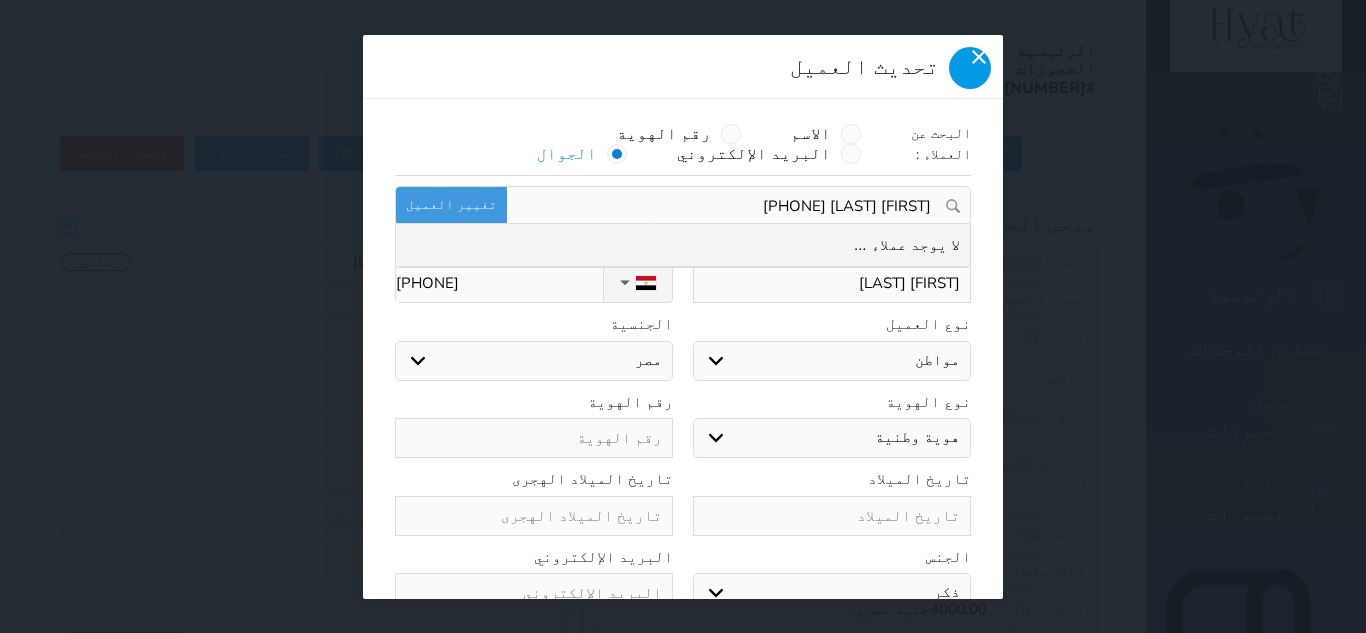 click 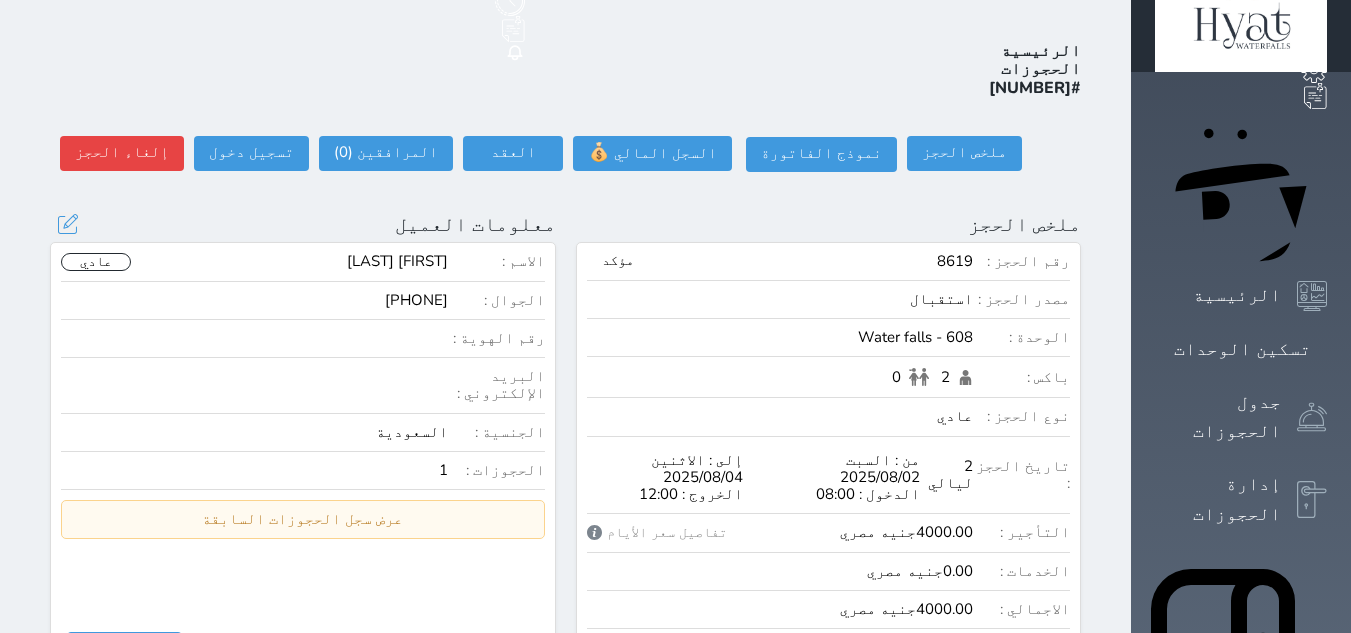 drag, startPoint x: 364, startPoint y: 225, endPoint x: 472, endPoint y: 234, distance: 108.37435 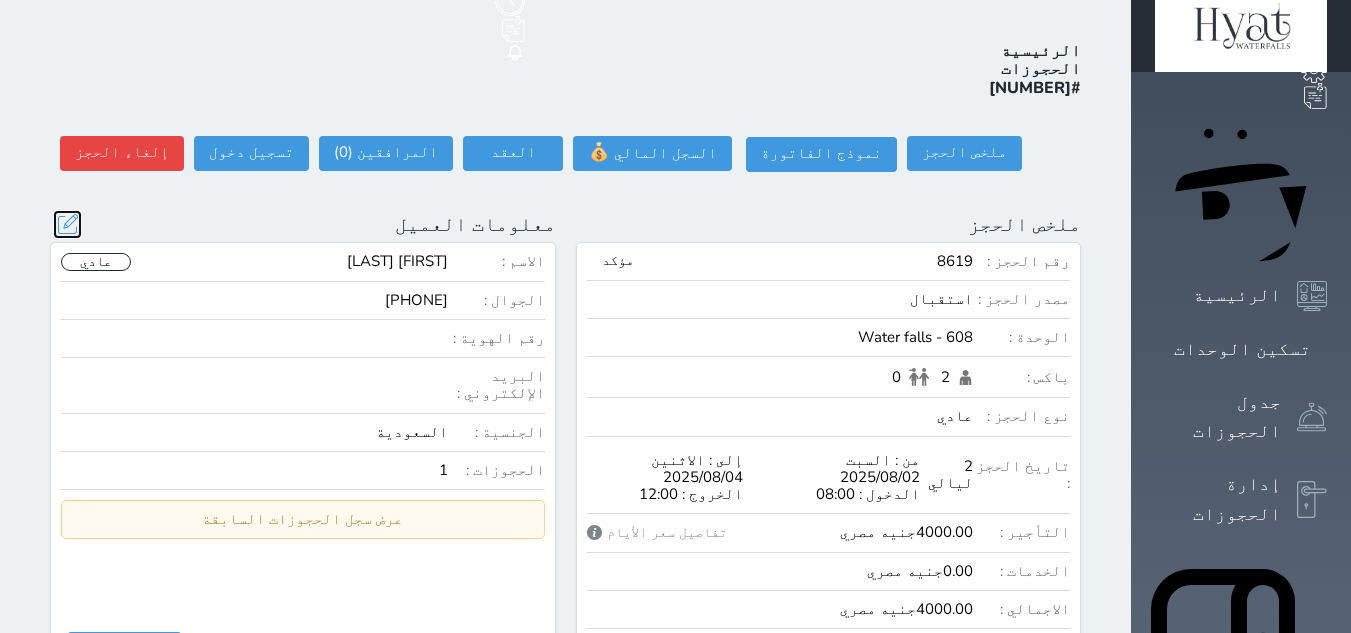 click at bounding box center [67, 224] 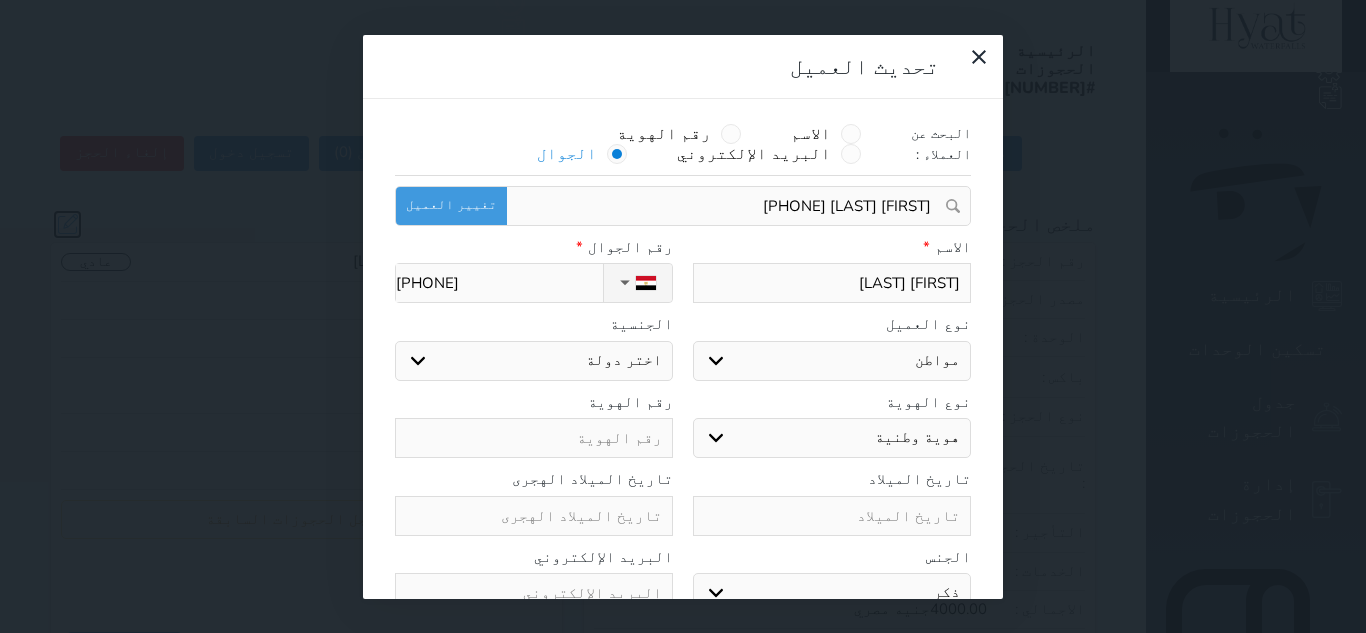 select on "207" 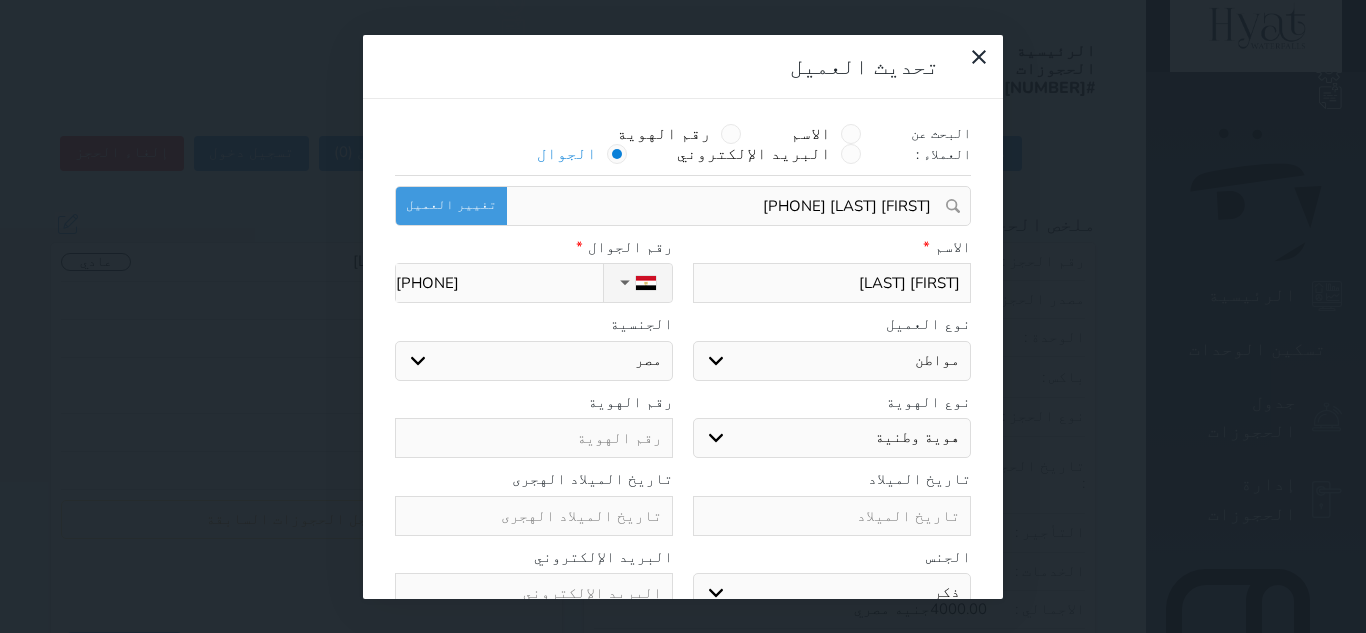 drag, startPoint x: 702, startPoint y: 160, endPoint x: 952, endPoint y: 145, distance: 250.4496 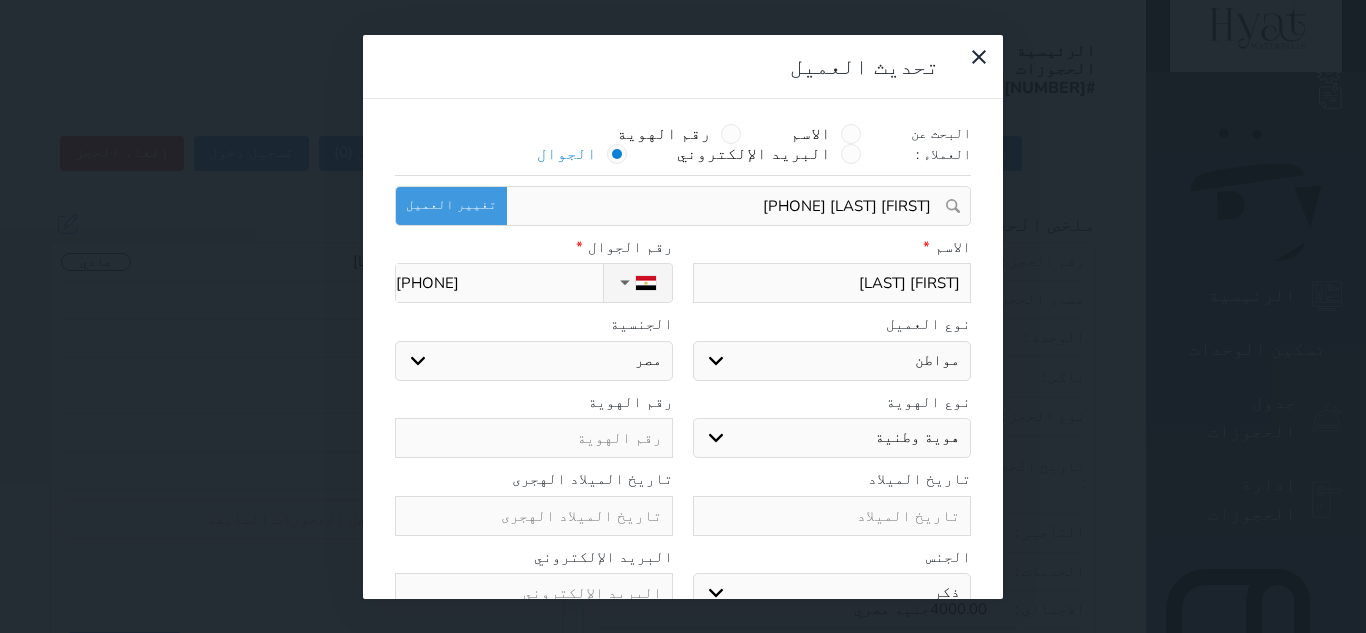 click on "[FIRST] [LAST] [PHONE]" at bounding box center (726, 206) 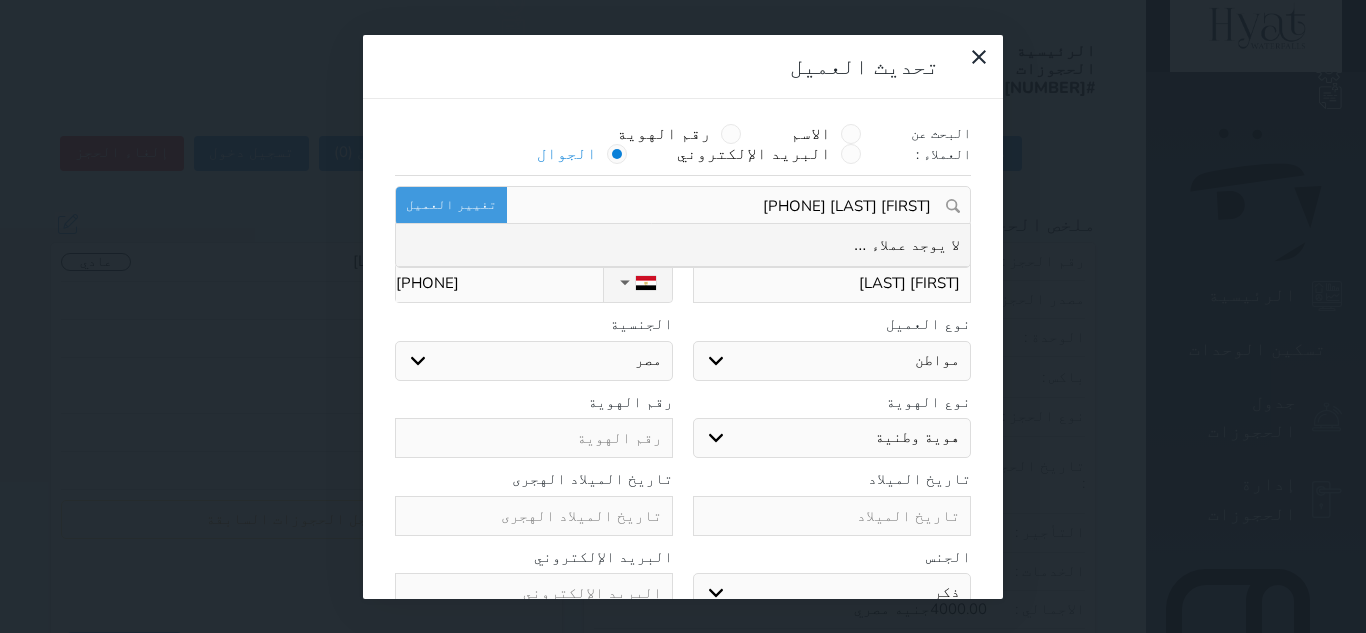 paste 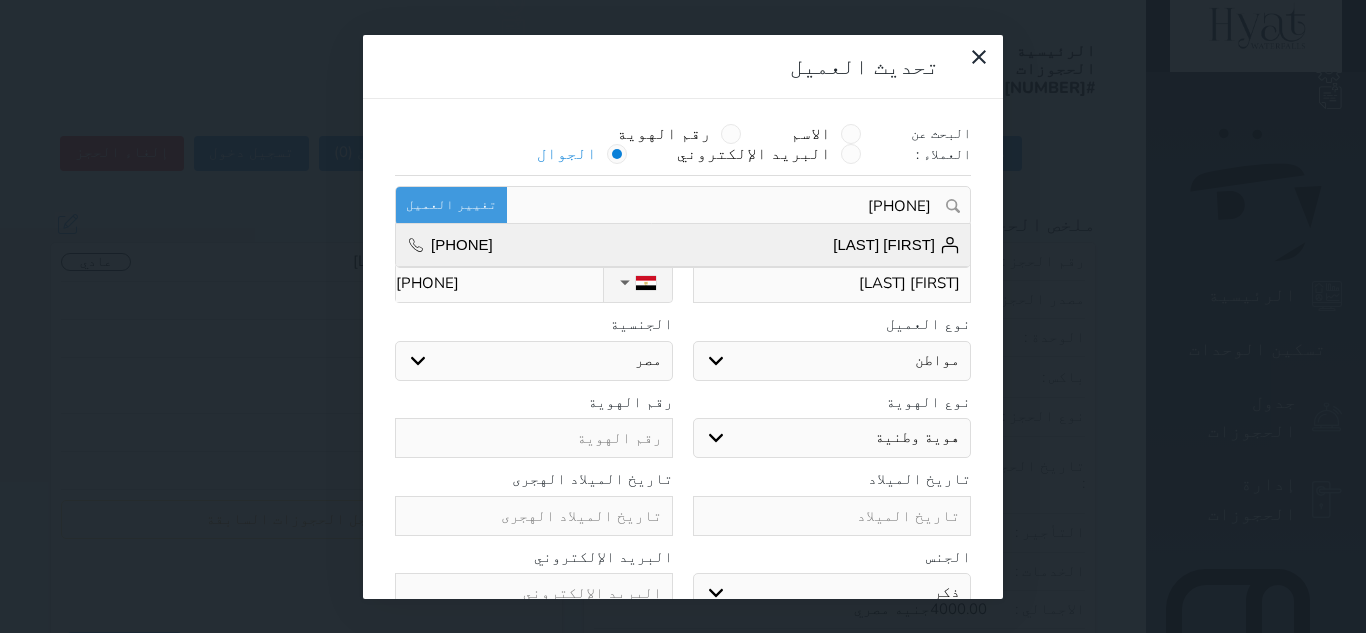 click on "[FIRST] [LAST]" at bounding box center [896, 245] 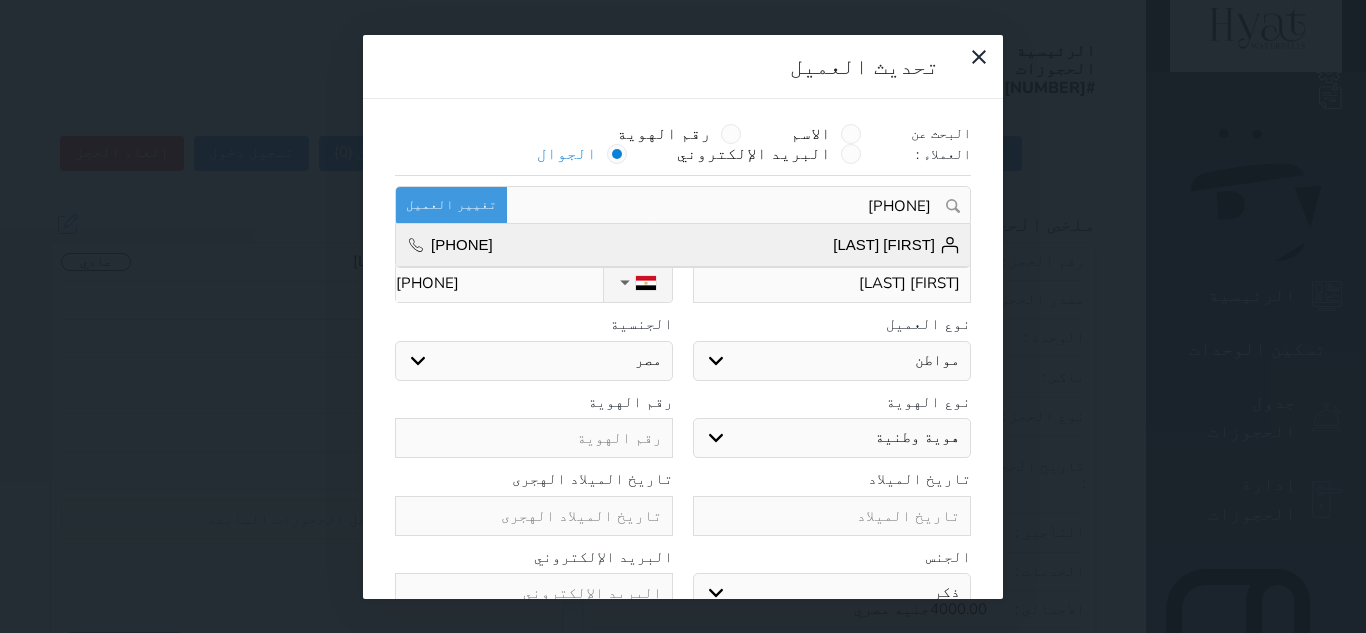 type on "[FIRST] [LAST] [PHONE]" 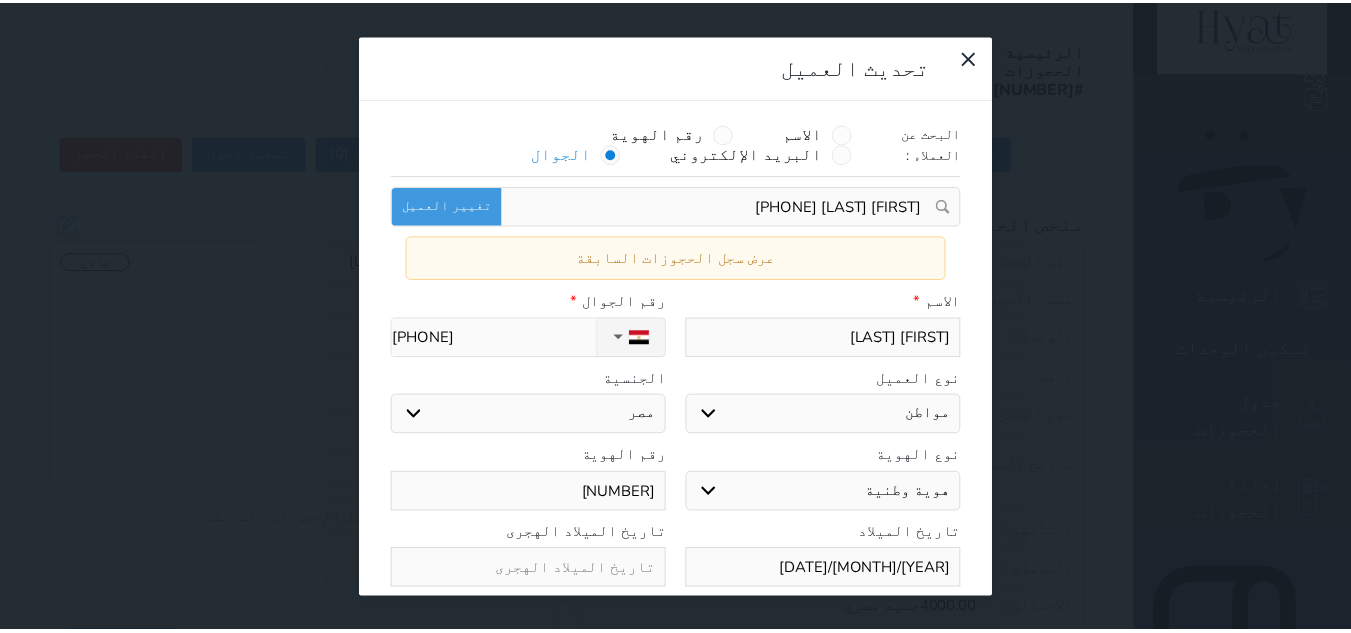 scroll, scrollTop: 99, scrollLeft: 0, axis: vertical 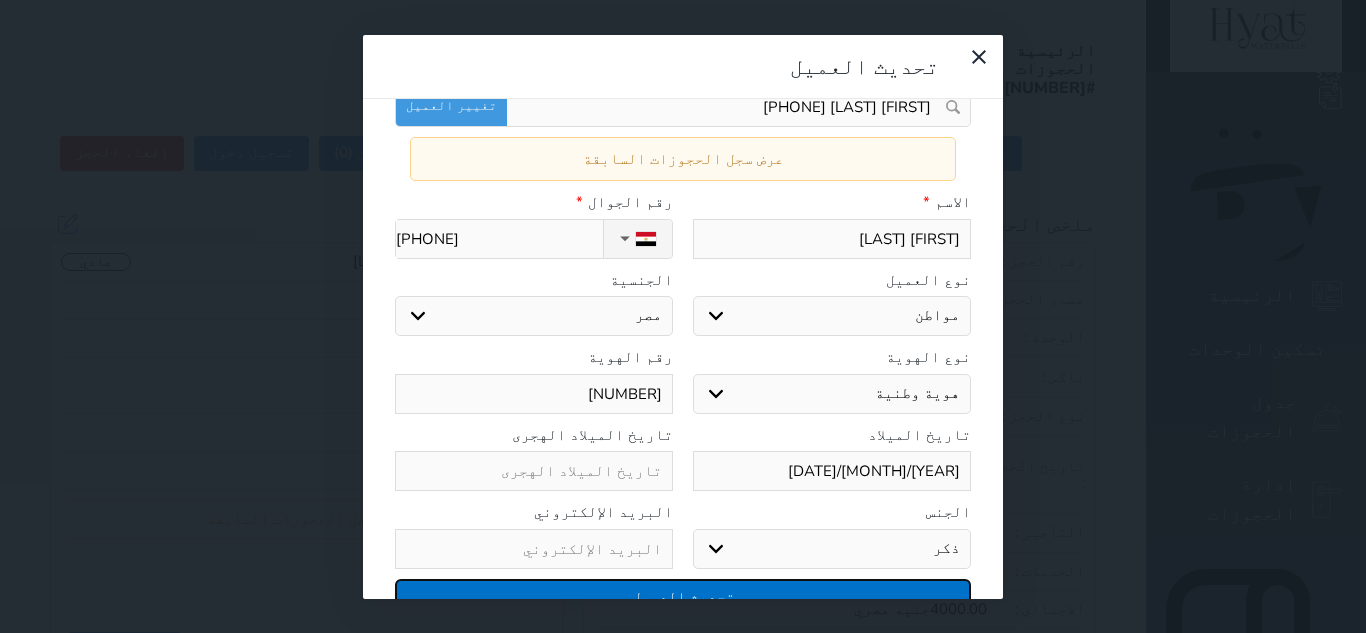 click on "تحديث العميل" at bounding box center [683, 596] 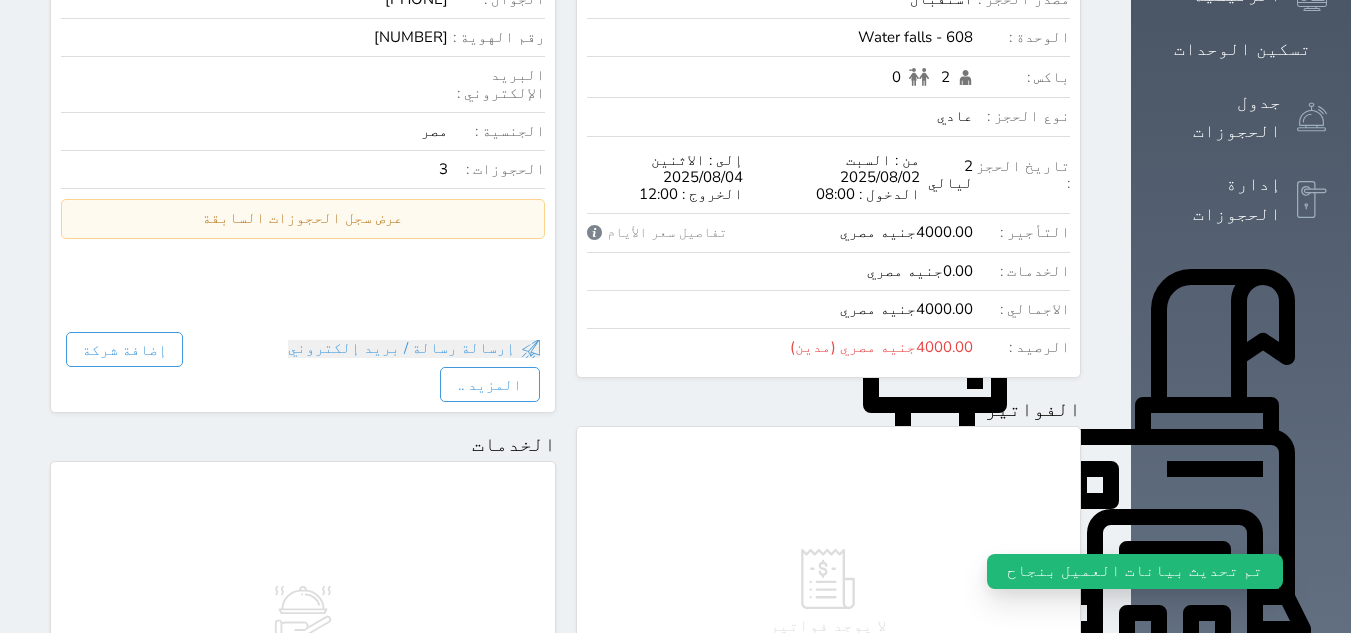 scroll, scrollTop: 1000, scrollLeft: 0, axis: vertical 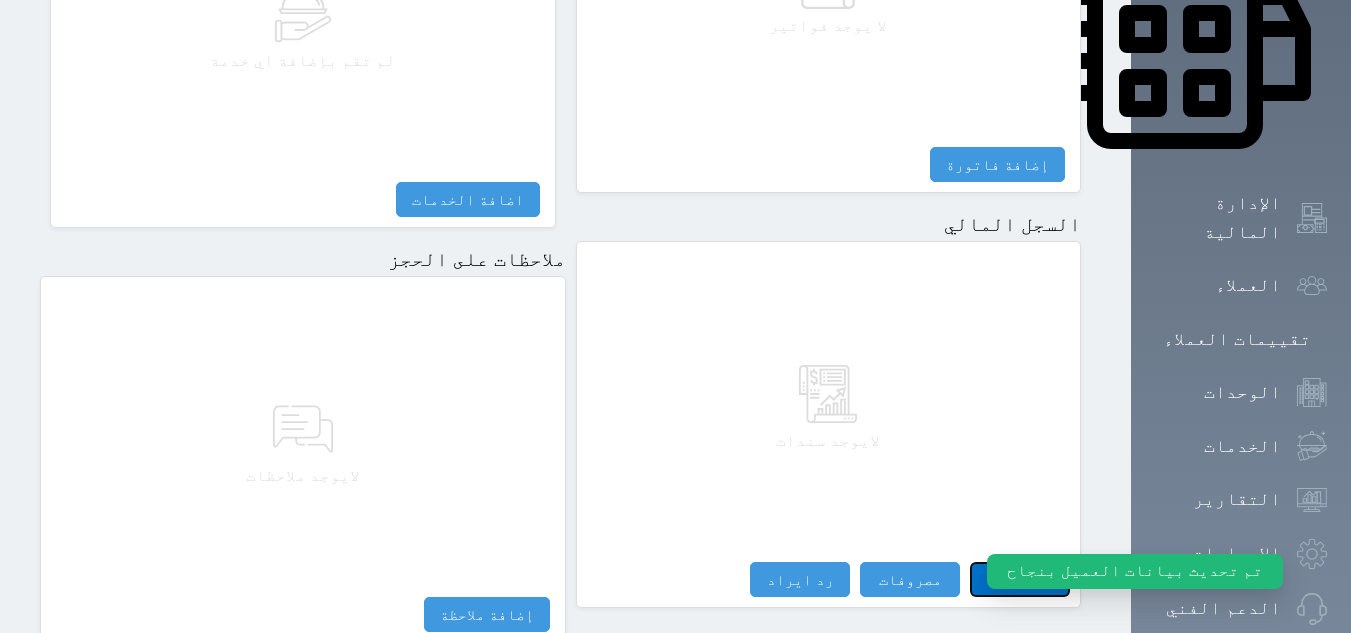 click on "مقبوضات" at bounding box center (1020, 579) 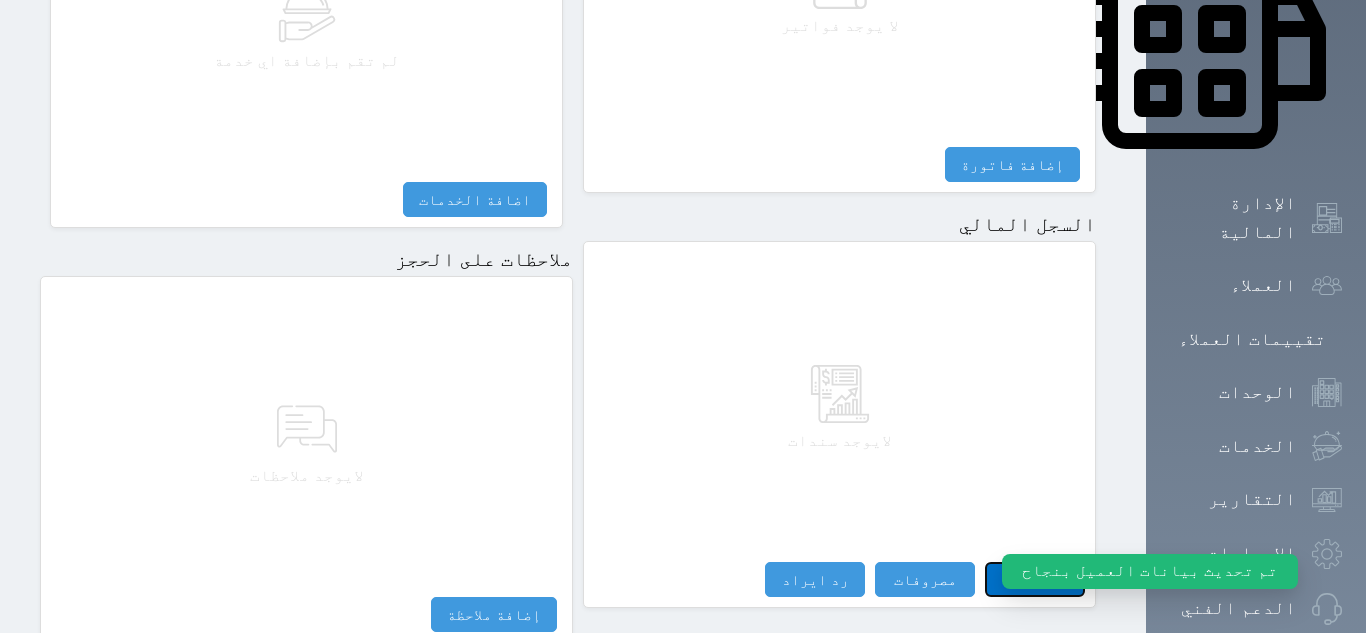select 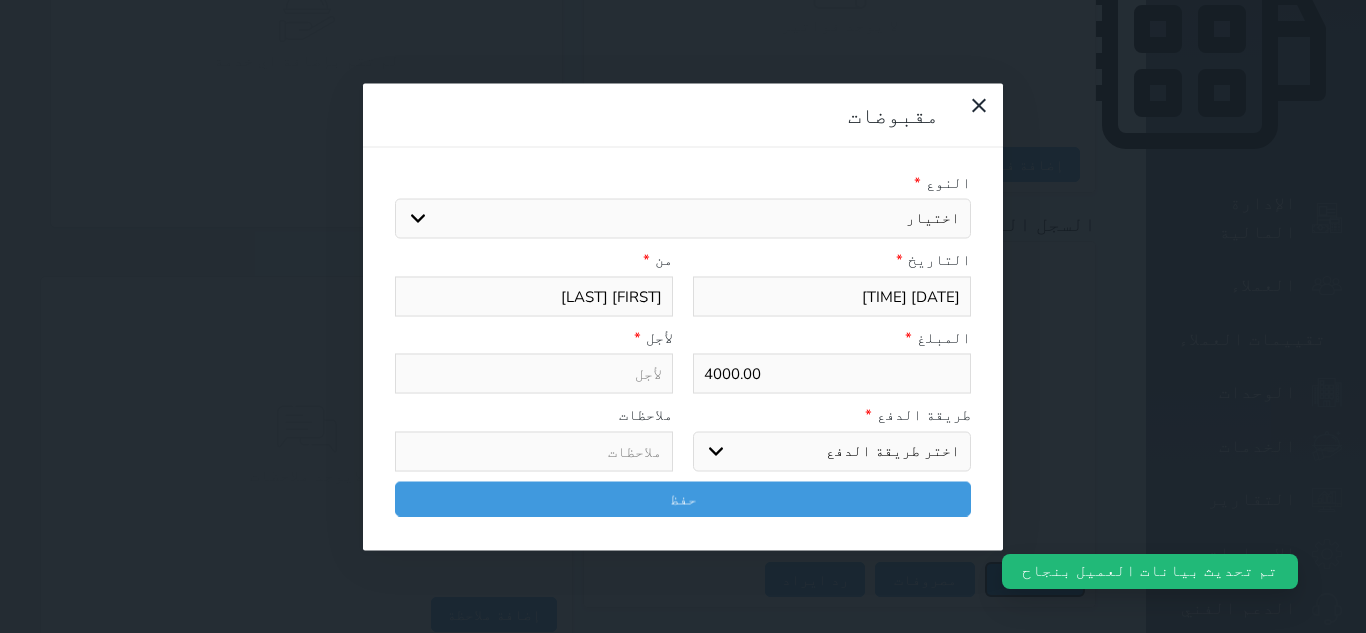 select 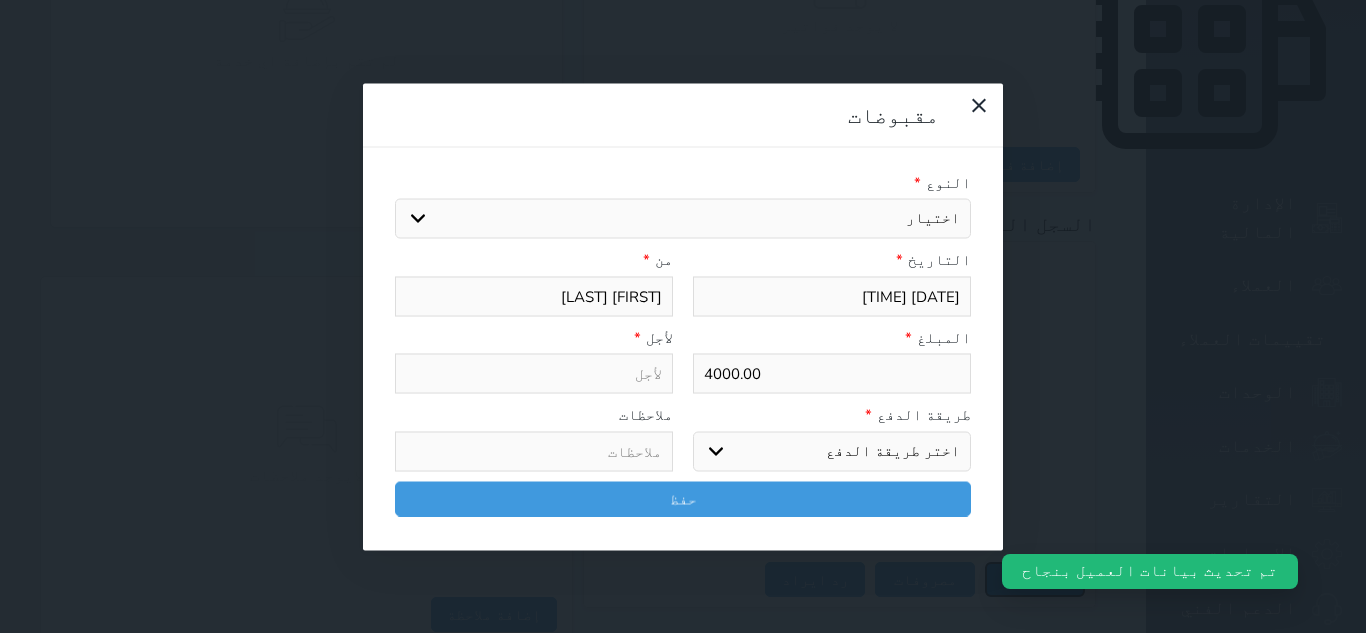 select 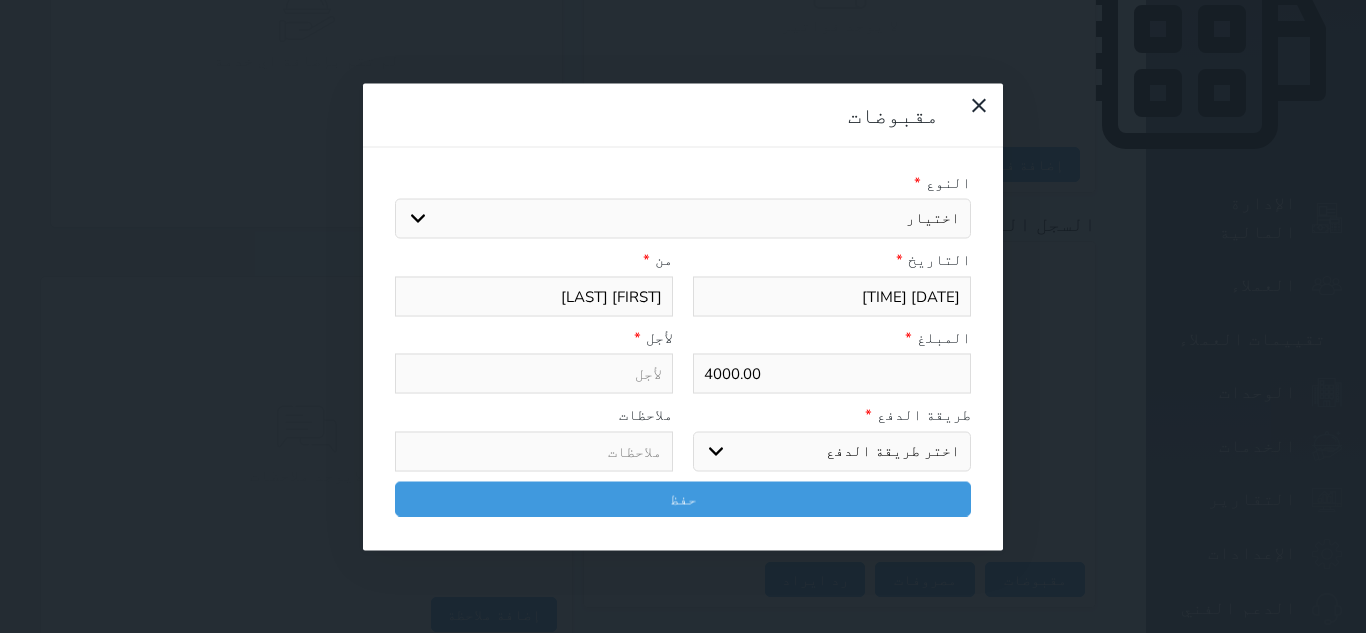 click on "اختيار   مقبوضات عامة قيمة إيجار فواتير تامين عربون لا ينطبق آخر مغسلة واي فاي - الإنترنت مواقف السيارات طعام الأغذية والمشروبات مشروبات المشروبات الباردة المشروبات الساخنة الإفطار غداء عشاء مخبز و كعك حمام سباحة الصالة الرياضية سبا و خدمات الجمال اختيار وإسقاط (خدمات النقل) ميني بار كابل - تلفزيون سرير إضافي تصفيف الشعر التسوق خدمات الجولات السياحية المنظمة خدمات الدليل السياحي قبض إيجار" at bounding box center [683, 219] 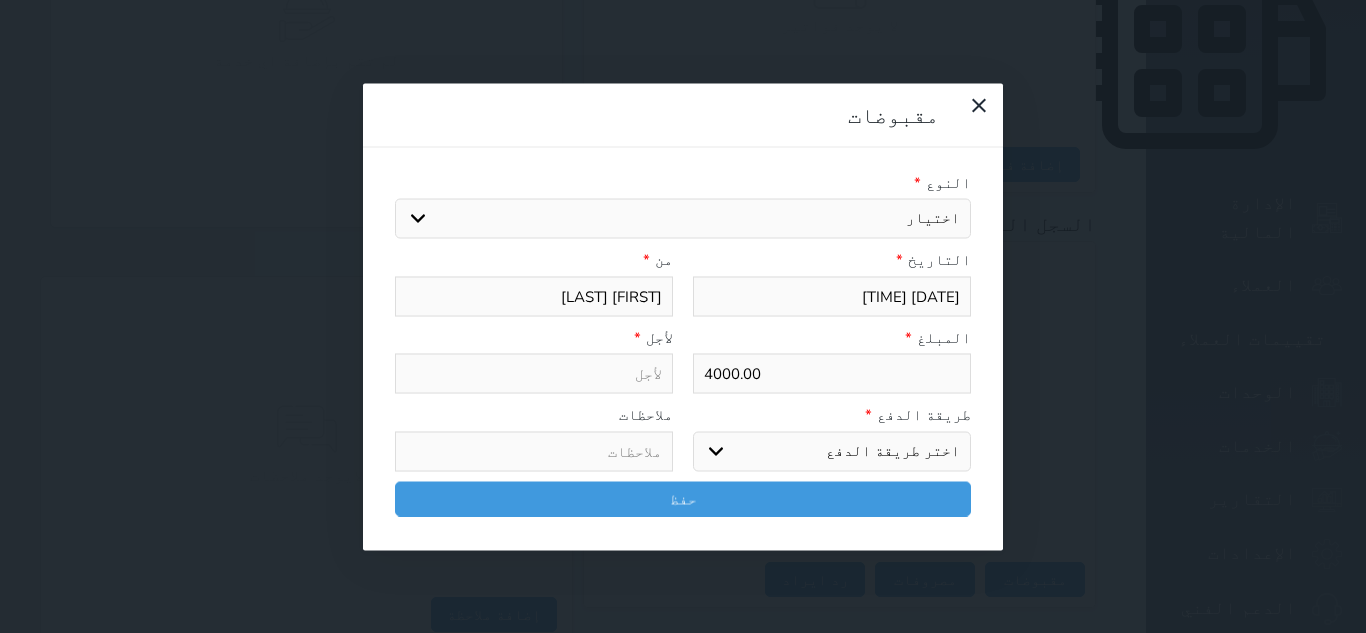 select on "[NUMBER]" 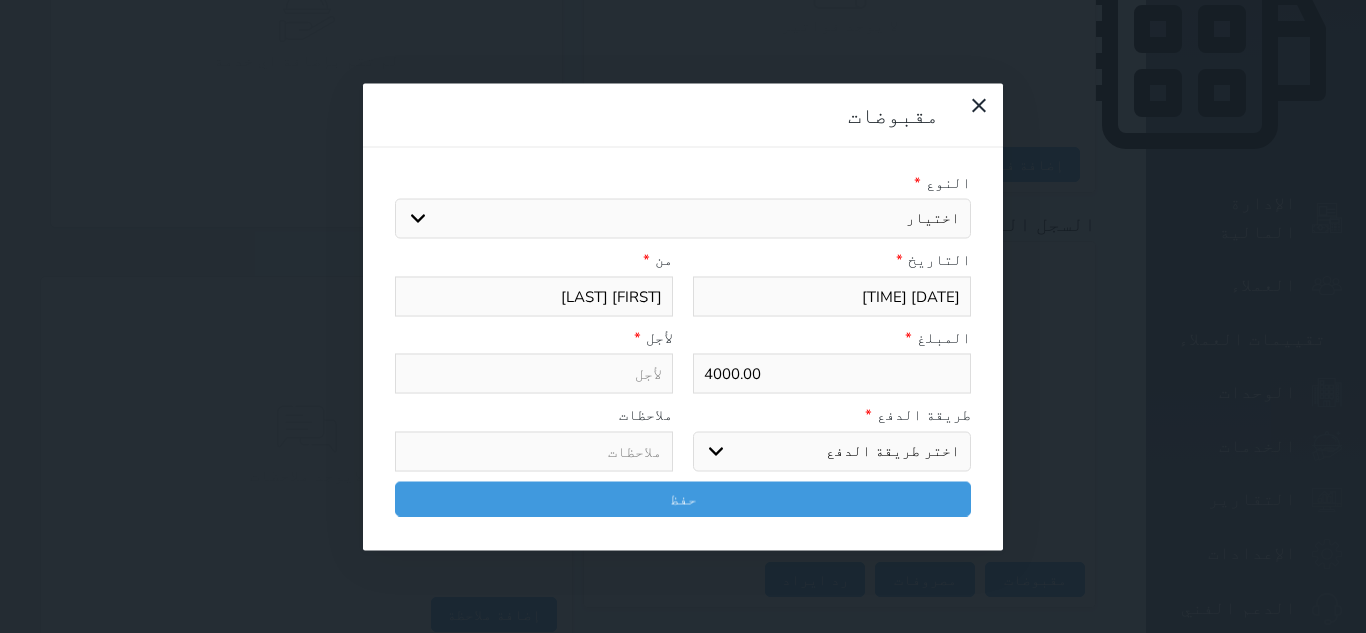 click on "اختيار   مقبوضات عامة قيمة إيجار فواتير تامين عربون لا ينطبق آخر مغسلة واي فاي - الإنترنت مواقف السيارات طعام الأغذية والمشروبات مشروبات المشروبات الباردة المشروبات الساخنة الإفطار غداء عشاء مخبز و كعك حمام سباحة الصالة الرياضية سبا و خدمات الجمال اختيار وإسقاط (خدمات النقل) ميني بار كابل - تلفزيون سرير إضافي تصفيف الشعر التسوق خدمات الجولات السياحية المنظمة خدمات الدليل السياحي قبض إيجار" at bounding box center [683, 219] 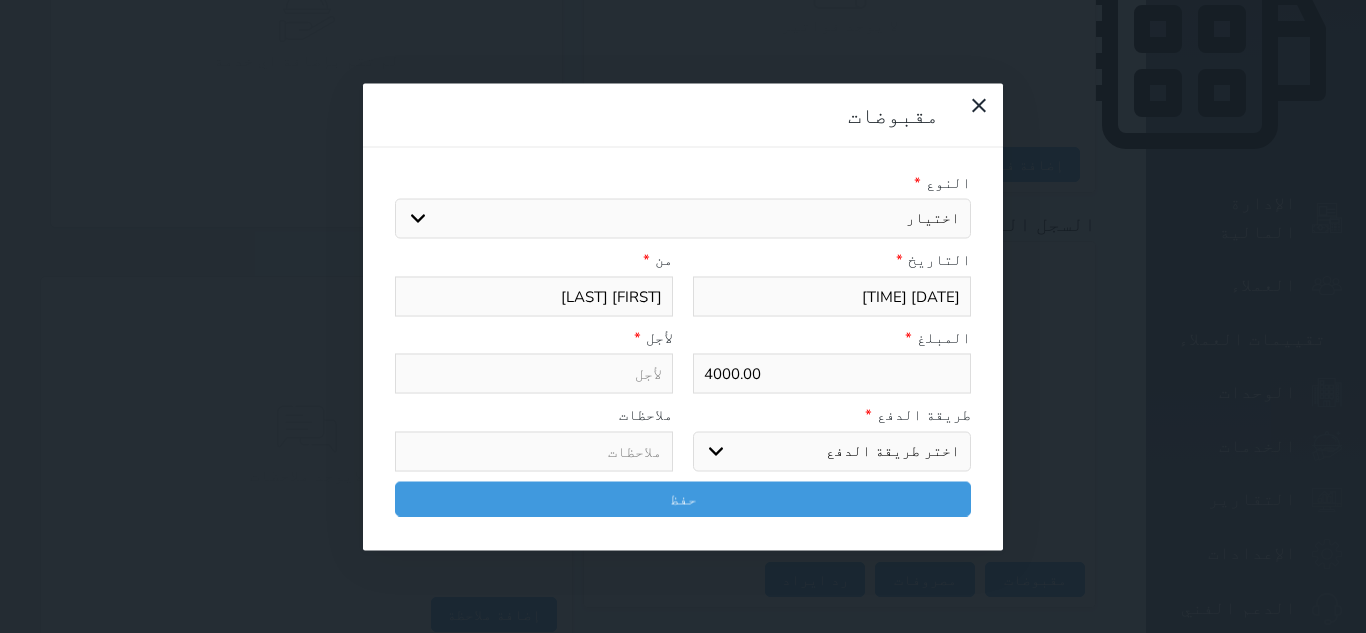 type on "قيمة إيجار - الوحدة - 608" 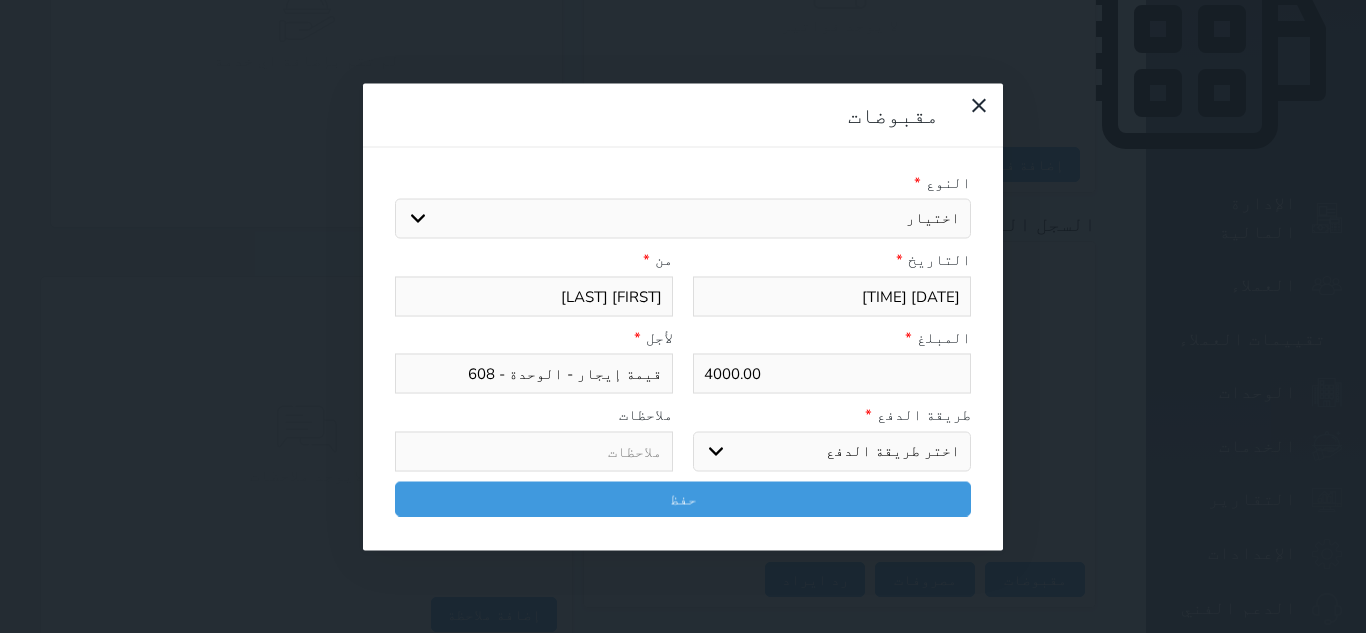 click on "اختر طريقة الدفع   دفع نقدى   تحويل بنكى   مدى   بطاقة ائتمان   آجل" at bounding box center [832, 451] 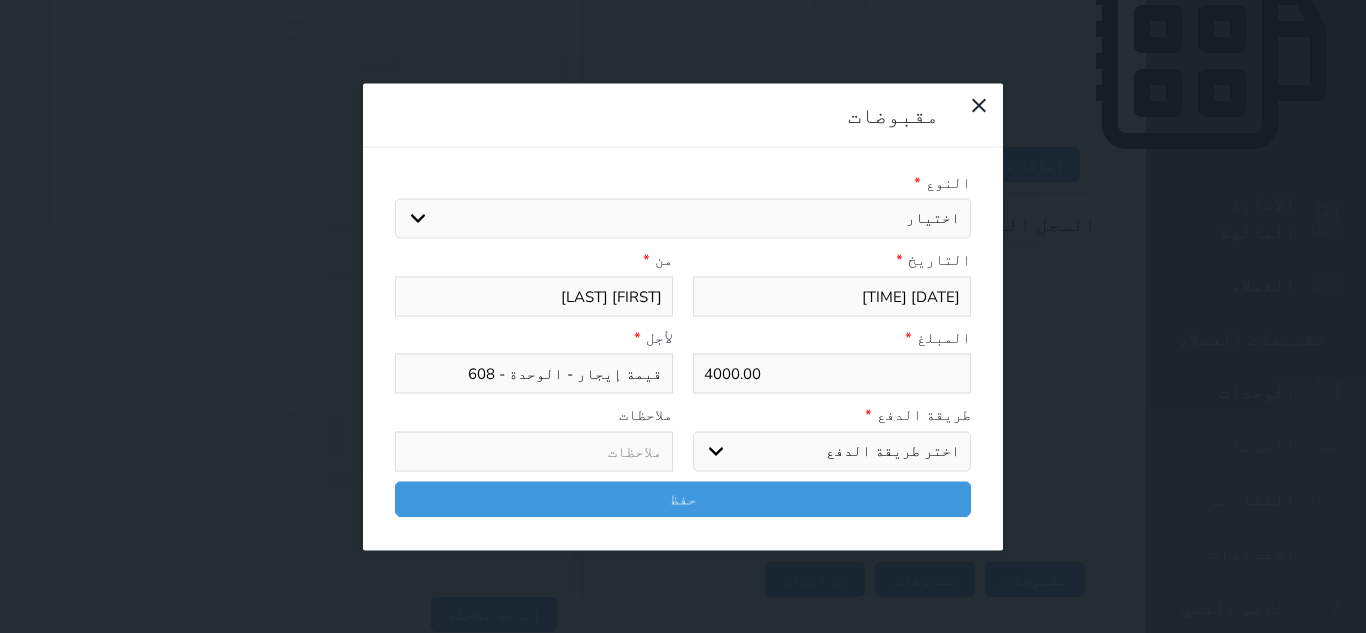 select on "credit" 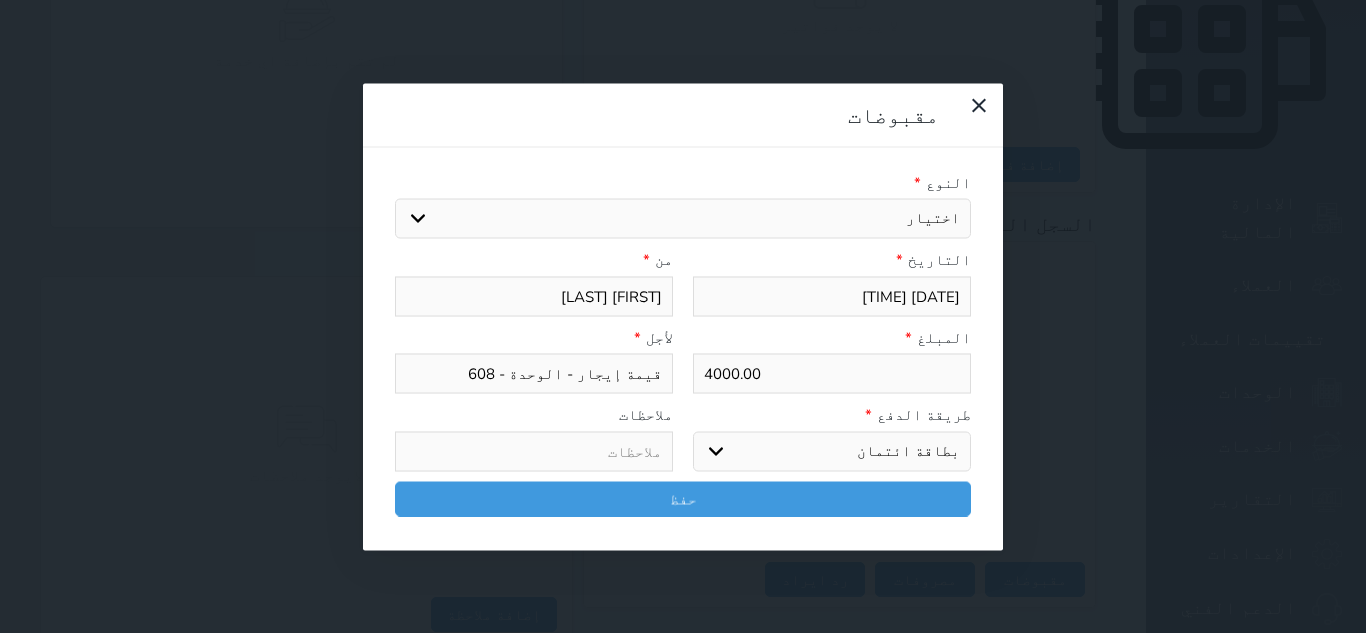 click on "اختر طريقة الدفع   دفع نقدى   تحويل بنكى   مدى   بطاقة ائتمان   آجل" at bounding box center (832, 451) 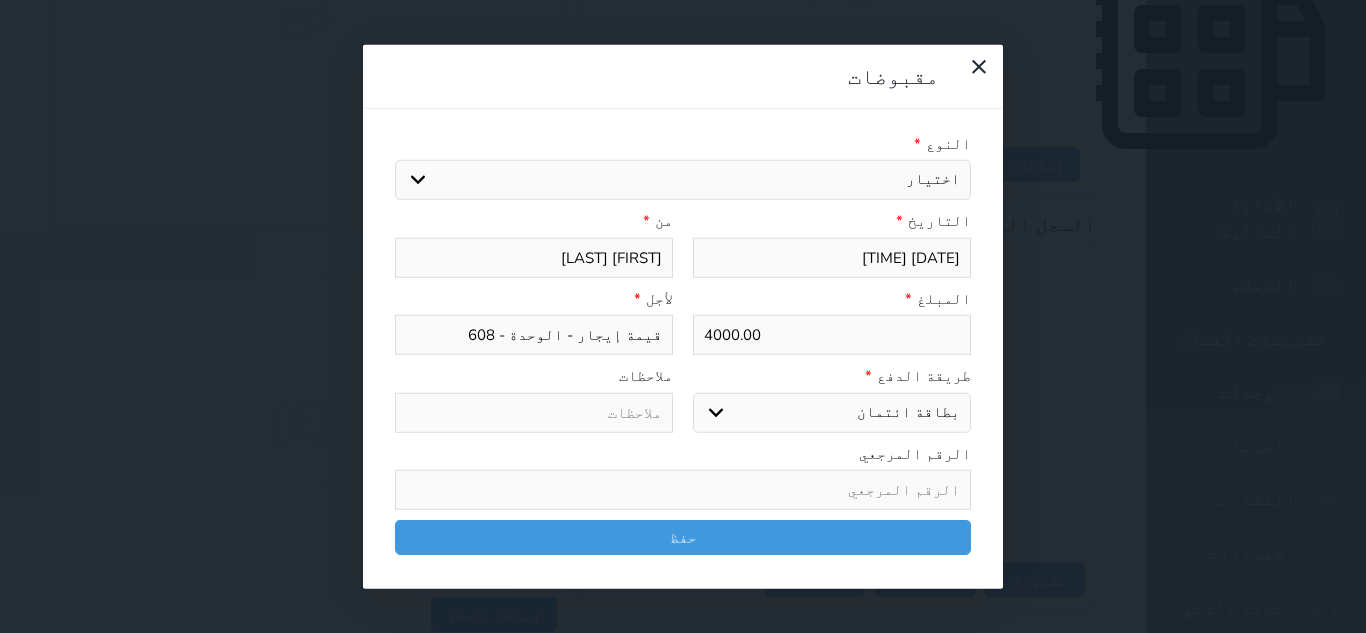 click at bounding box center (683, 490) 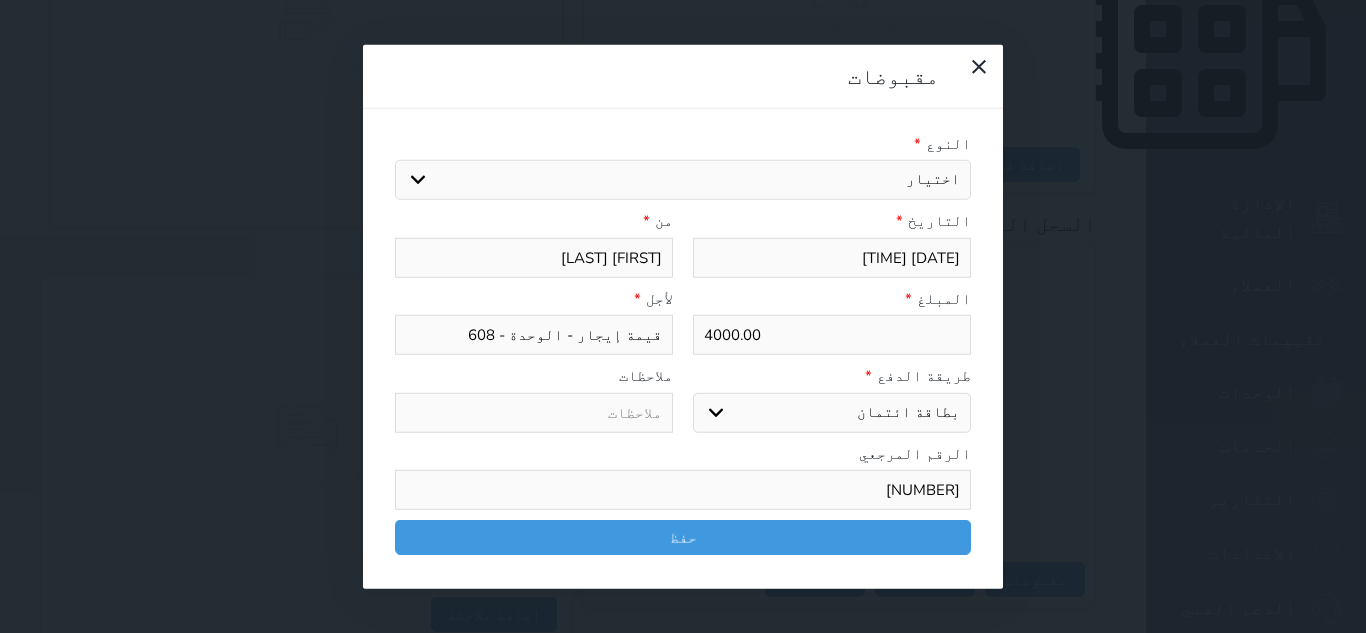 type on "[NUMBER]" 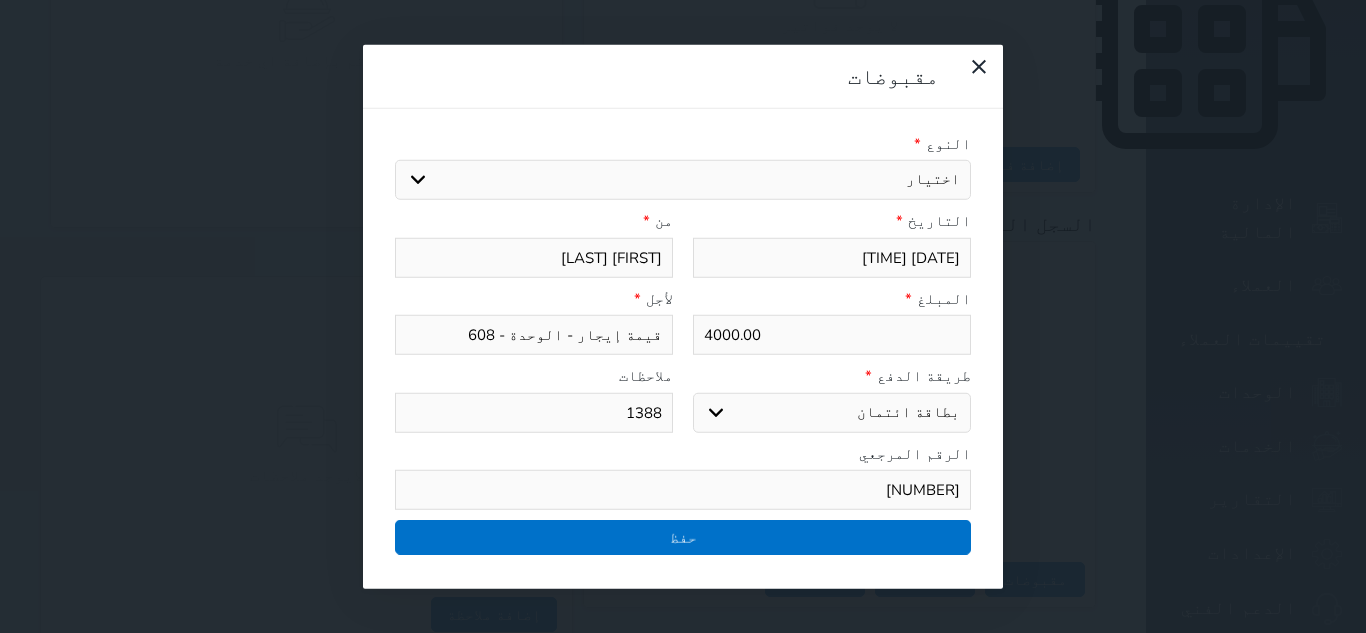 type on "1388" 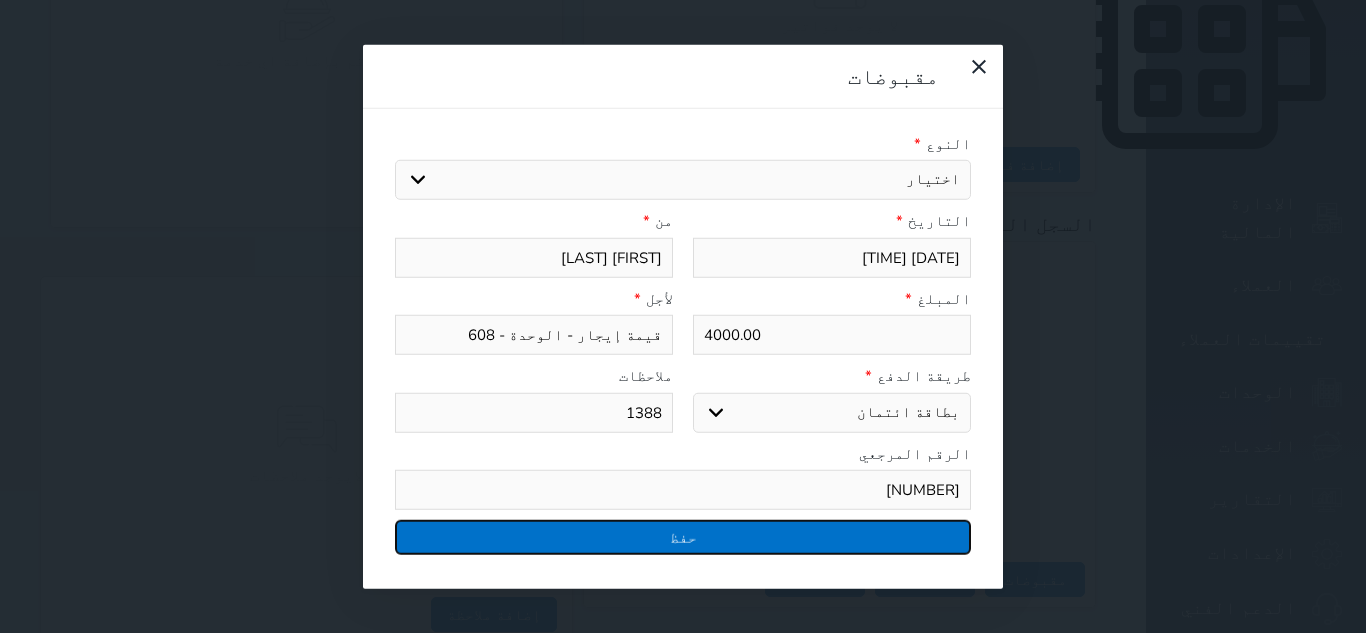 click on "حفظ" at bounding box center [683, 537] 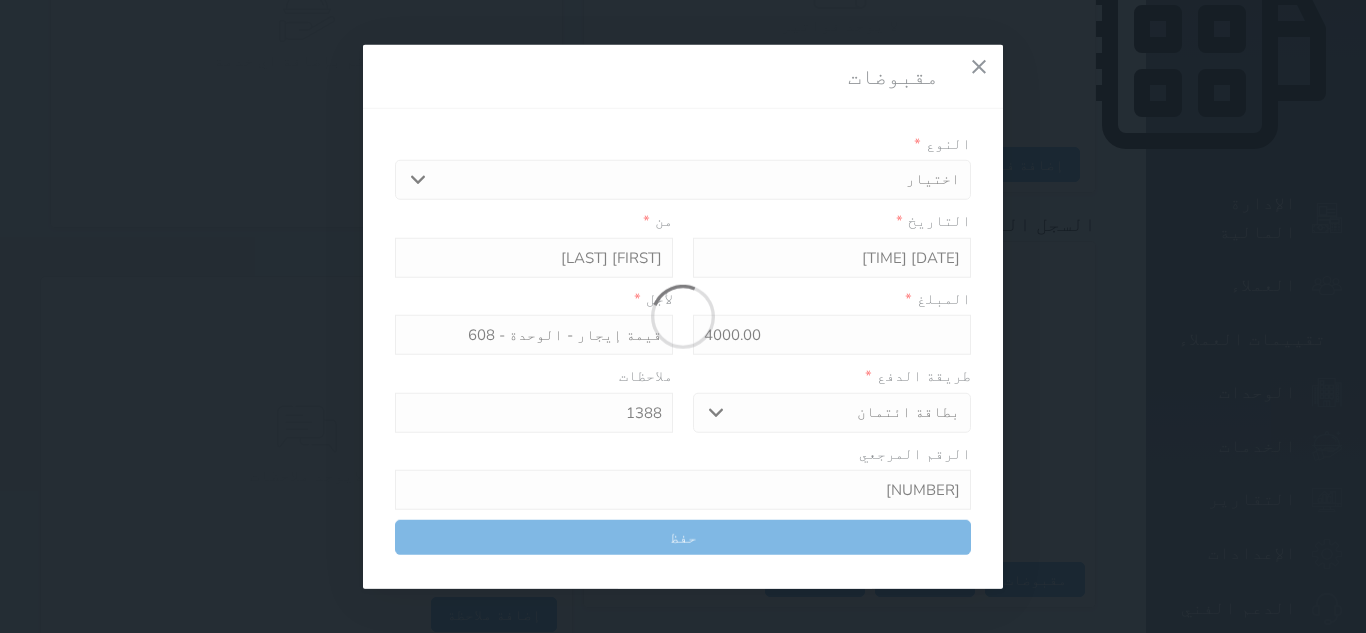 select 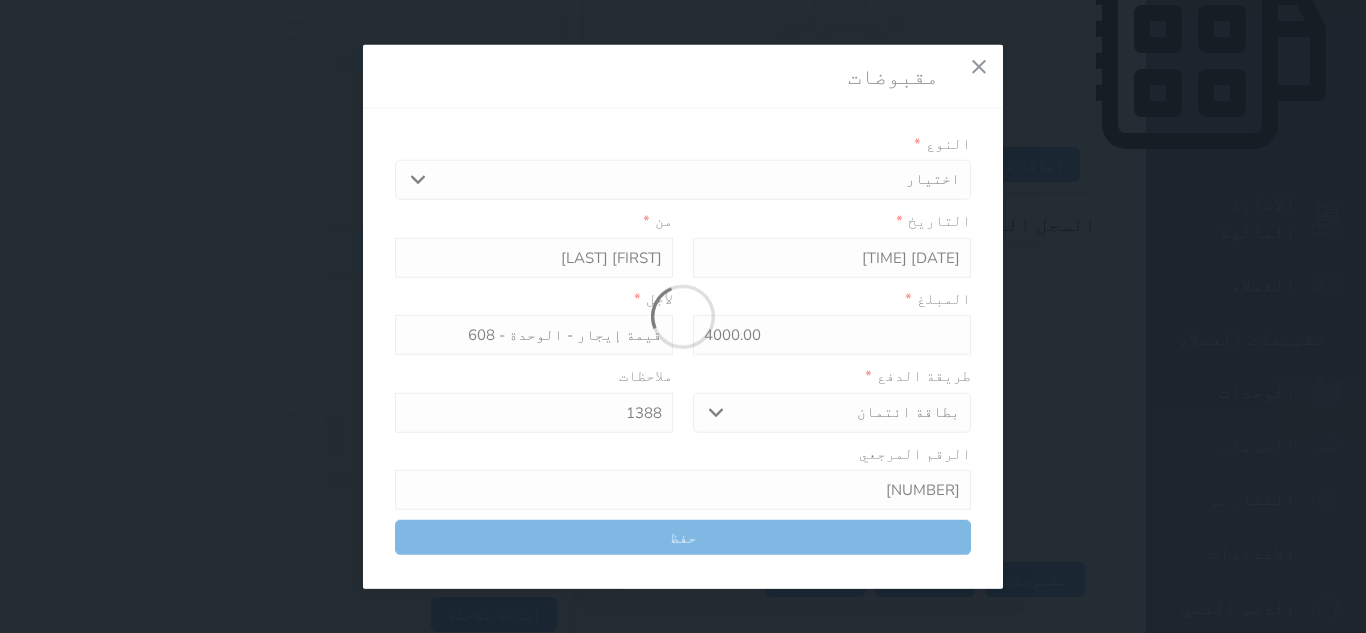 type 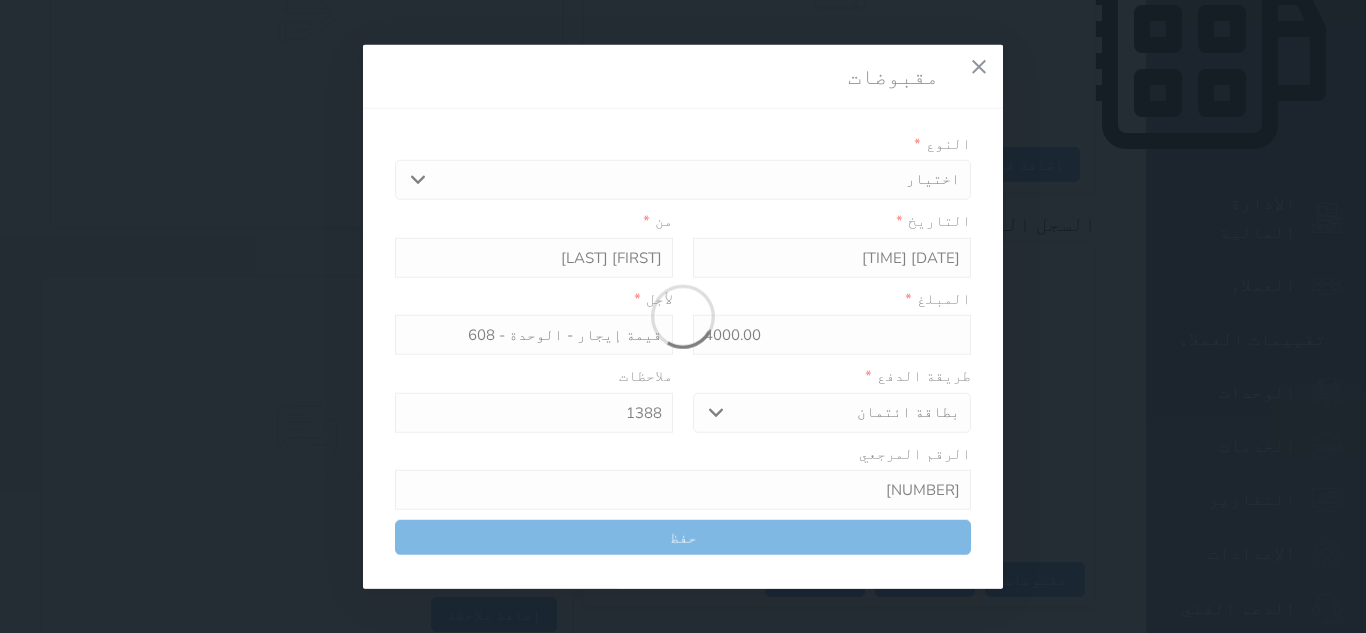 type on "0" 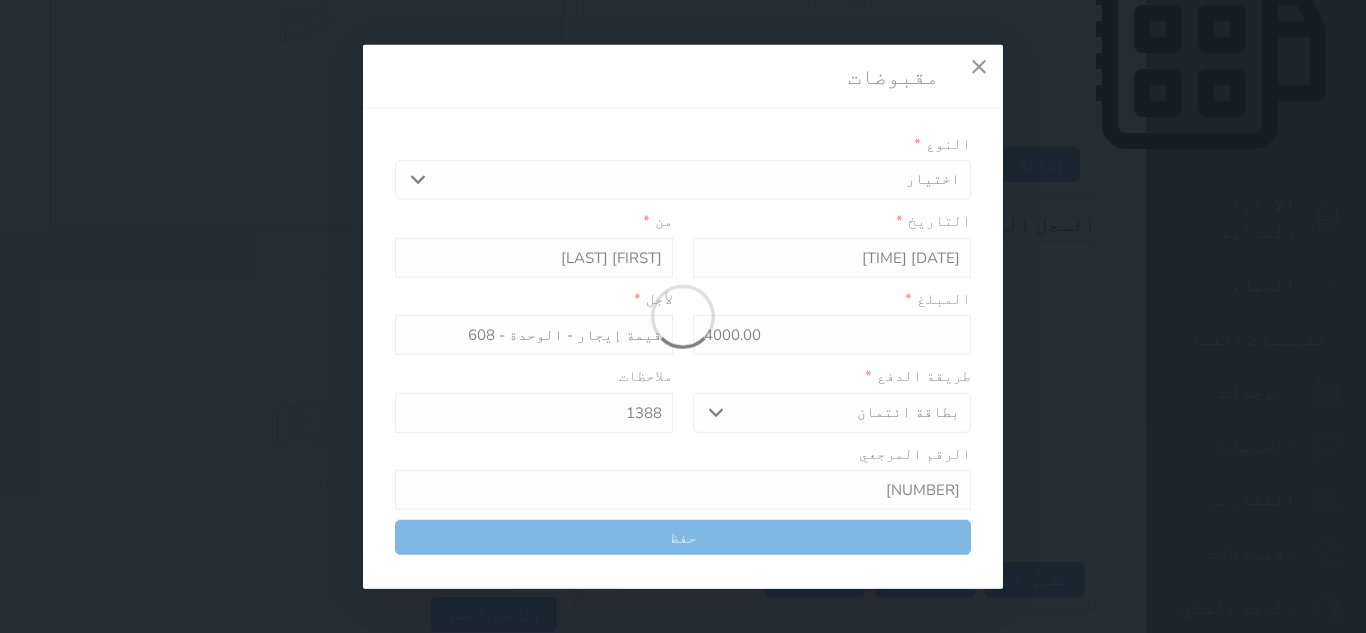 select 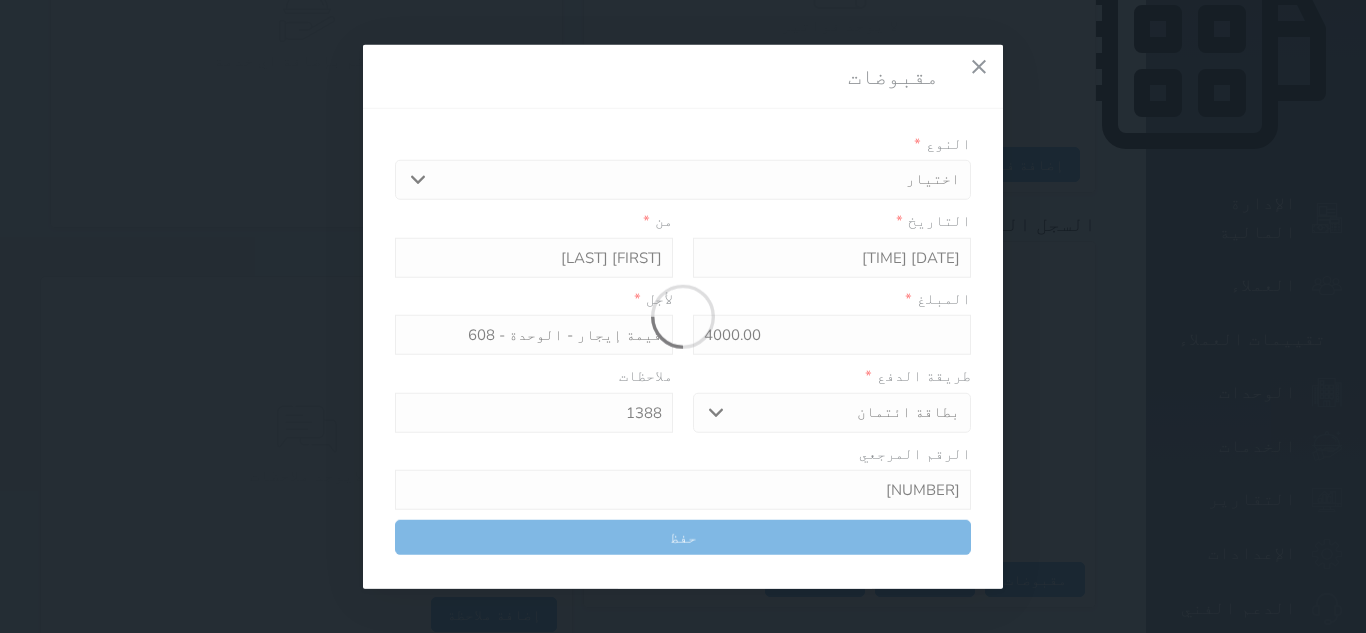 type on "0" 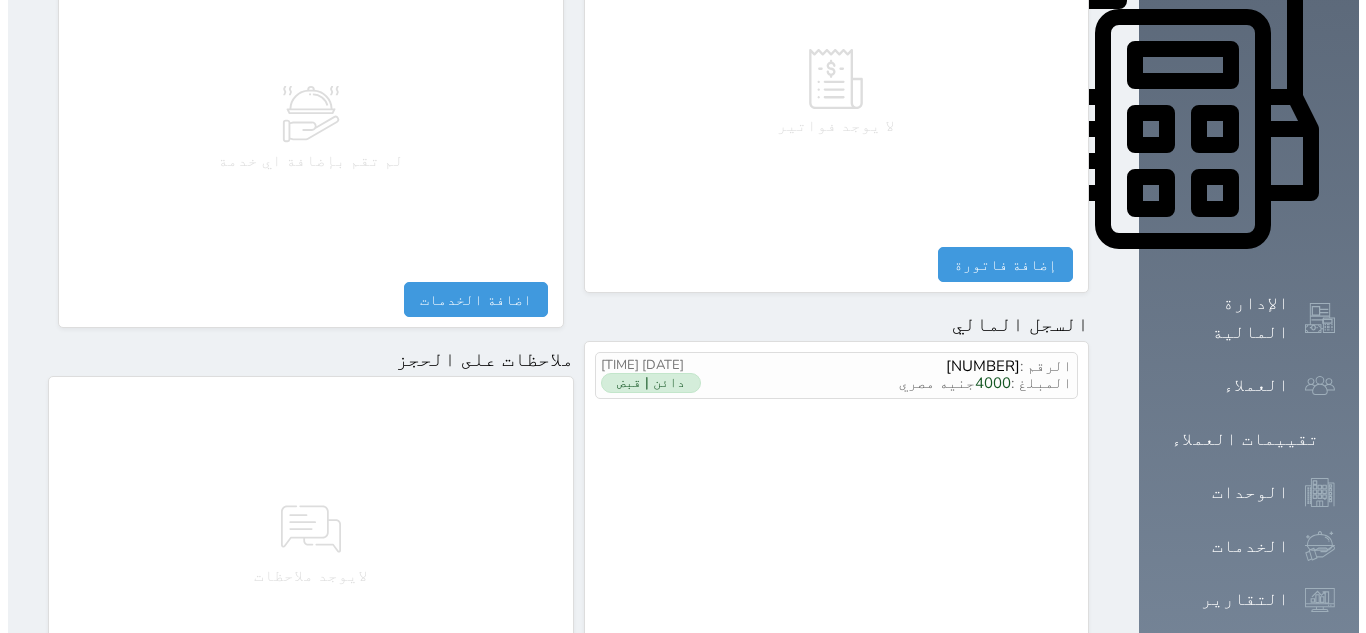 scroll, scrollTop: 1047, scrollLeft: 0, axis: vertical 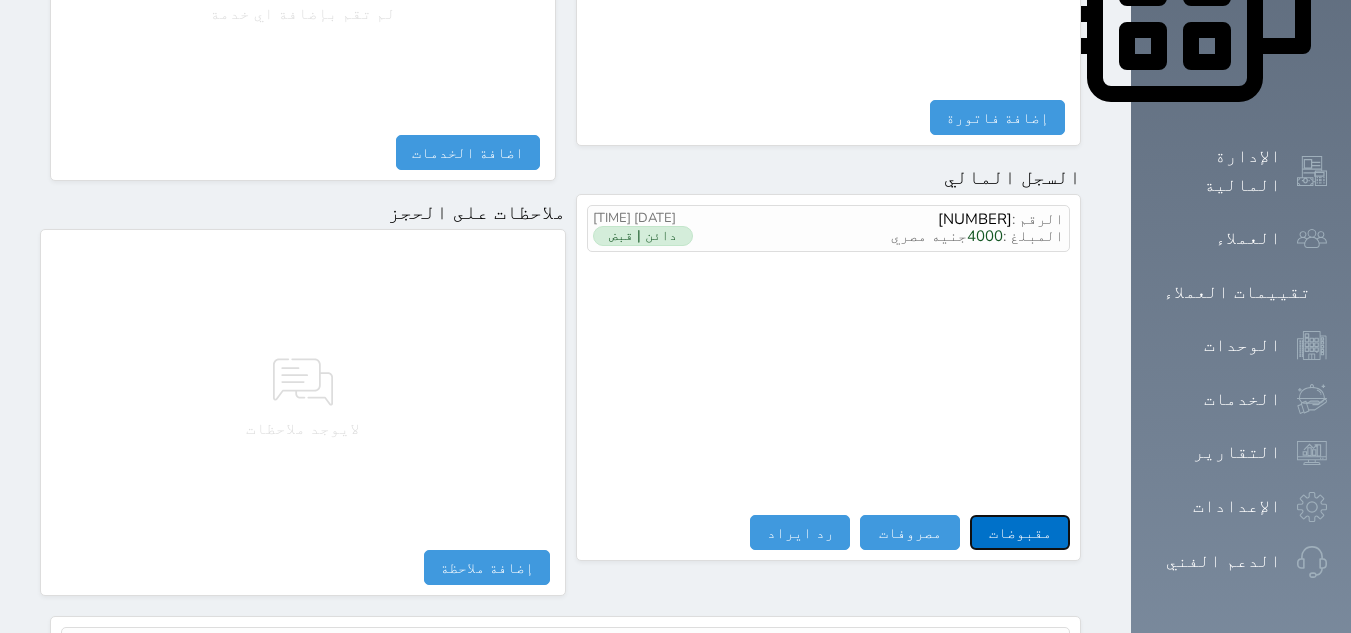 click on "مقبوضات" at bounding box center [1020, 532] 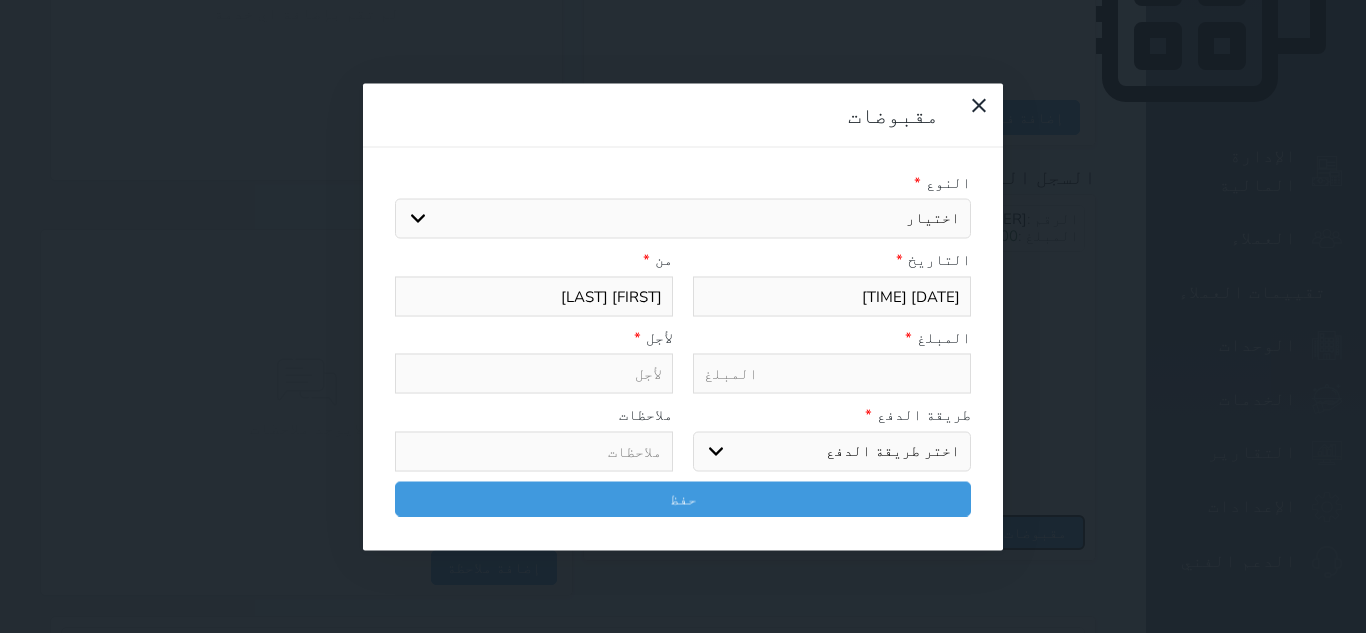 select 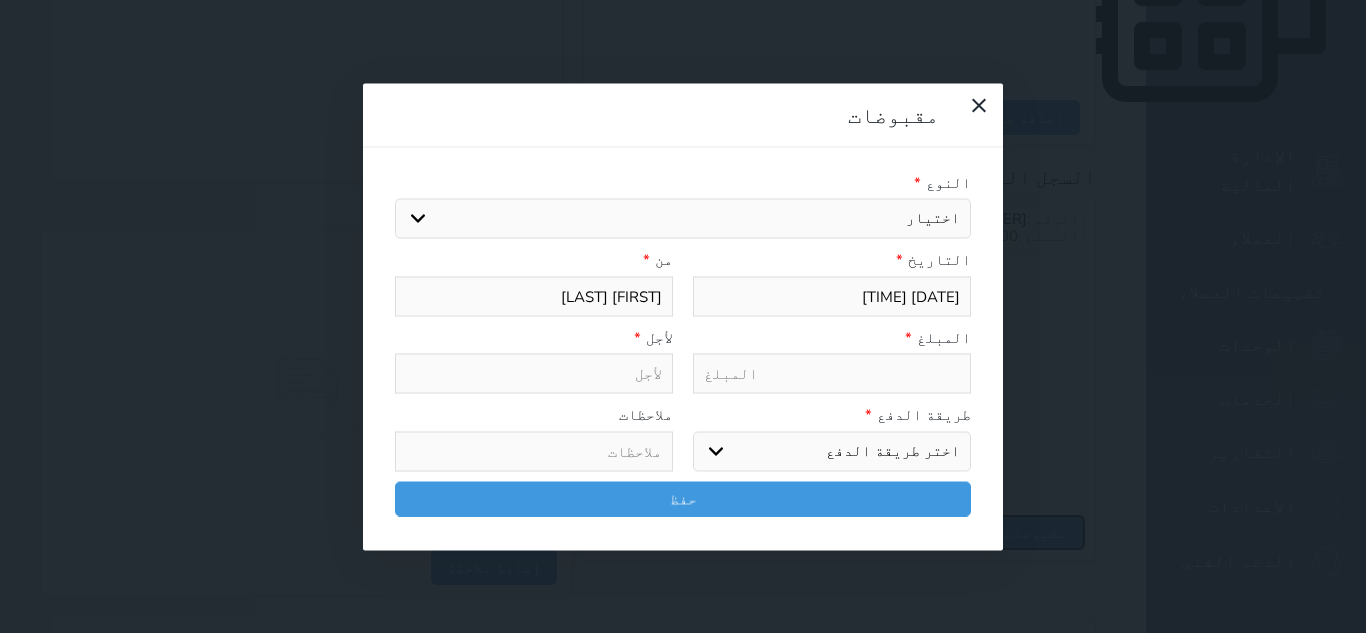 select 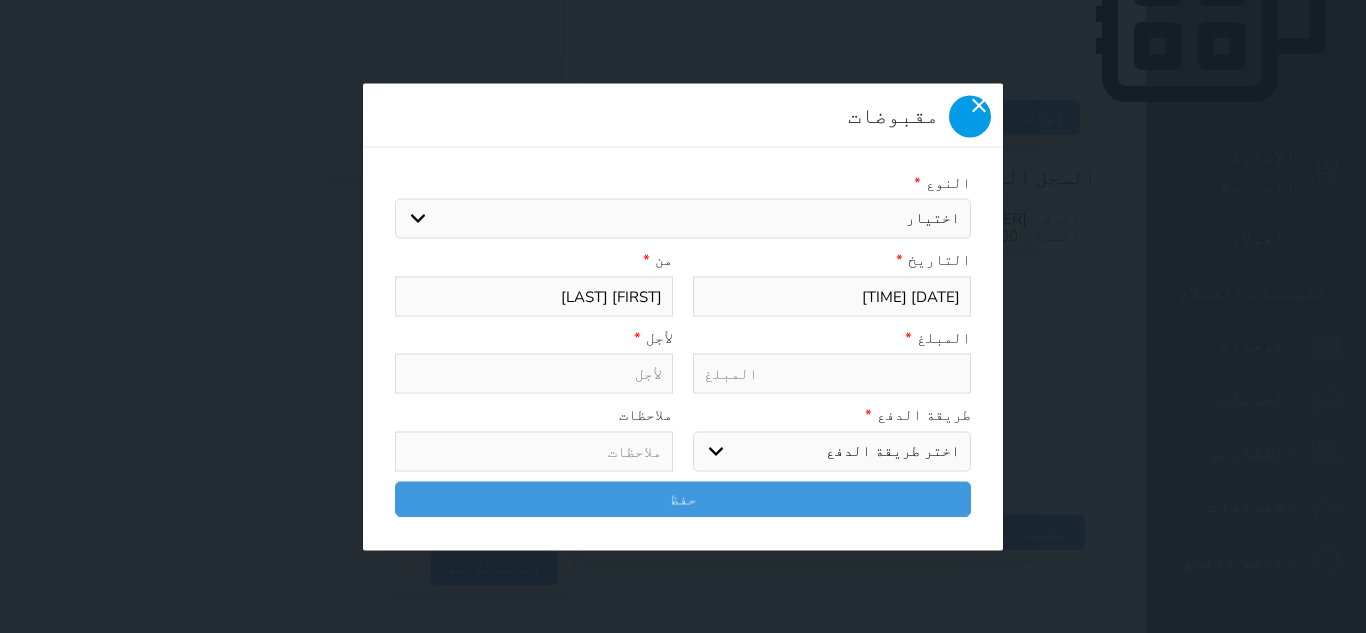 click at bounding box center (970, 116) 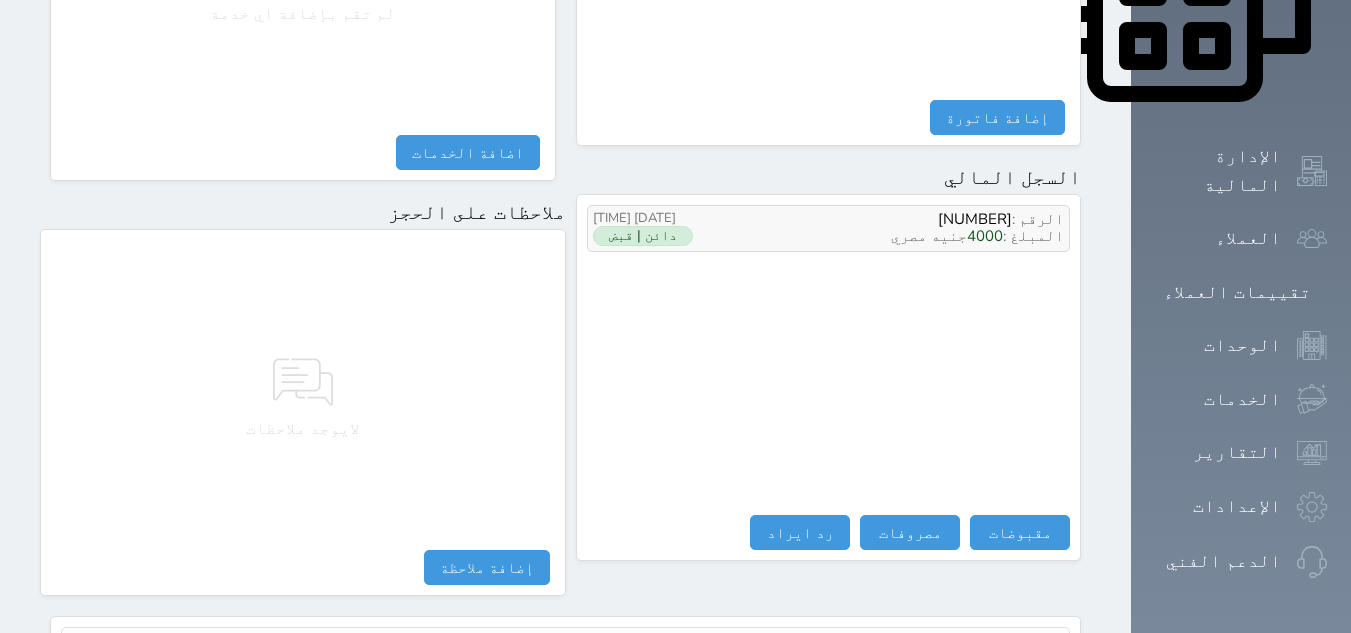 click on "[CURRENCY] [CURRENCY_NAME]" at bounding box center [947, 236] 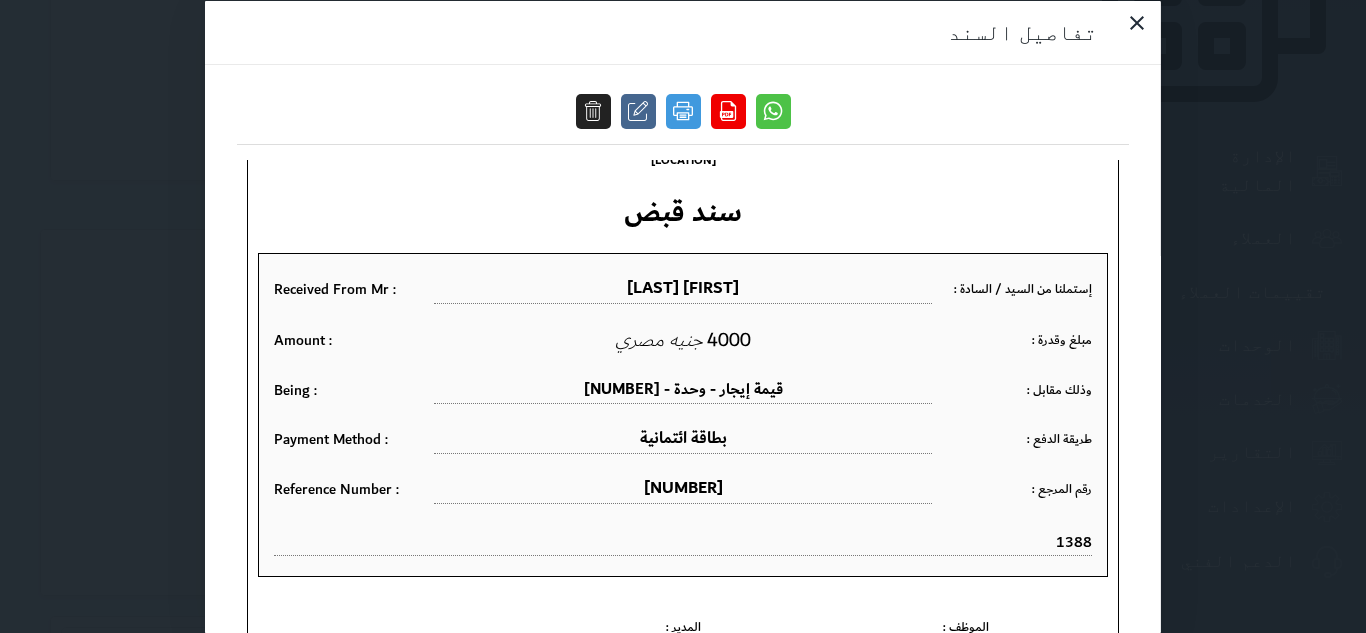 scroll, scrollTop: 254, scrollLeft: 0, axis: vertical 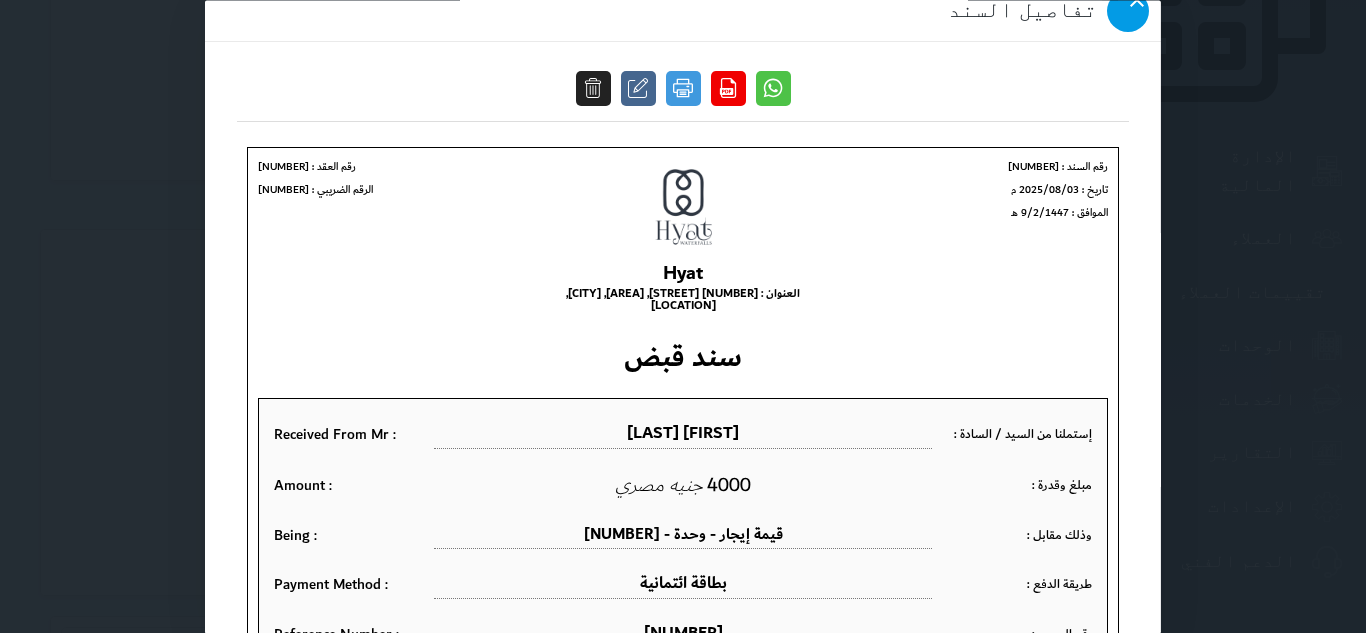 click at bounding box center [1128, 11] 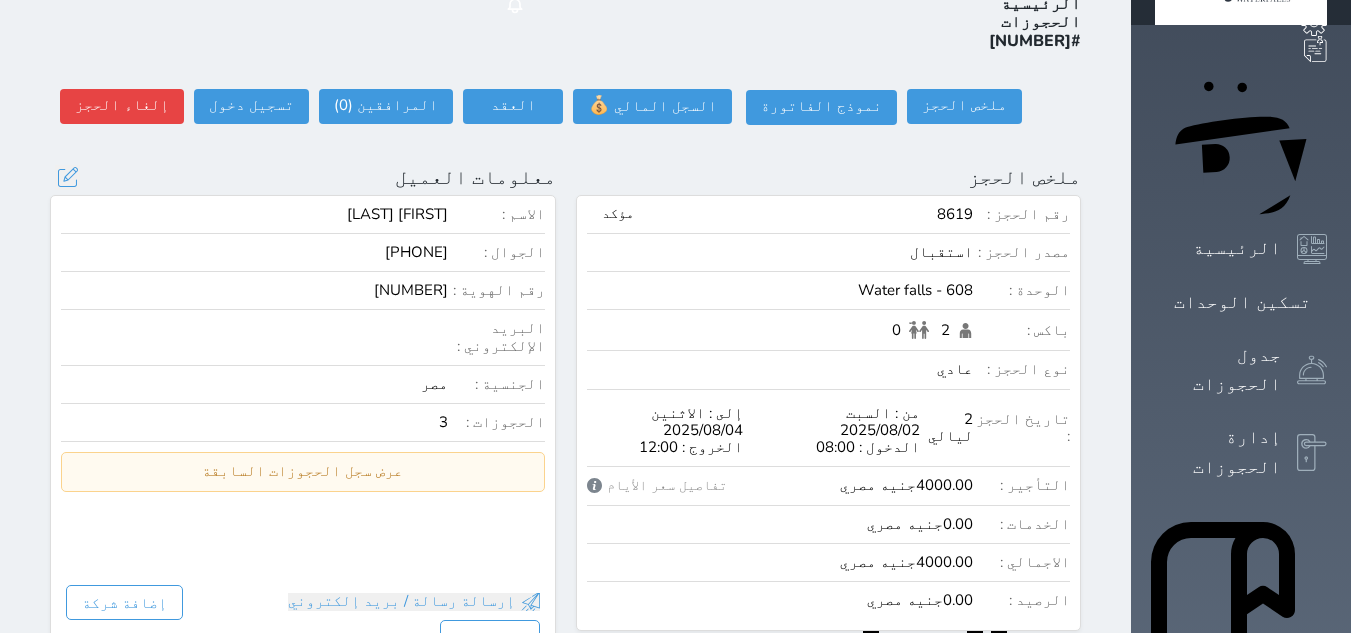 scroll, scrollTop: 0, scrollLeft: 0, axis: both 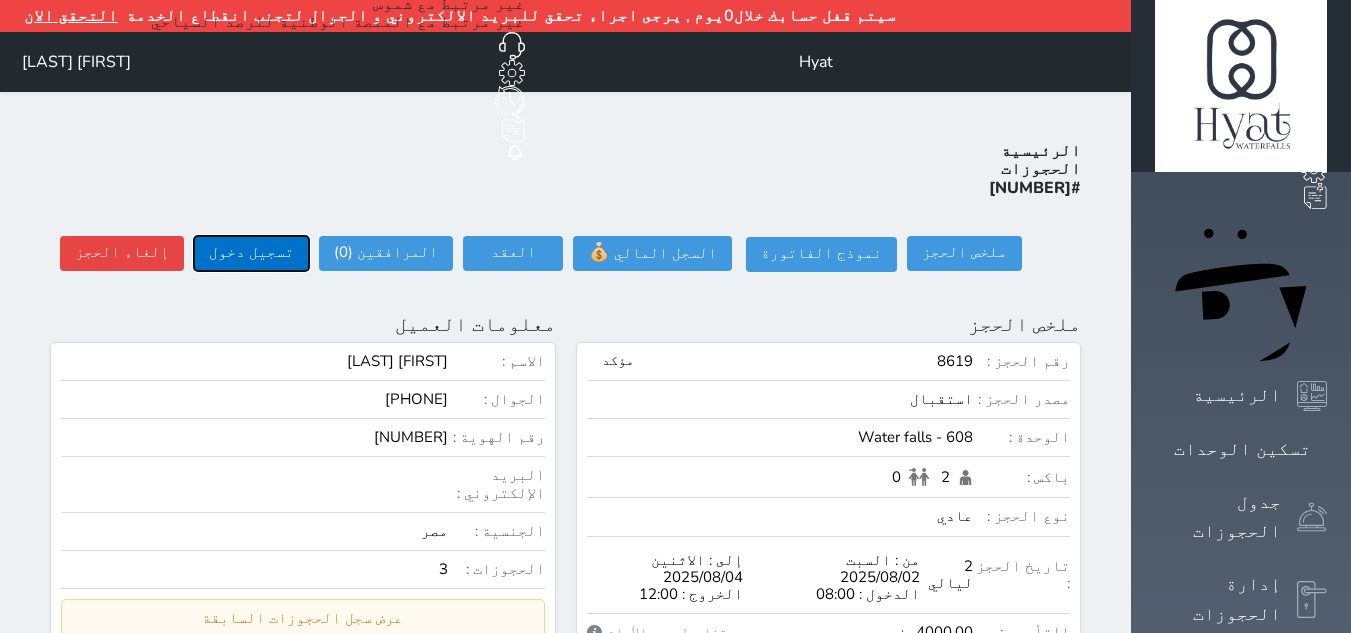 click on "تسجيل دخول" at bounding box center (251, 253) 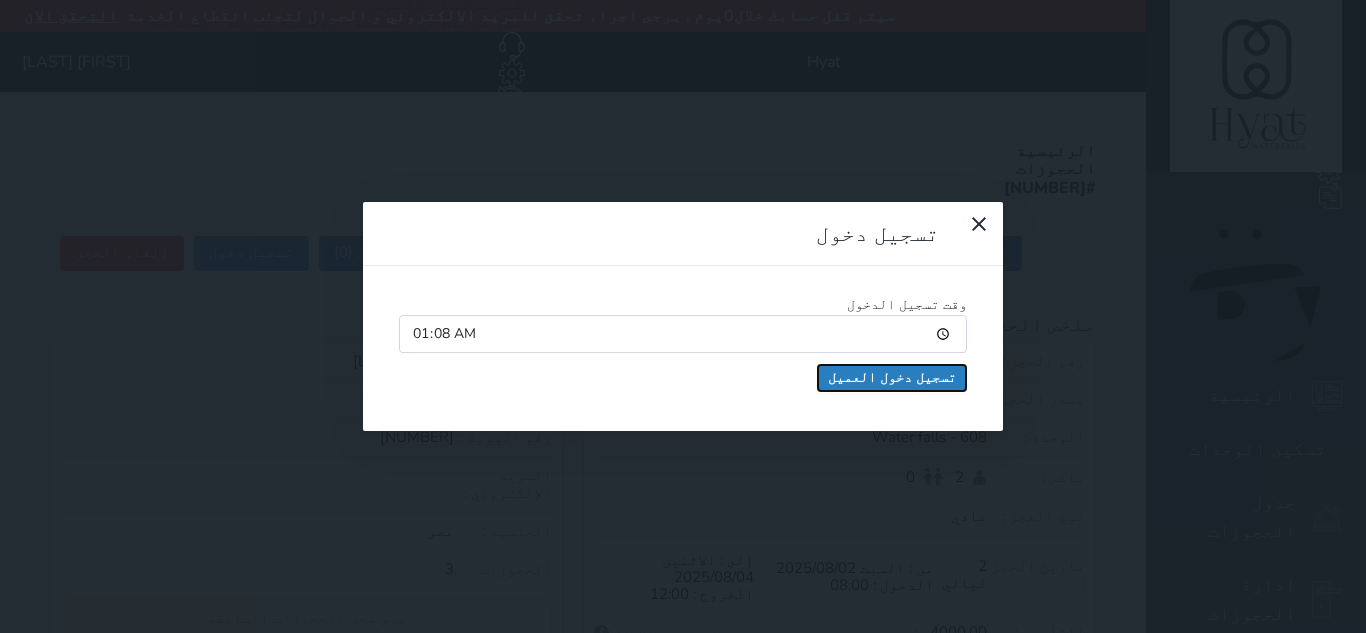 click on "تسجيل دخول العميل" at bounding box center (892, 378) 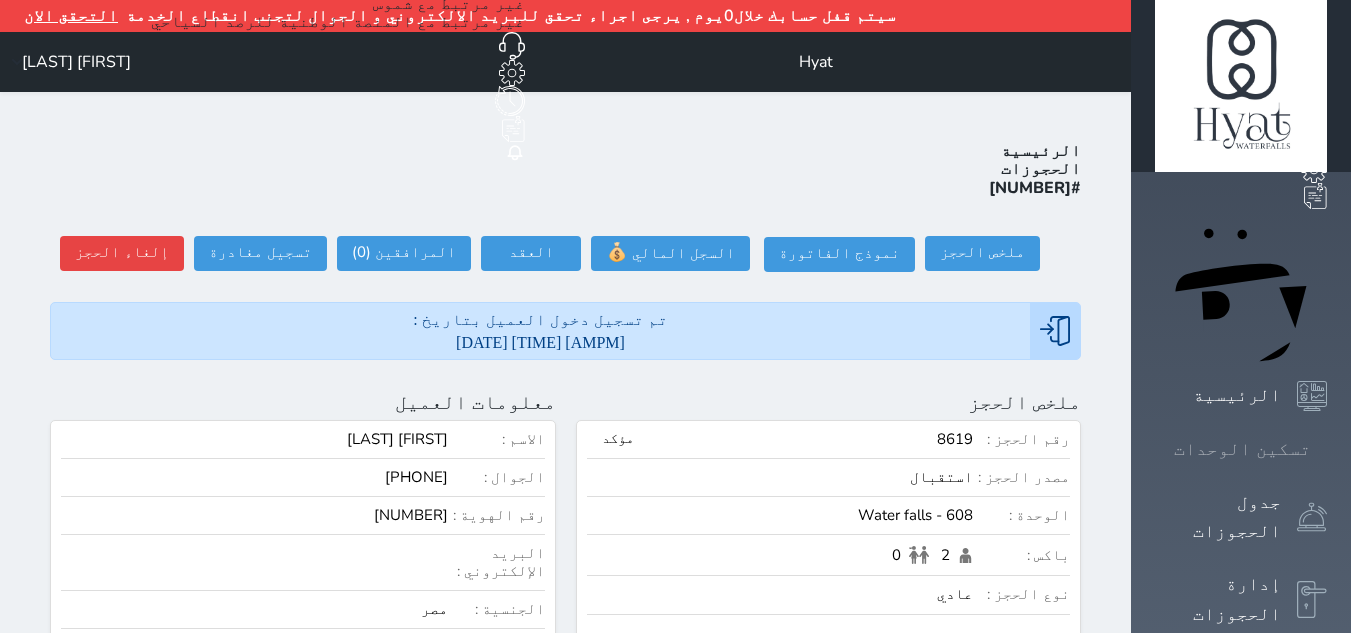 click at bounding box center (1327, 449) 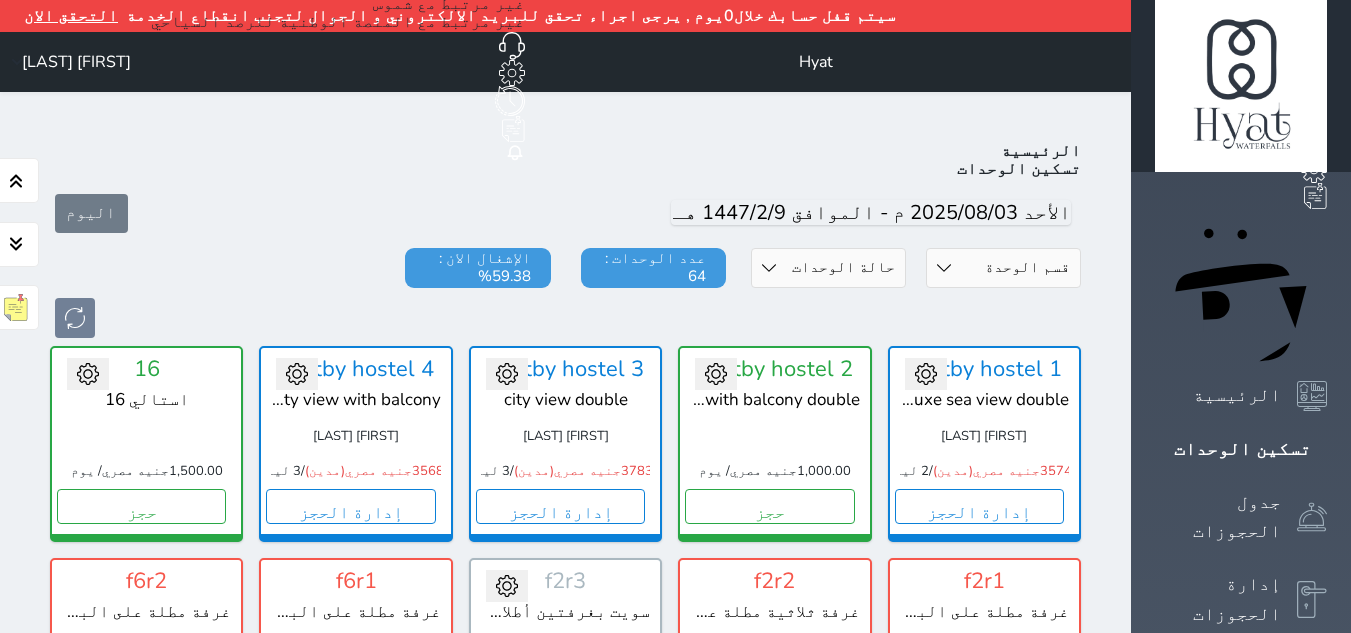 scroll, scrollTop: 110, scrollLeft: 0, axis: vertical 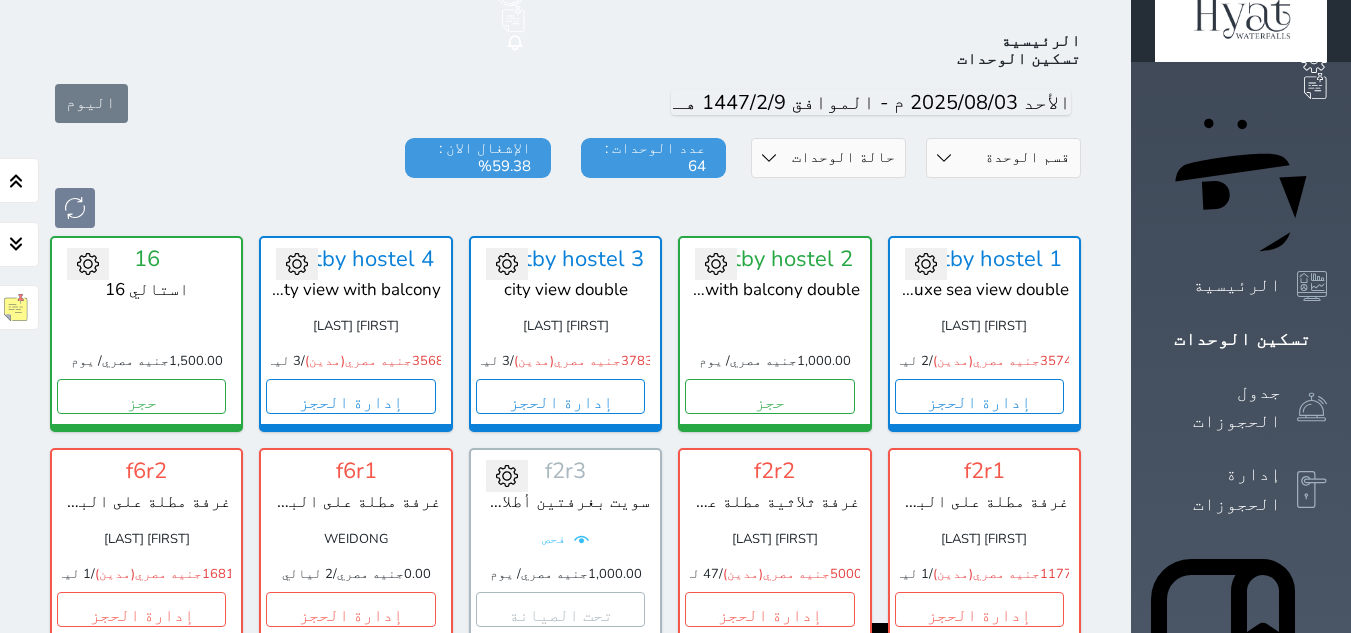 click on "قسم الوحدة   Shatby شقق فندقية Alex Inn Hostle Water falls" at bounding box center [1003, 158] 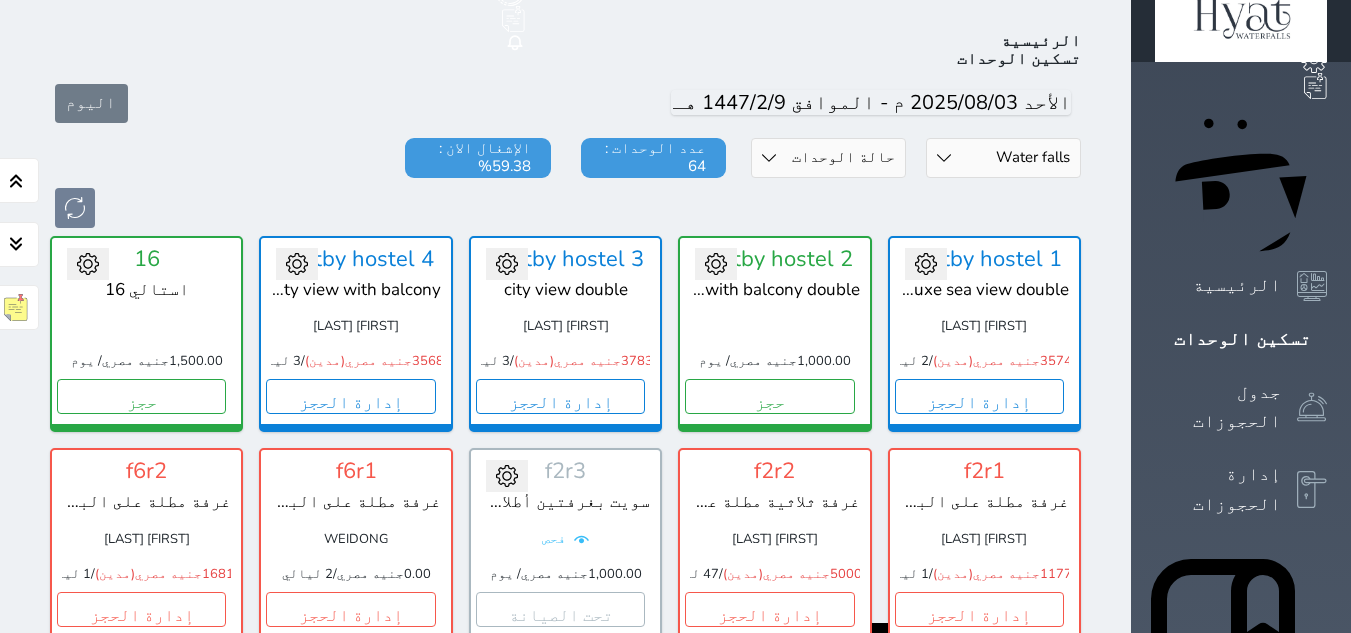 click on "قسم الوحدة   Shatby شقق فندقية Alex Inn Hostle Water falls" at bounding box center [1003, 158] 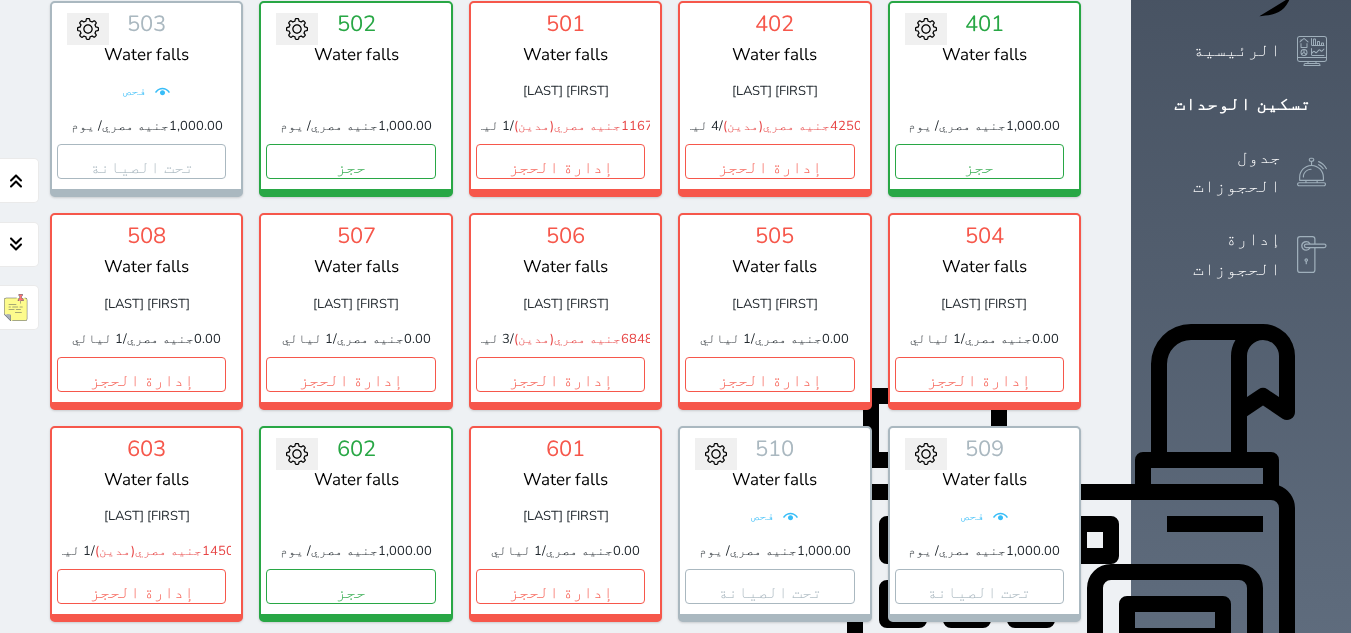 scroll, scrollTop: 310, scrollLeft: 0, axis: vertical 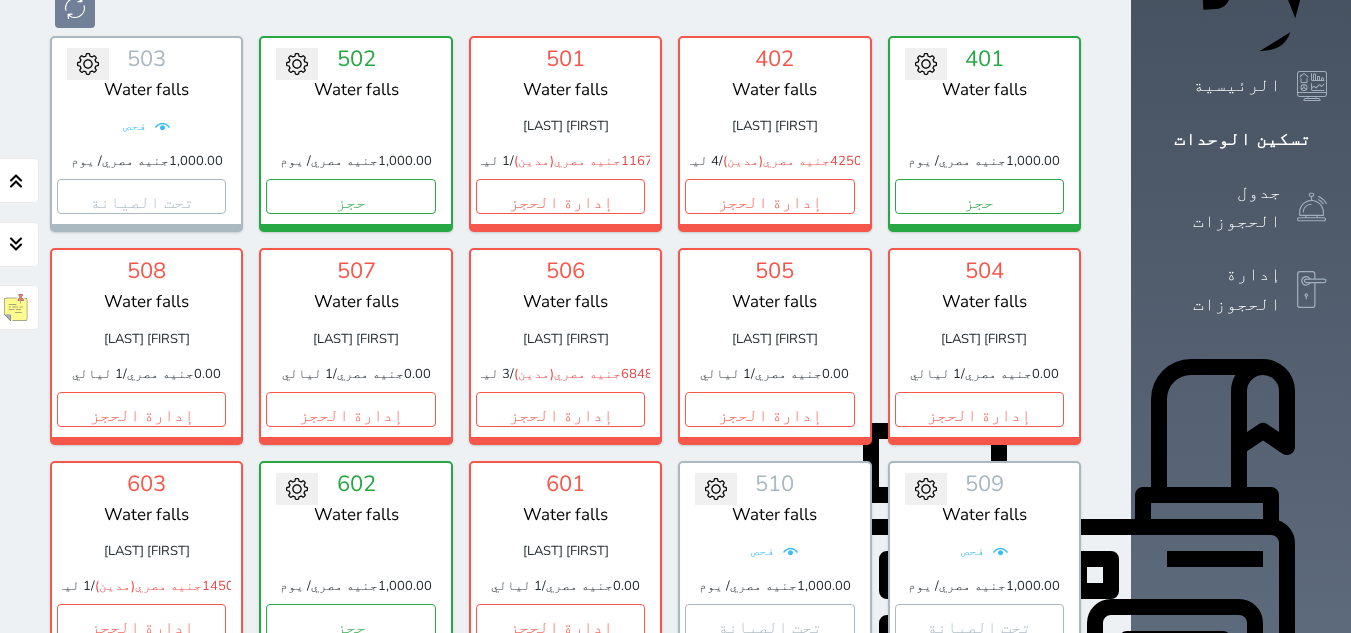 click on "[NUMBER] [LOCATION]
[FIRST] [LAST]
0.00  [CURRENCY_NAME]
/   [NUMBER] ليالي           إدارة الحجز" at bounding box center [774, 346] 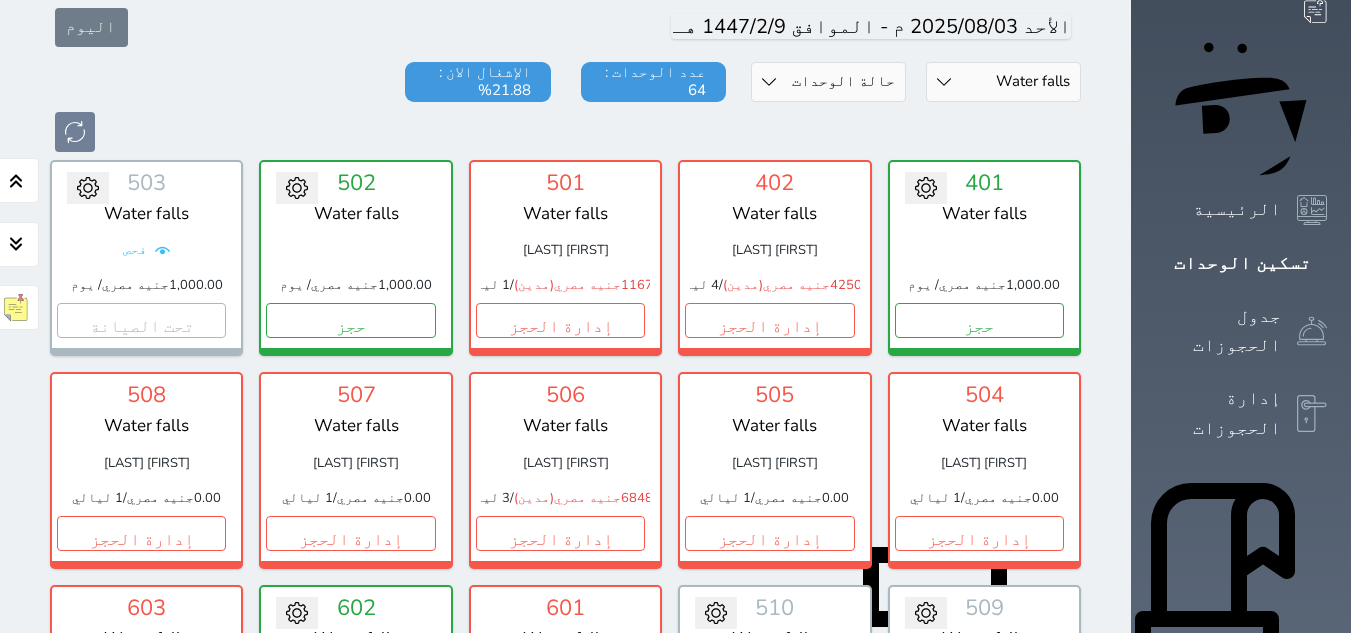 scroll, scrollTop: 0, scrollLeft: 0, axis: both 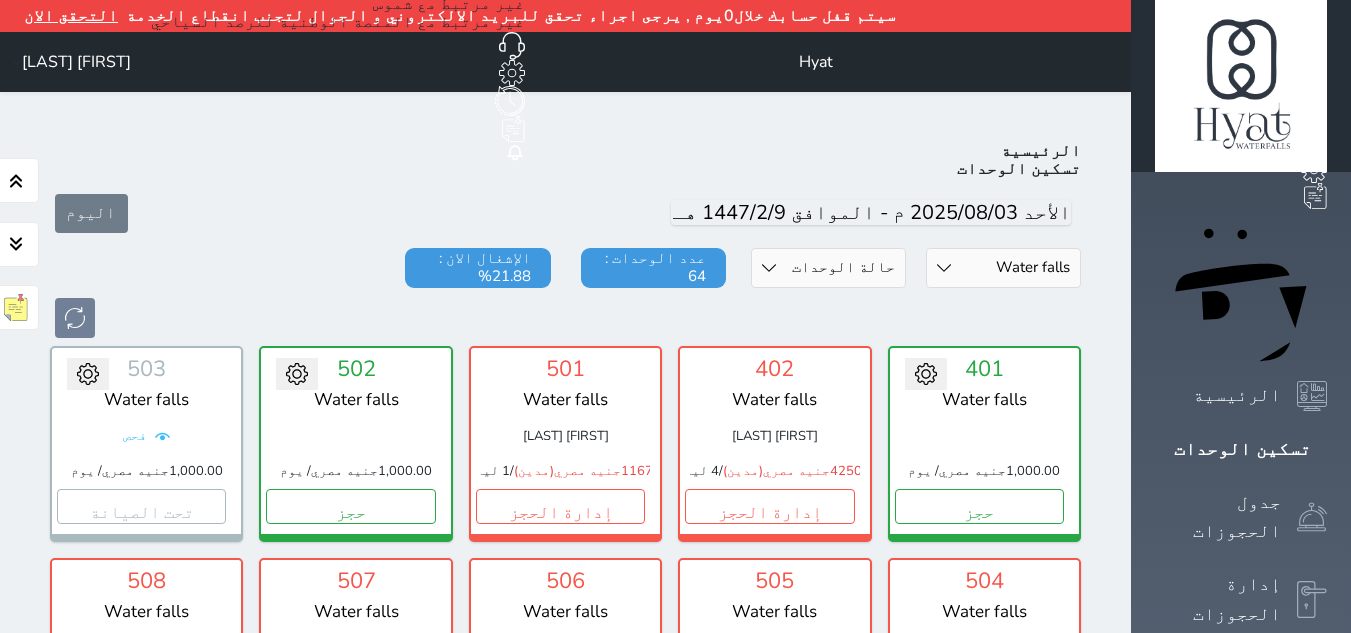 click on "قسم الوحدة   Shatby شقق فندقية Alex Inn Hostle Water falls" at bounding box center (1003, 268) 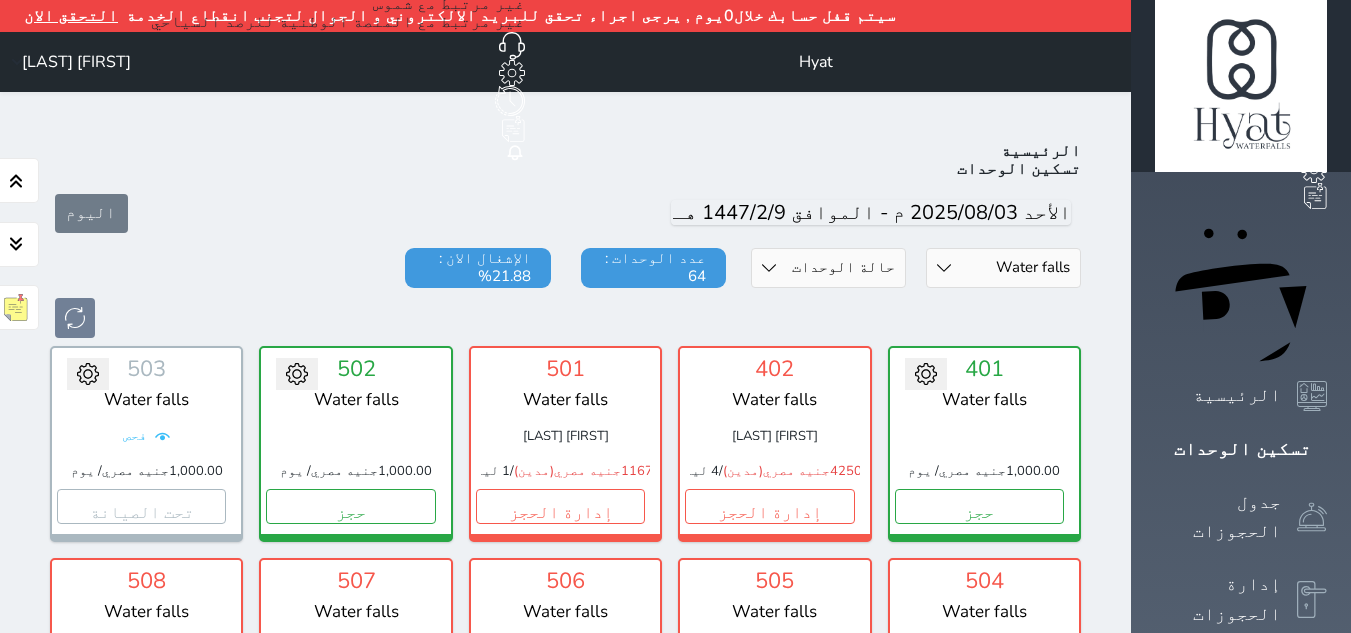 click on "اليوم" at bounding box center [565, 213] 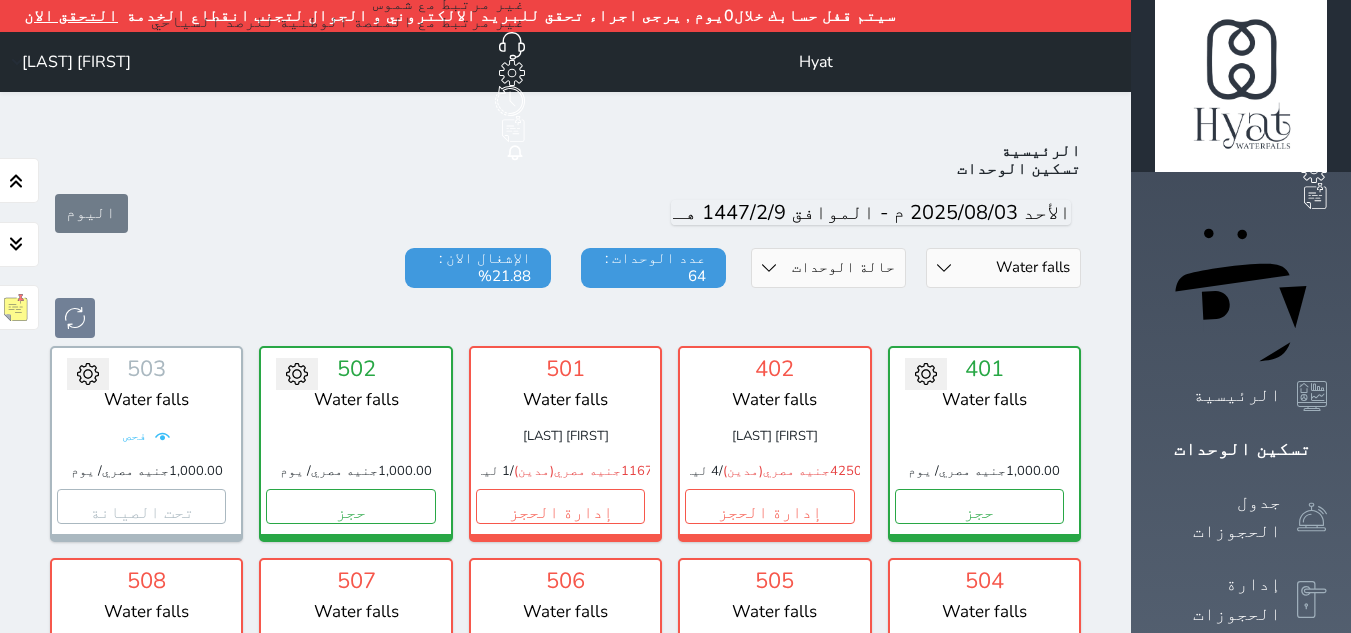 click on "[FIRST] [LAST]" at bounding box center (76, 62) 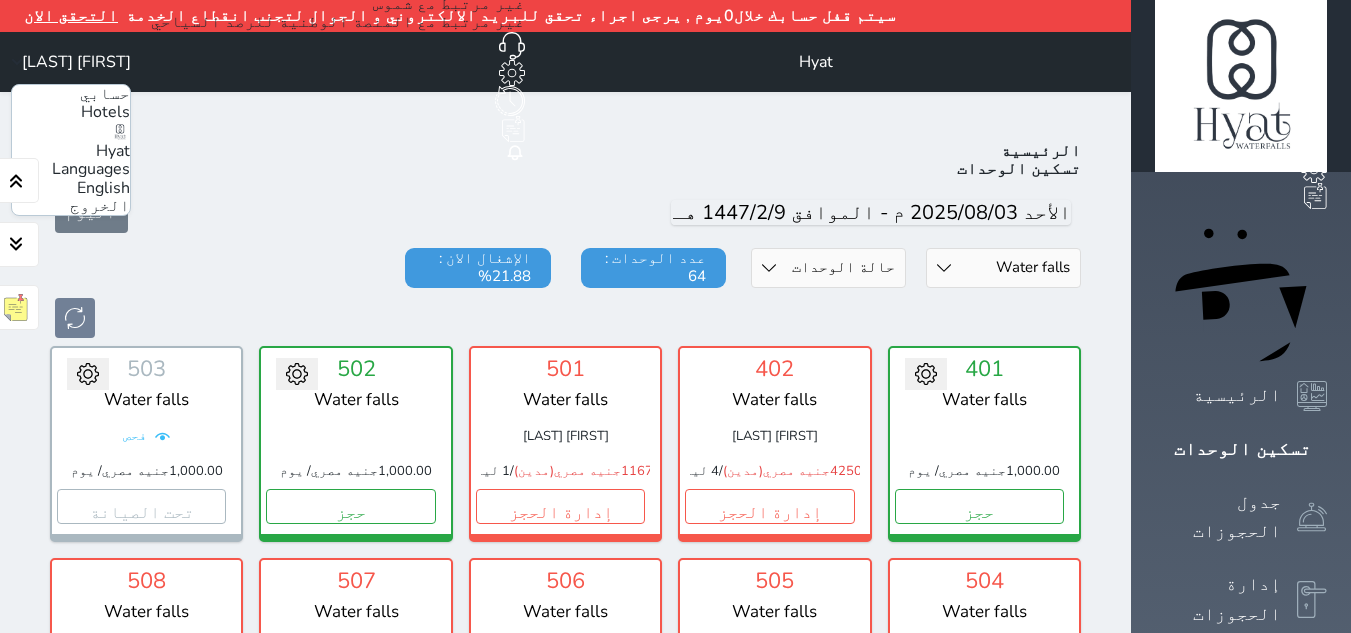 click on "الخروج" at bounding box center [100, 206] 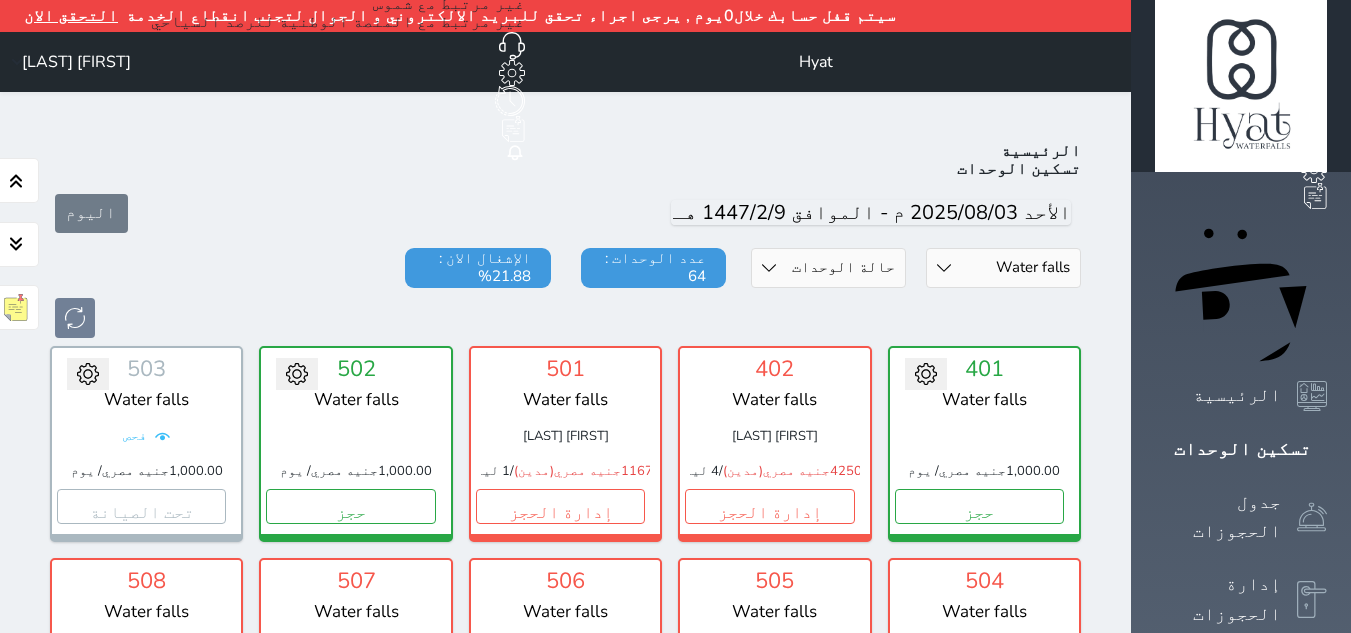 click on "[FIRST] [LAST]" at bounding box center (76, 62) 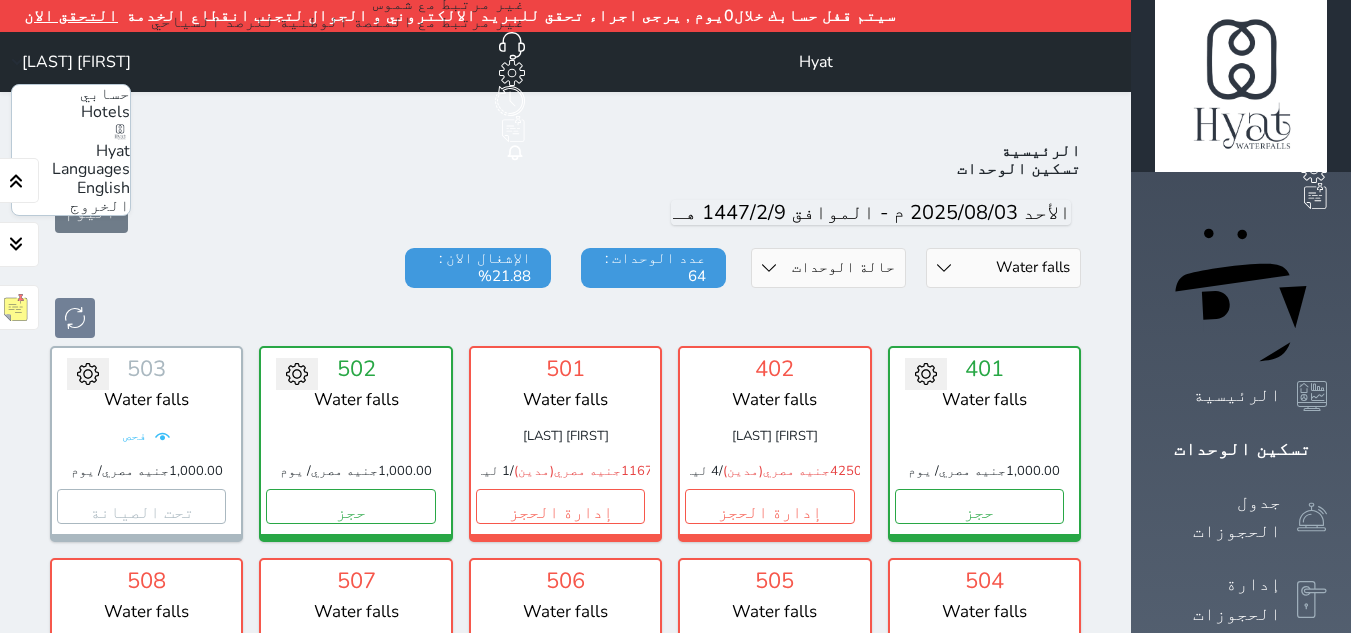 click on "الخروج" at bounding box center [100, 206] 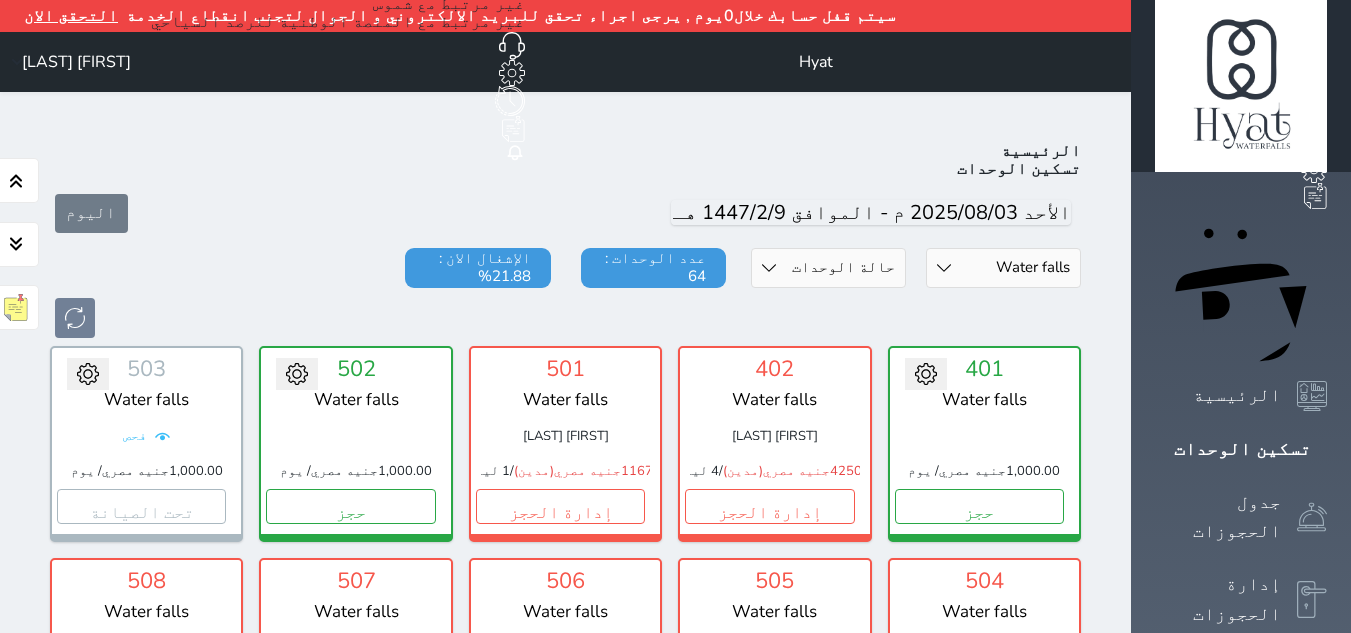 click on "[FIRST] [LAST]" at bounding box center (76, 62) 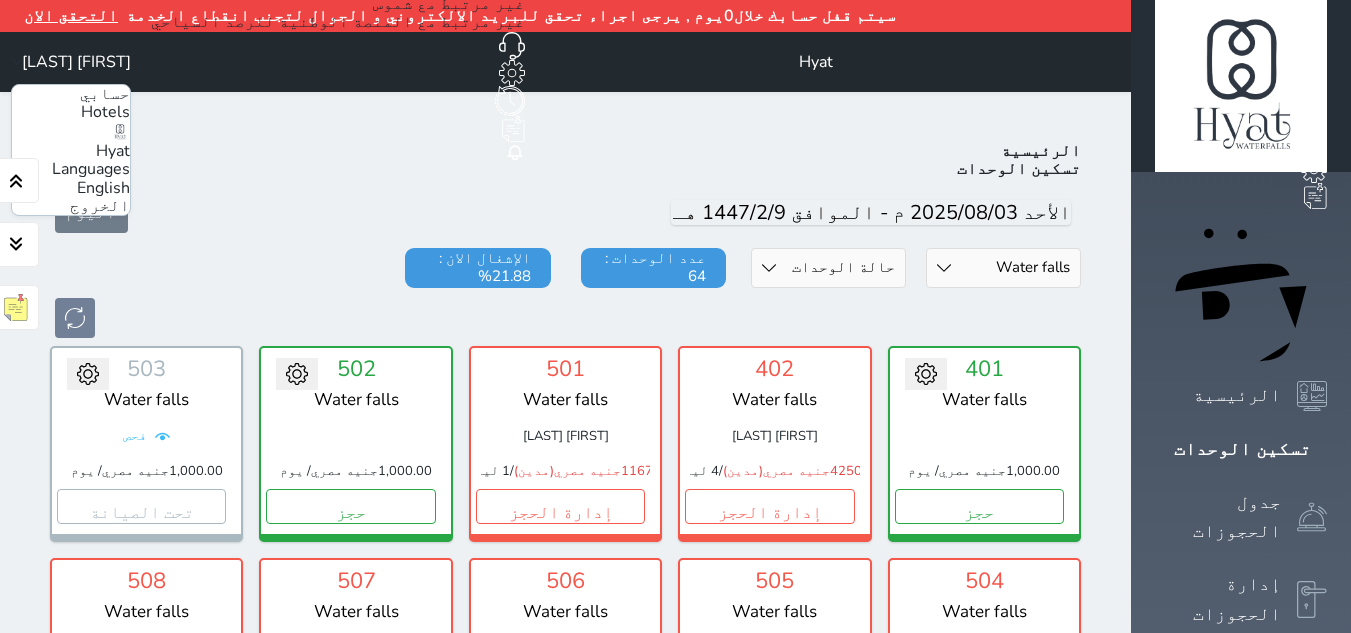 click on "الخروج" at bounding box center [100, 206] 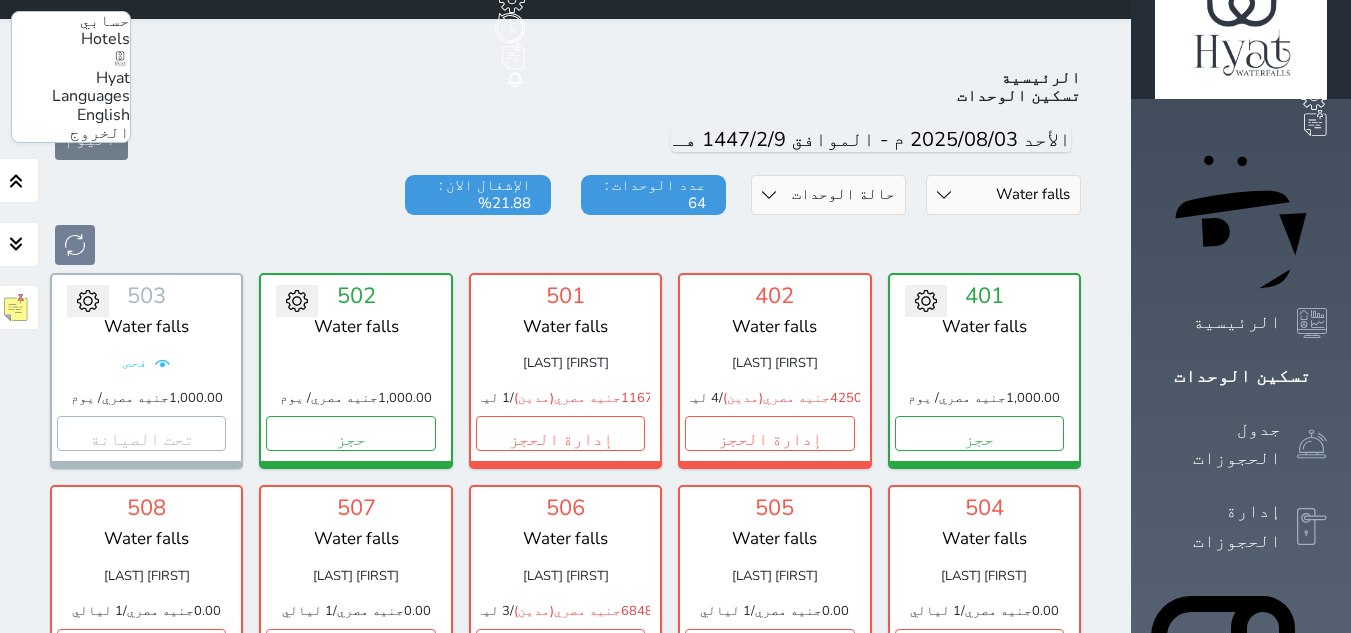scroll, scrollTop: 0, scrollLeft: 0, axis: both 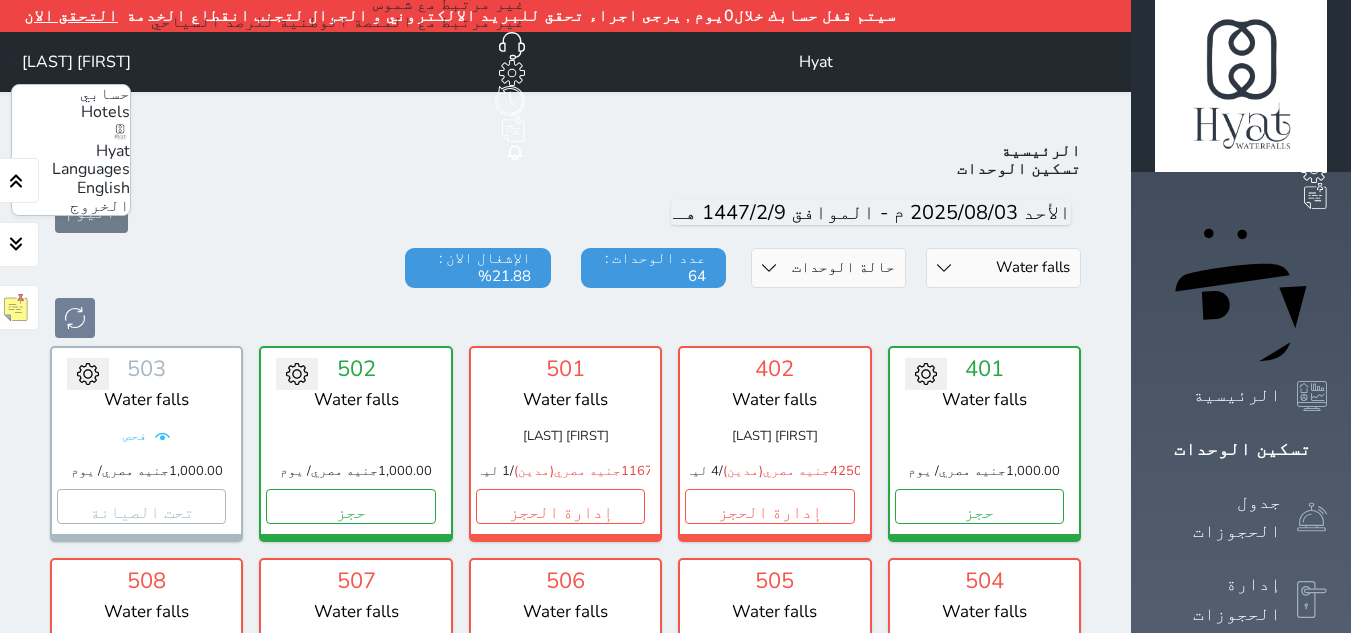 click on "قسم الوحدة   Shatby شقق فندقية Alex Inn Hostle Water falls   حالة الوحدات متاح تحت التنظيف تحت الصيانة سجل دخول  لم يتم تسجيل الدخول   عدد الوحدات : [NUMBER]   الإشغال الان : [PERCENTAGE]%" at bounding box center (565, 293) 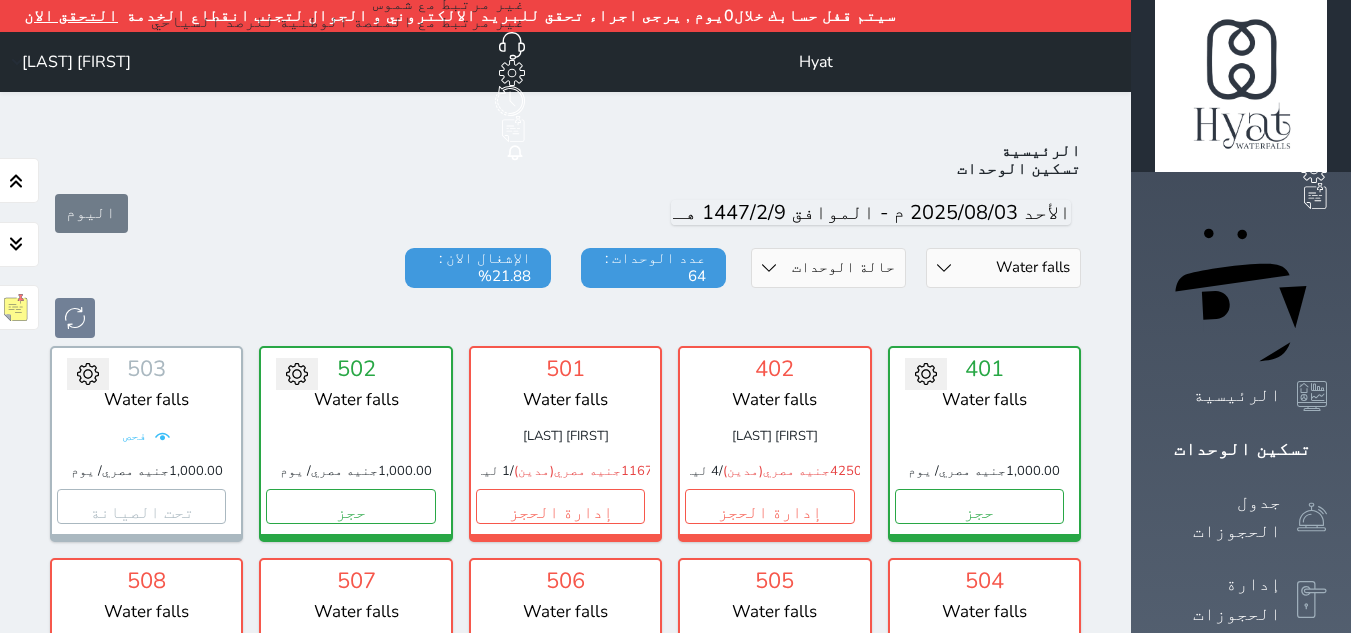 click on "[FIRST] [LAST]" at bounding box center [76, 62] 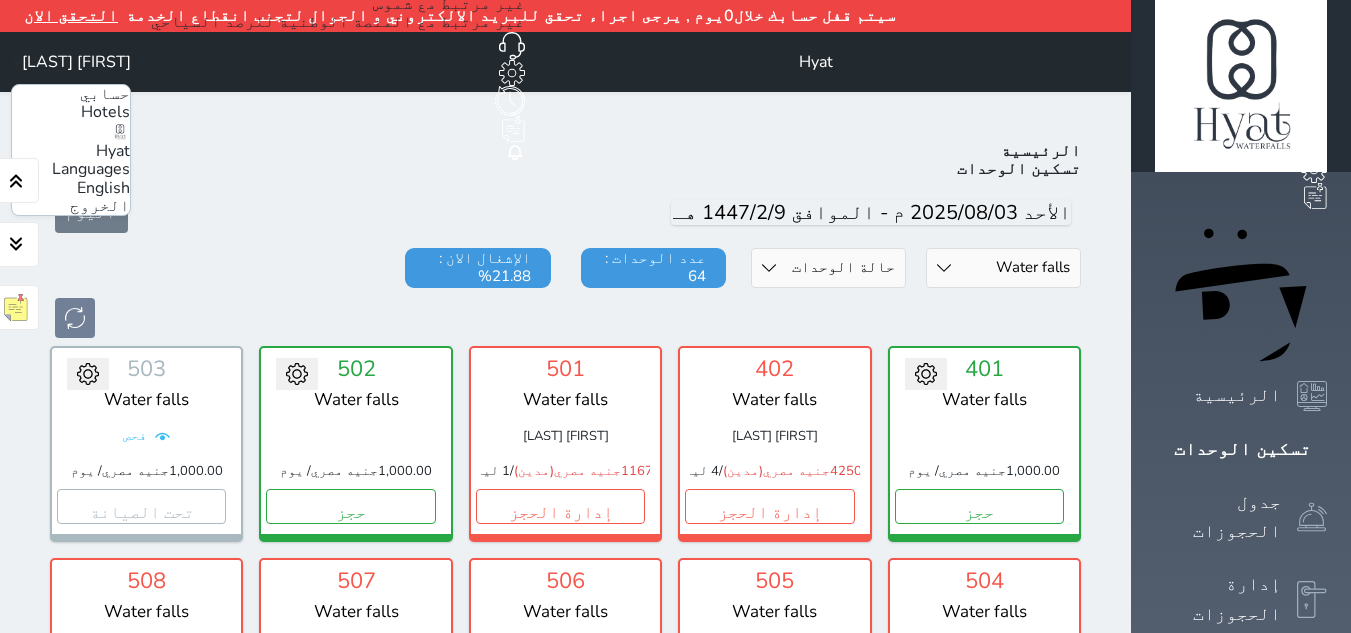 click on "قسم الوحدة   Shatby شقق فندقية Alex Inn Hostle Water falls   حالة الوحدات متاح تحت التنظيف تحت الصيانة سجل دخول  لم يتم تسجيل الدخول   عدد الوحدات : [NUMBER]   الإشغال الان : [PERCENTAGE]%
تحويل لتحت الصيانة
تحويل لتحت التنظيف
[NUMBER]   Water falls
[PRICE]
[CURRENCY_NAME]    / يوم       حجز                   تغيير الحالة الى صيانة                   التاريخ المتوقع للانتهاء       حفظ                   [NUMBER]   Water falls
[FIRST] [LAST]
[PRICE]  [CURRENCY_NAME]
(مدين)
/   [NUMBER] ليالي           إدارة الحجز               تغيير الحالة الى صيانة" at bounding box center [565, 979] 